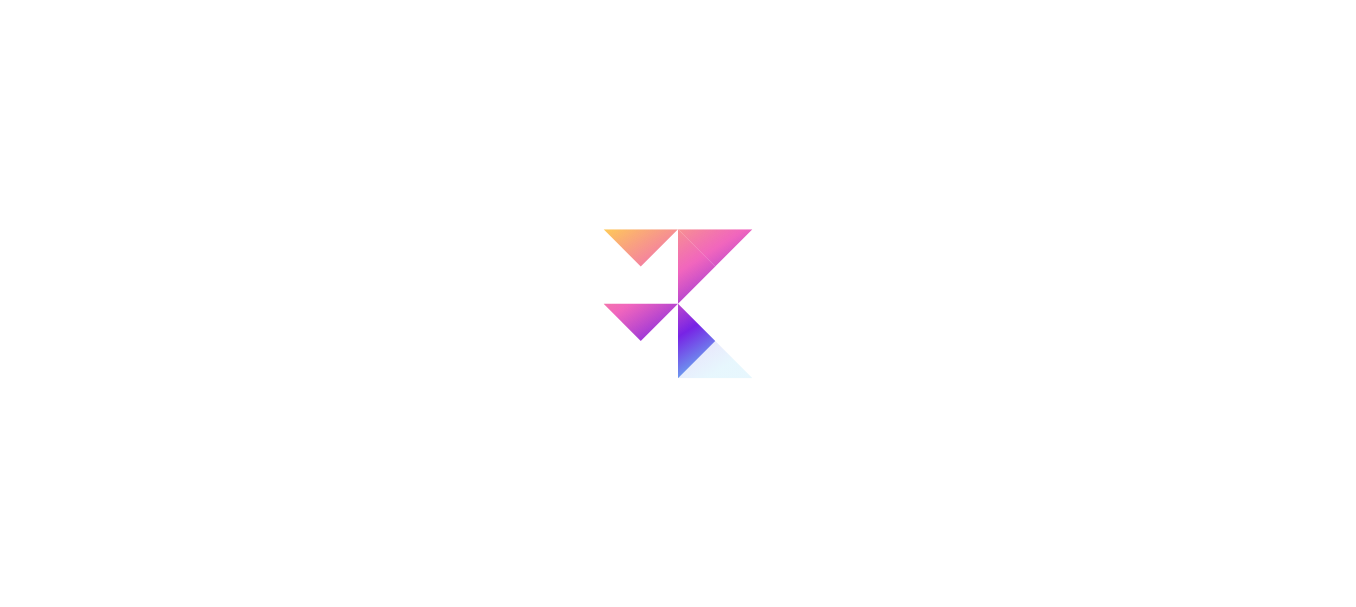 scroll, scrollTop: 0, scrollLeft: 0, axis: both 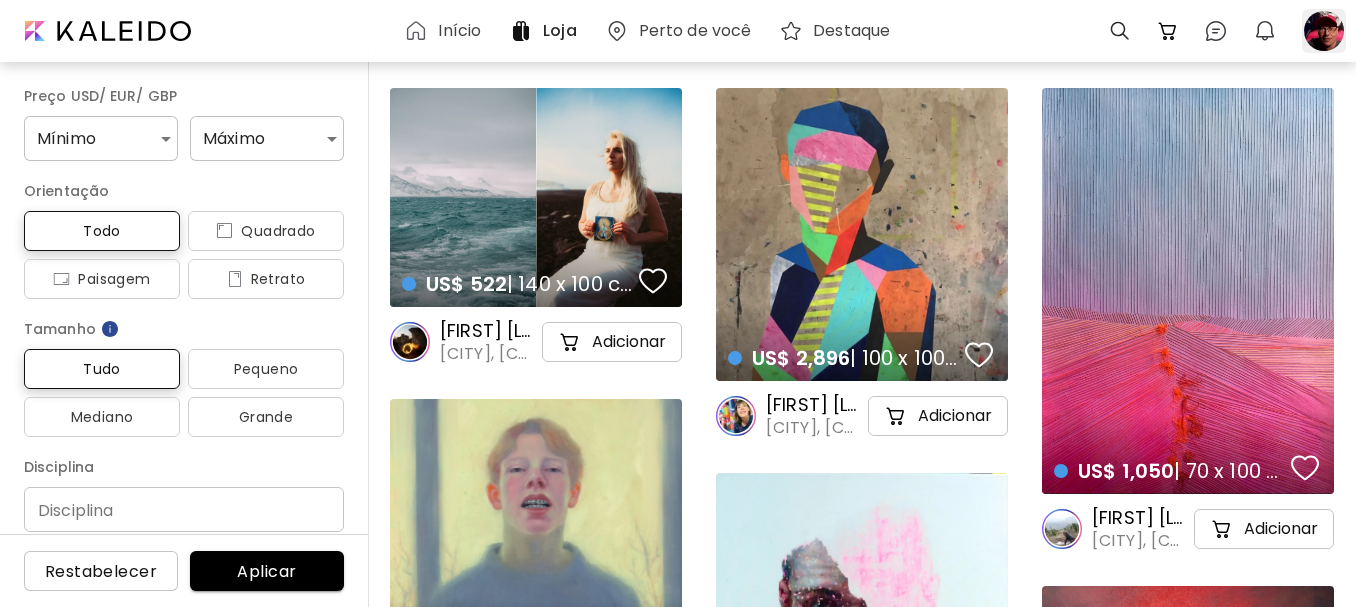 click at bounding box center [1324, 31] 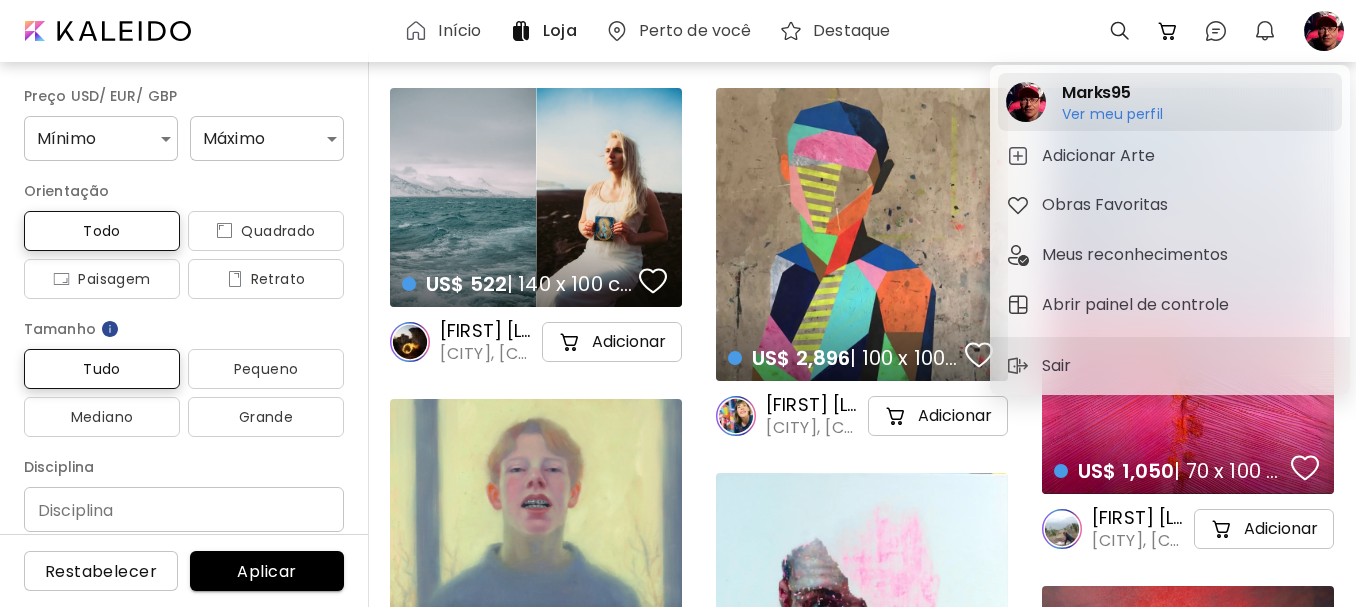 click on "Ver meu perfil" at bounding box center [1112, 114] 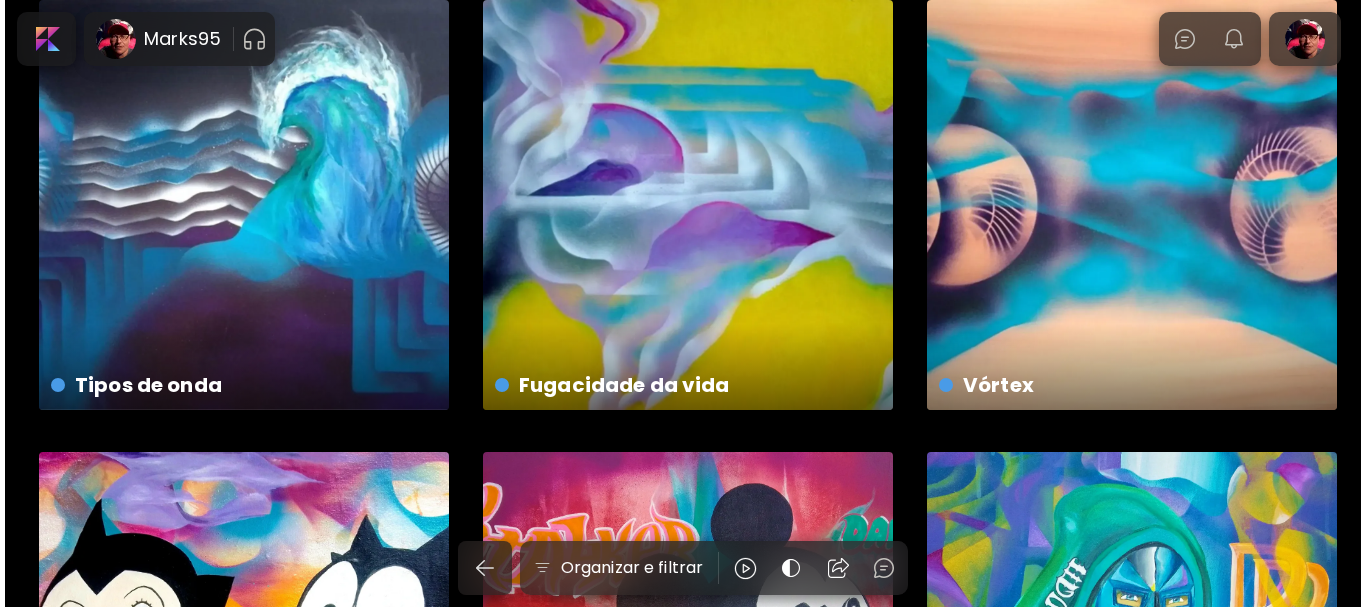 scroll, scrollTop: 0, scrollLeft: 0, axis: both 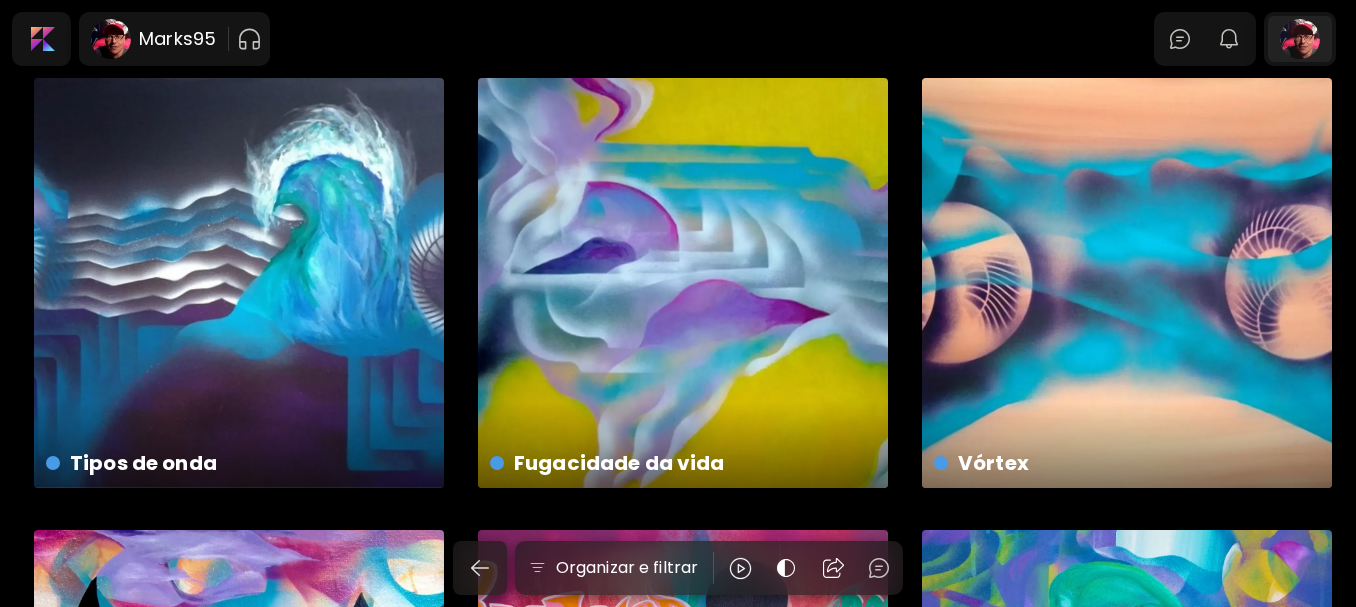 click at bounding box center (1300, 39) 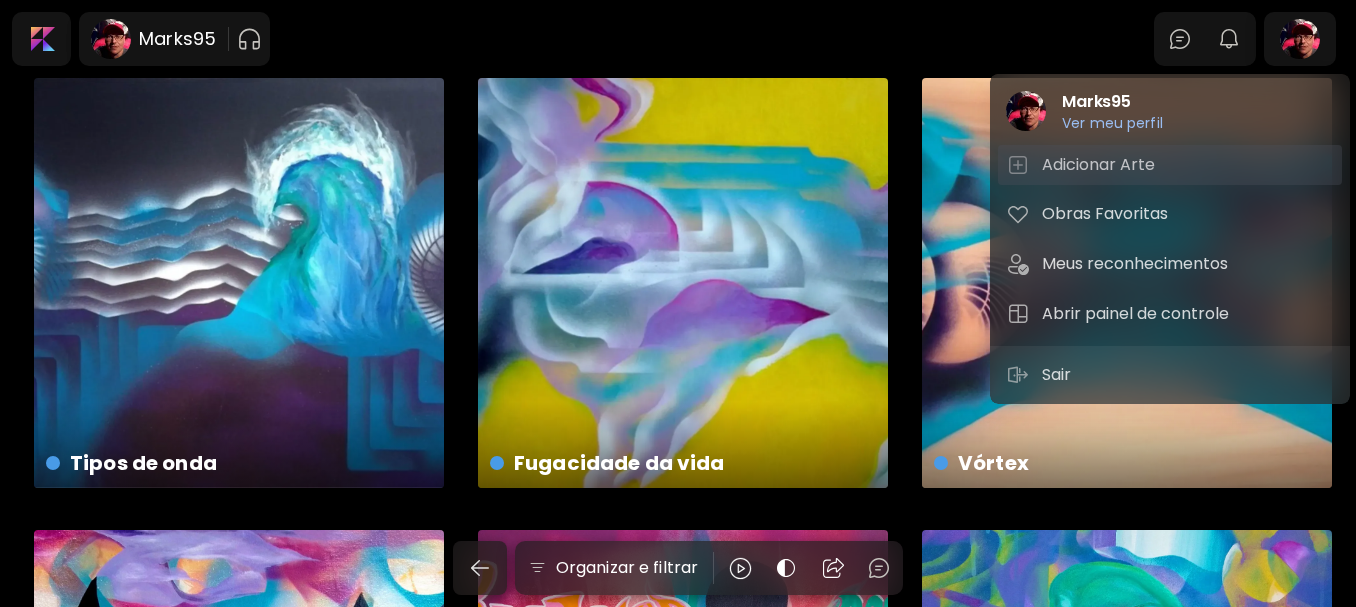 click on "Adicionar Arte" at bounding box center (1101, 165) 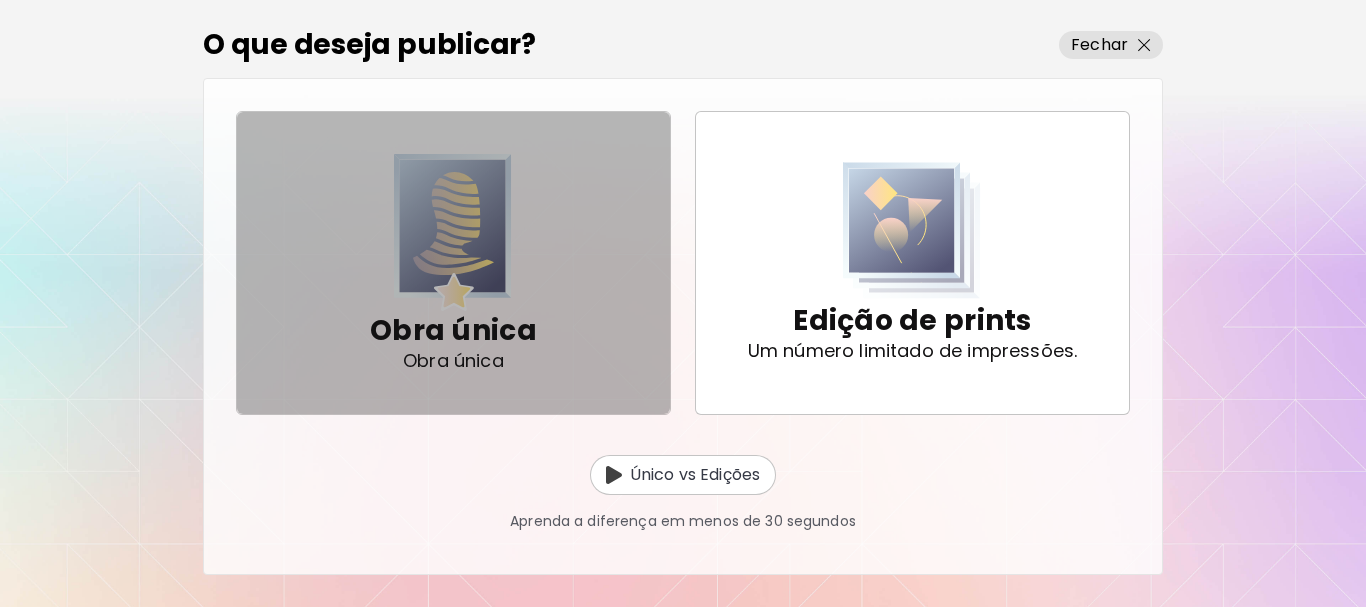 click on "Obra única" at bounding box center (453, 331) 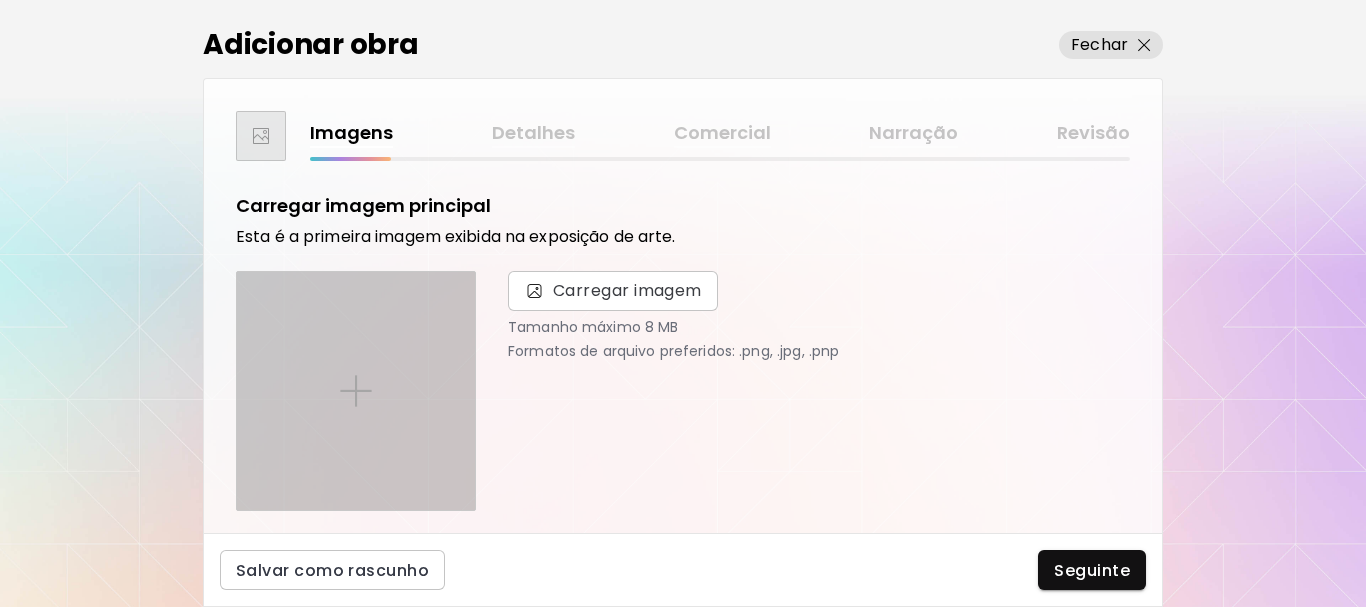 click at bounding box center [356, 391] 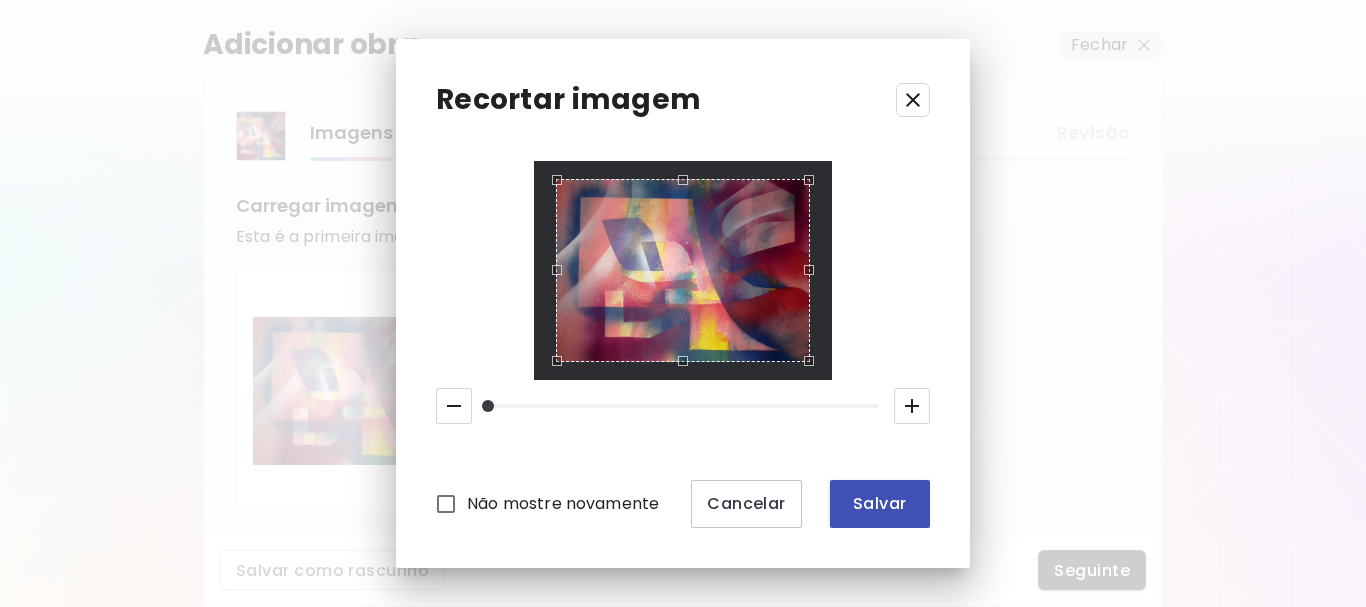 click on "Salvar" at bounding box center [880, 503] 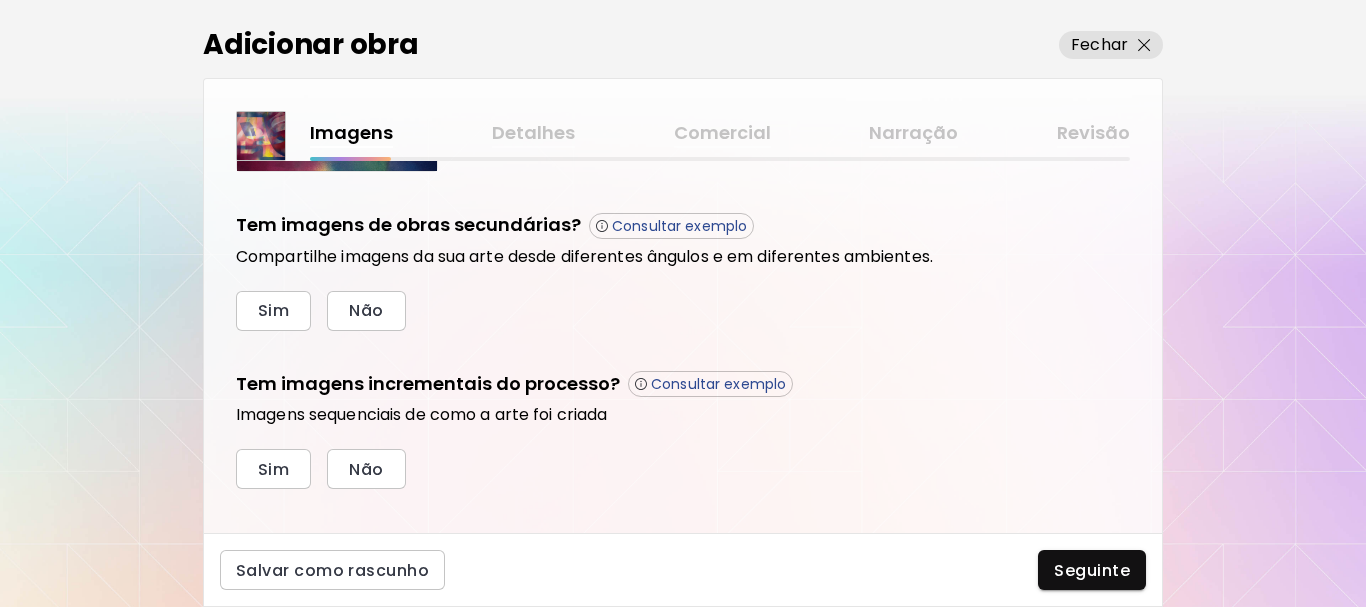 scroll, scrollTop: 687, scrollLeft: 0, axis: vertical 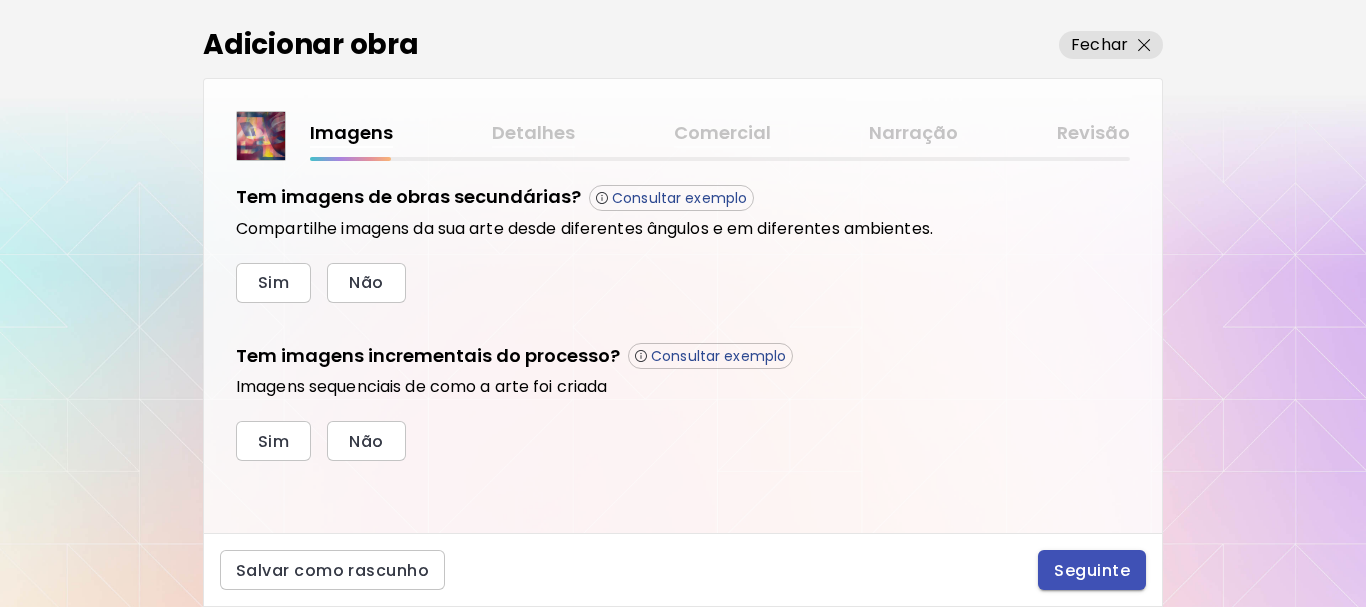 click on "Seguinte" at bounding box center (1092, 570) 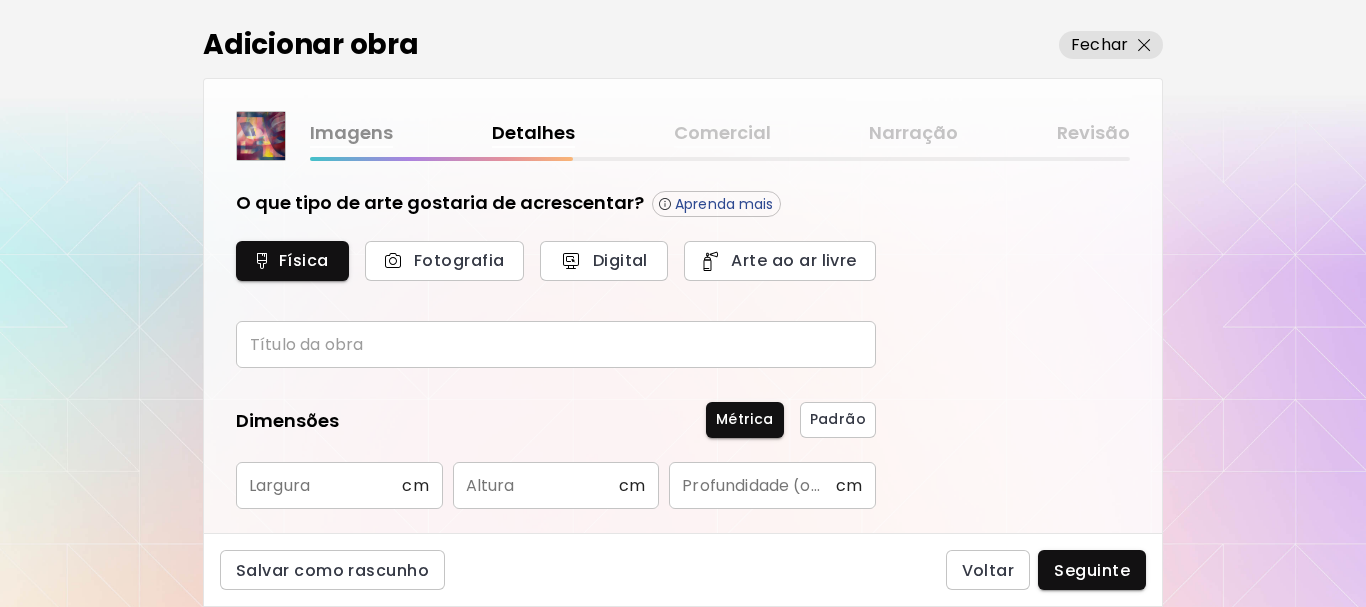 scroll, scrollTop: 0, scrollLeft: 0, axis: both 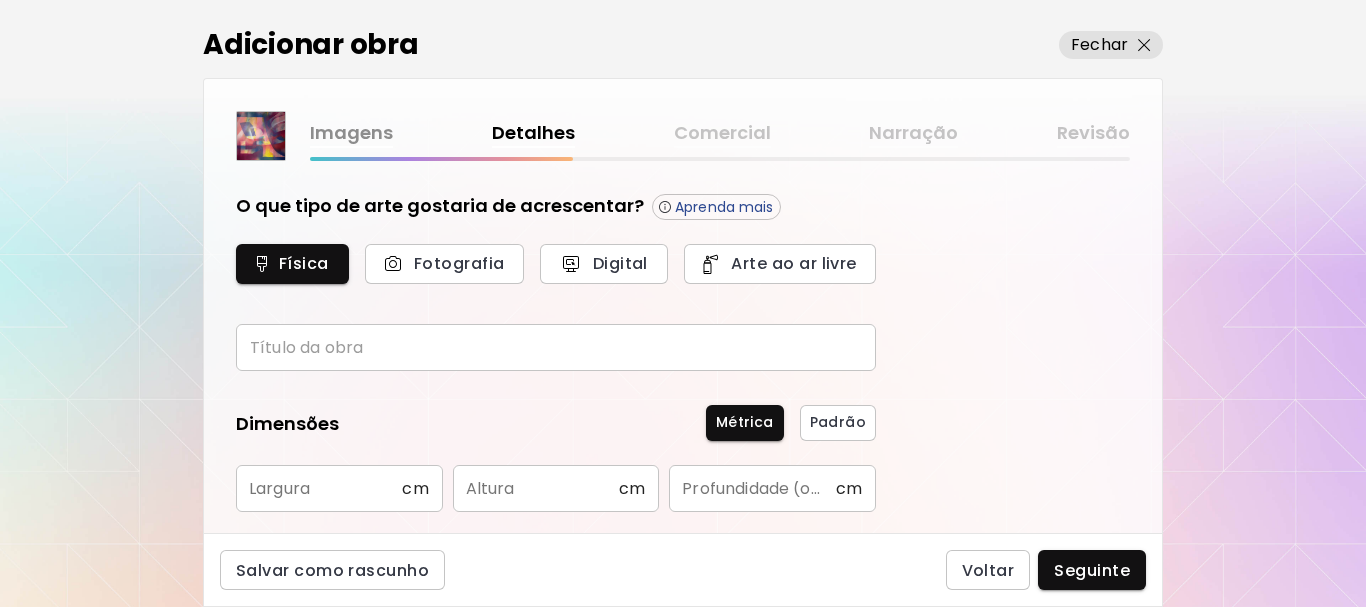 click at bounding box center [556, 347] 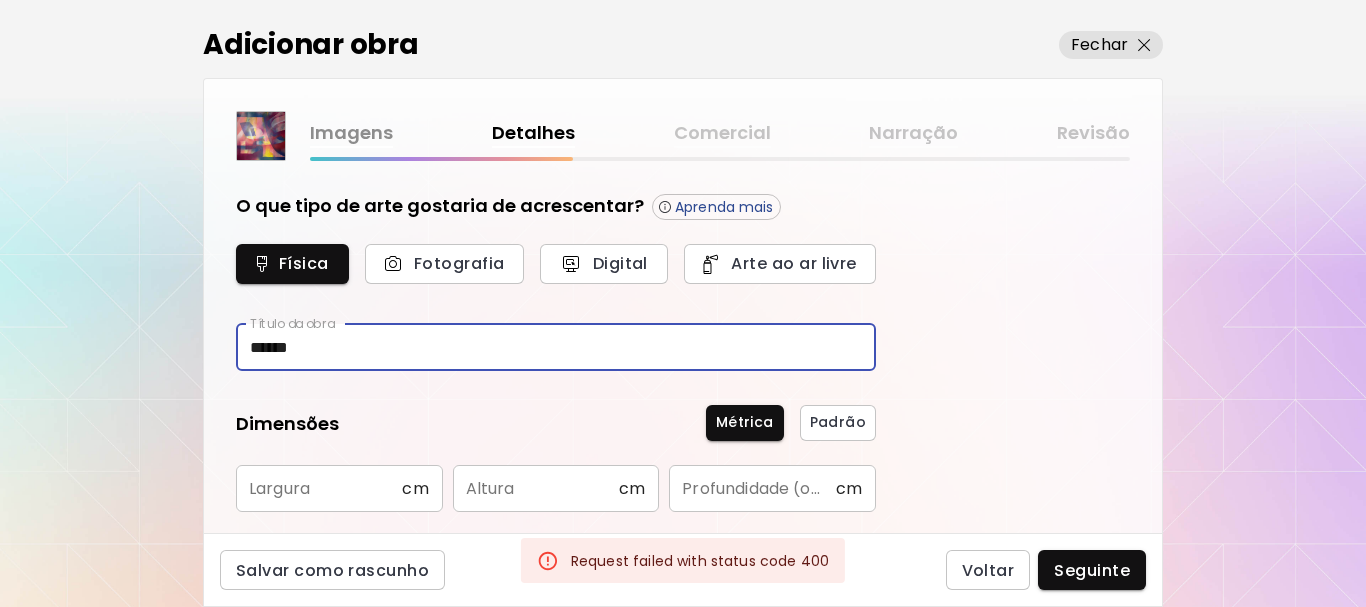 type on "******" 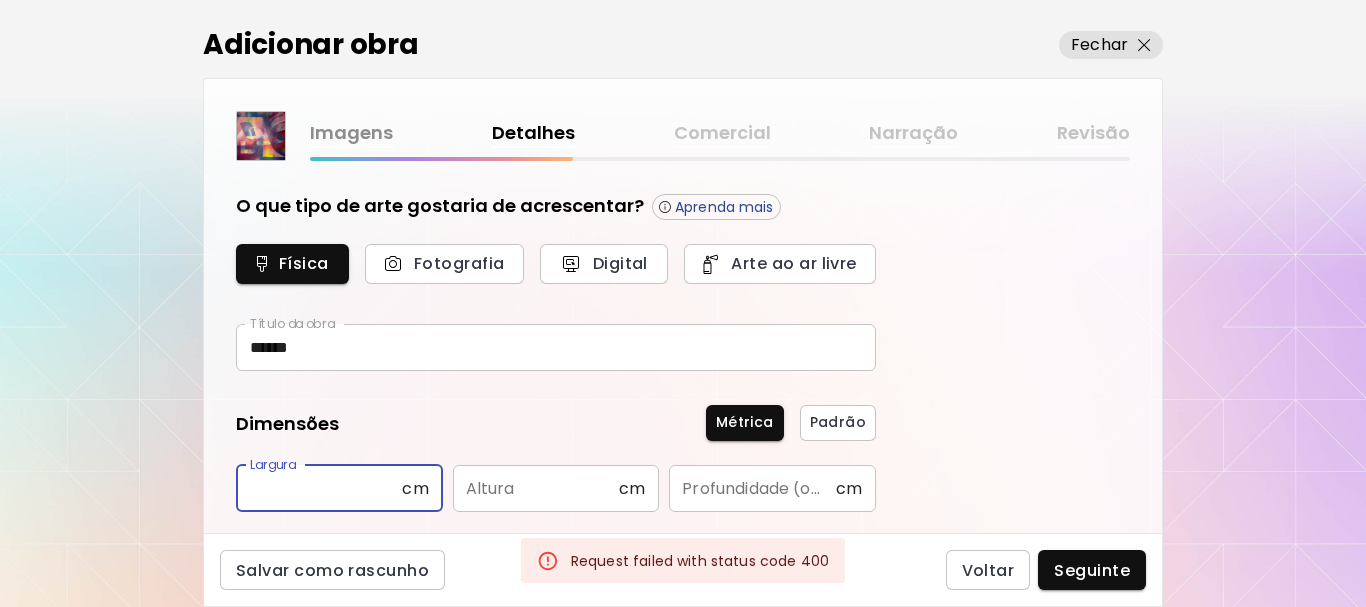 click at bounding box center (319, 488) 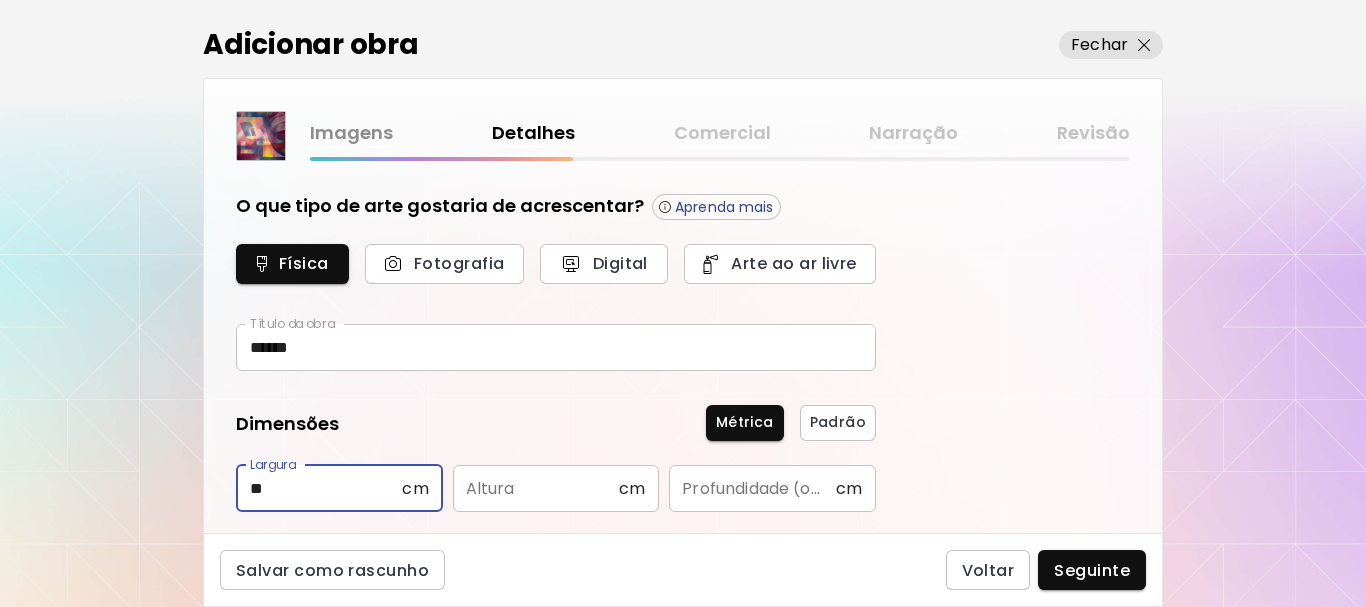 type on "**" 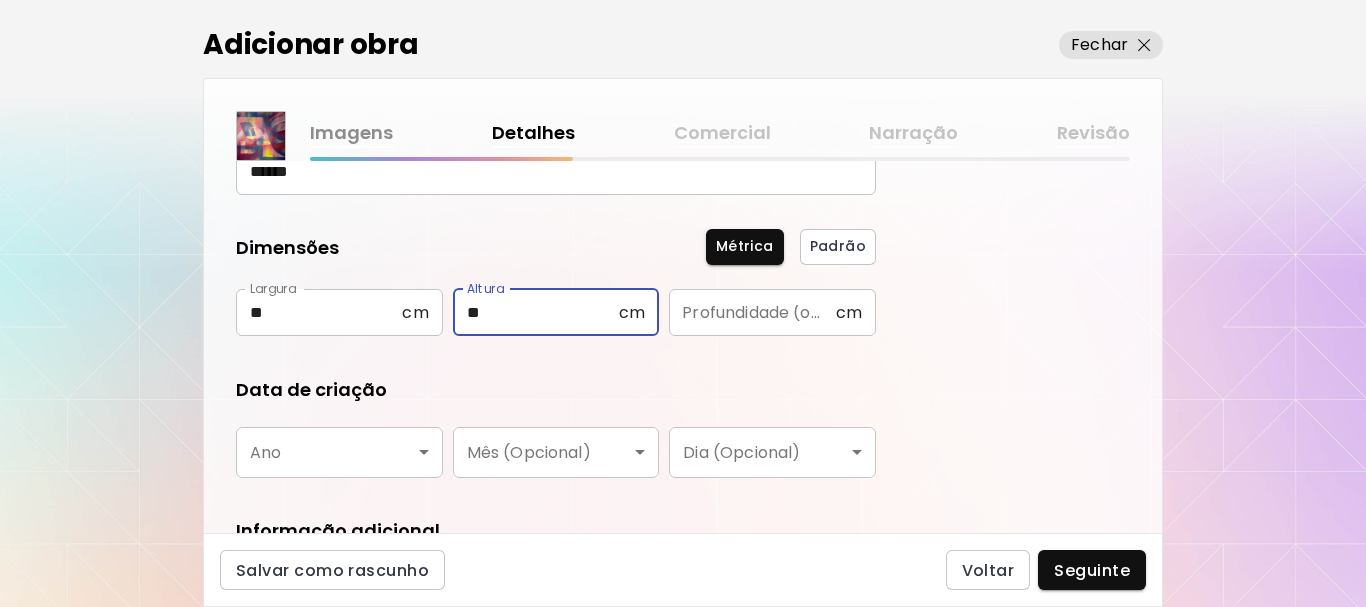 scroll, scrollTop: 300, scrollLeft: 0, axis: vertical 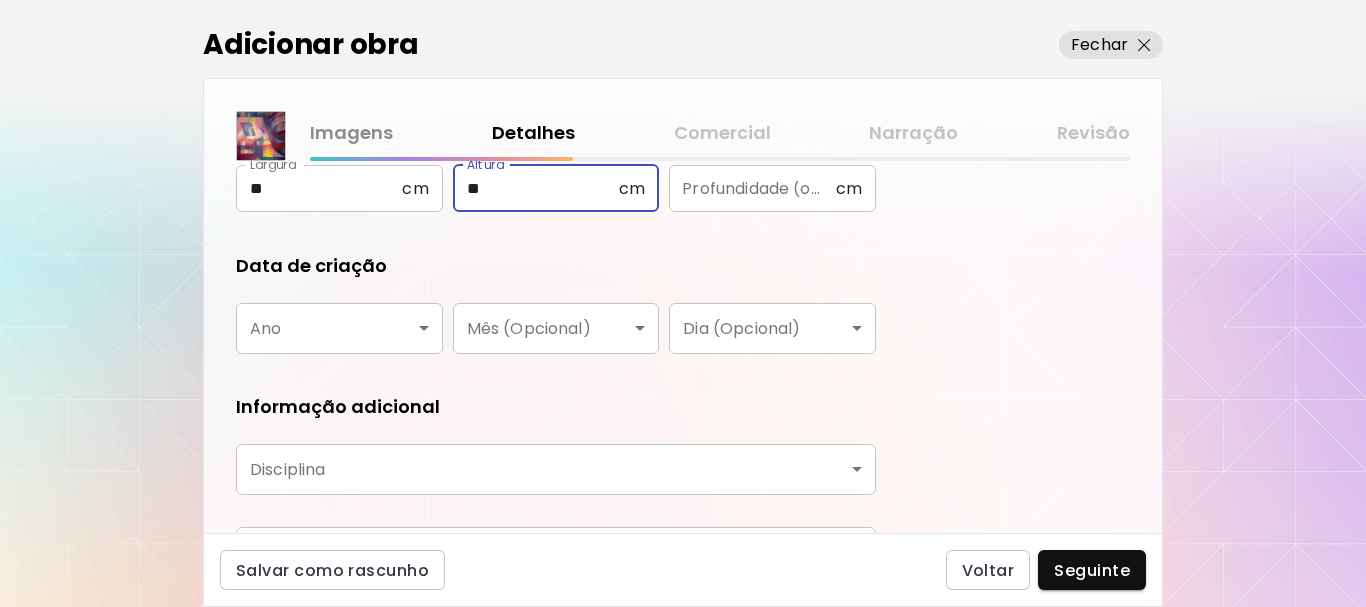 type on "**" 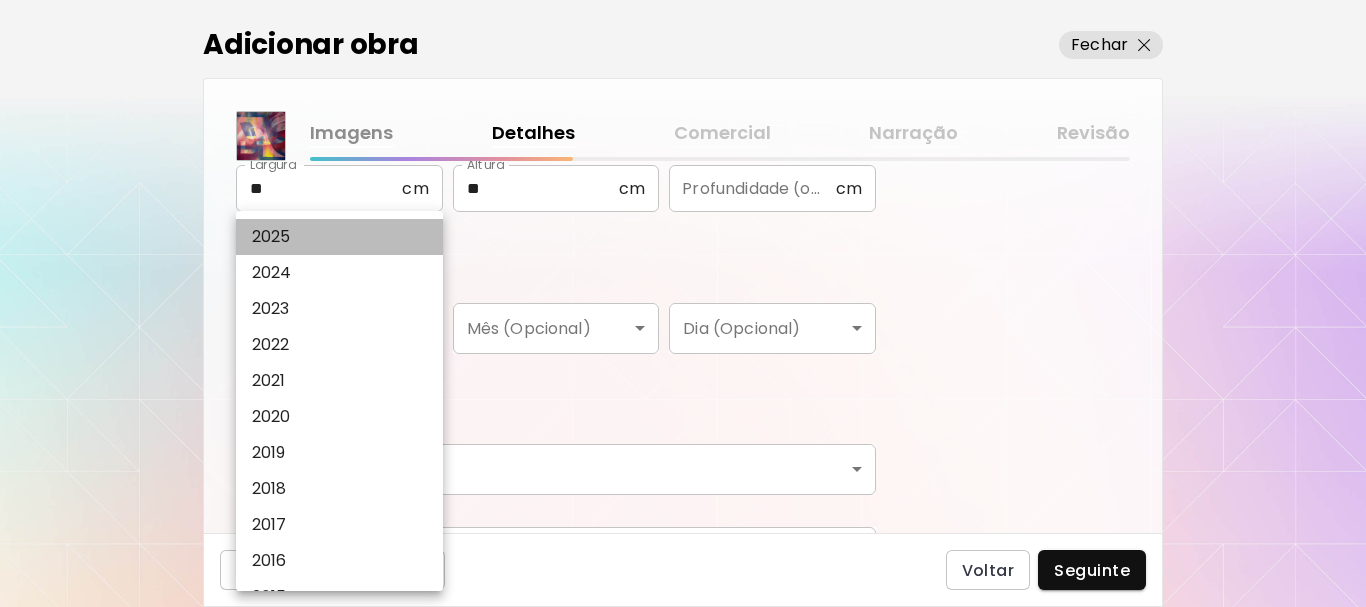 click on "2025" at bounding box center (344, 237) 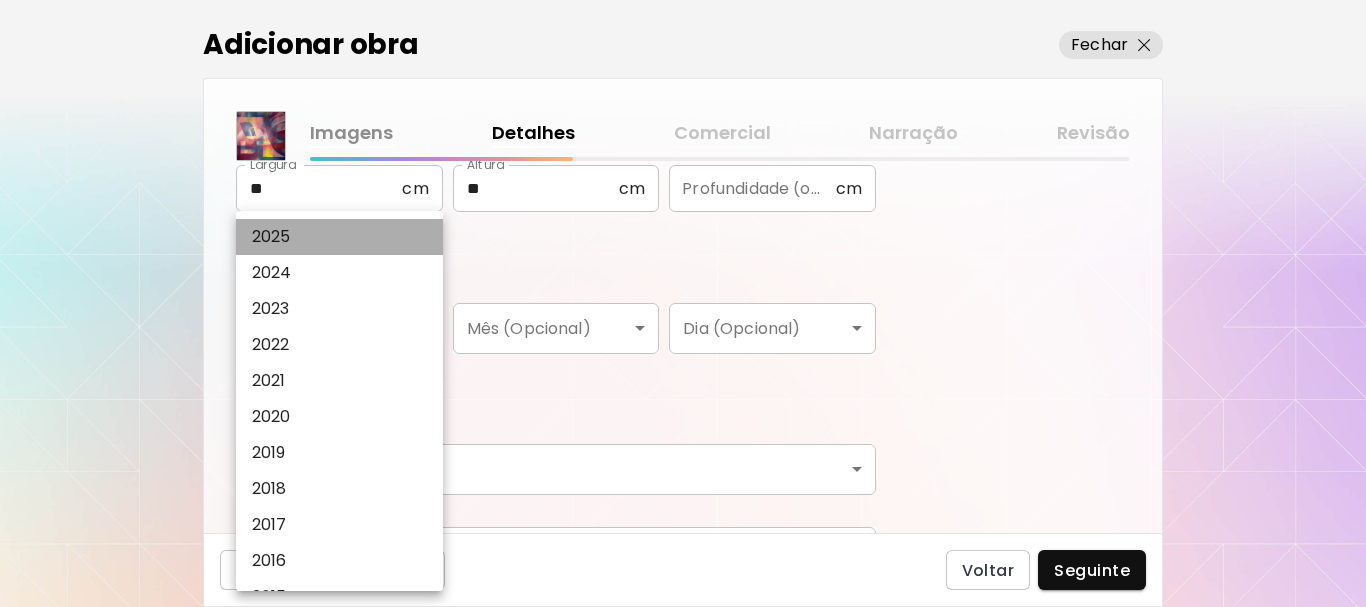 type on "****" 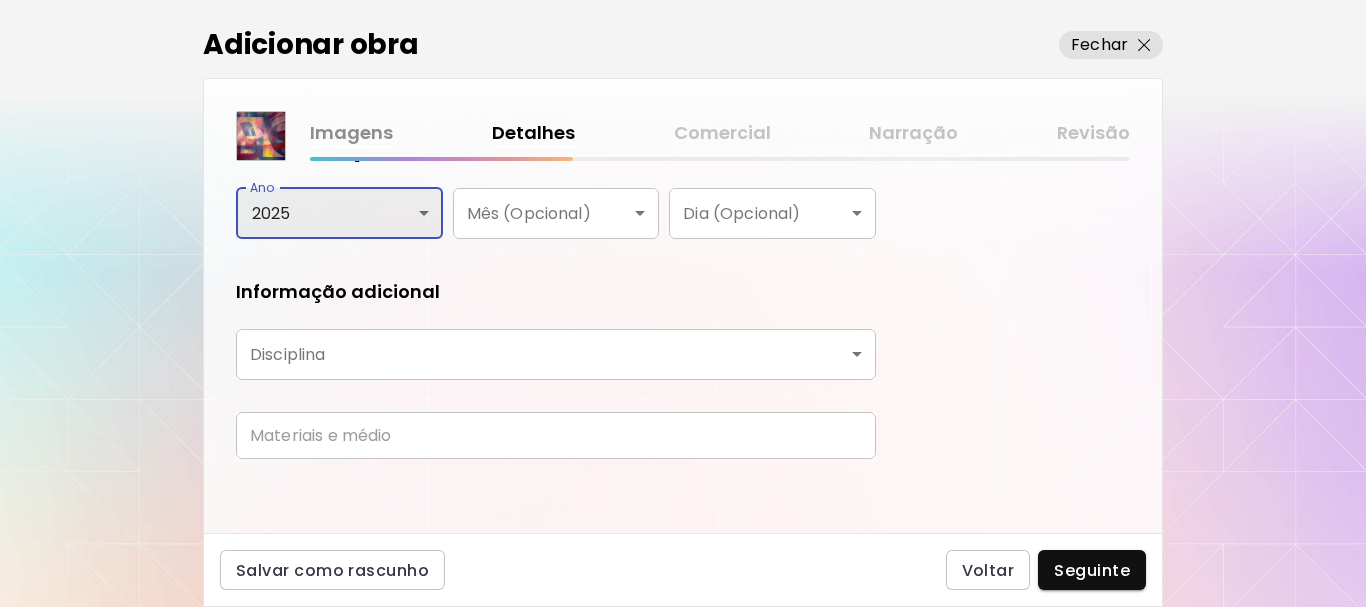 scroll, scrollTop: 421, scrollLeft: 0, axis: vertical 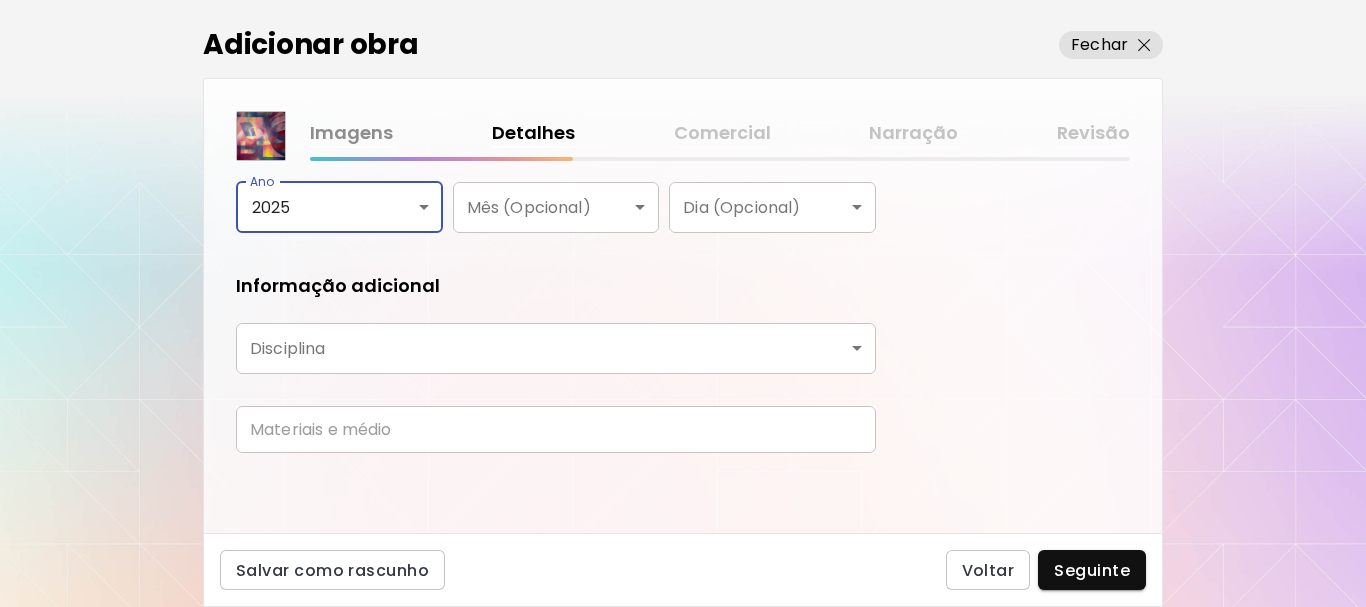 click on "kaleido.art/marks95 Adicionar obras Gerencie suas obras Editar Perfil My BioLink Comunidade Metas MyStudio Atualizar My Website My Showrooms My Documents My Subscribers My Provenance My Augmentations My Analytics Ajustes Ajuda 0 0 Adicionar obra Fechar Imagens Detalhes Comercial Narração Revisão O que tipo de arte gostaria de acrescentar? Aprenda mais Física Fotografia Digital Arte ao ar livre Título da obra ****** Título da obra Dimensões Métrica Padrão Largura ** cm Largura Altura ** cm Altura Profundidade (opcional) cm Profundidade (opcional) Data de criação Ano 2025 **** Ano Mês (Opcional) ​ Mês (Opcional) Dia (Opcional) ​ Dia (Opcional) Informação adicional Disciplina ​ Disciplina Materiais e médio Materiais e médio Salvar como rascunho Voltar Seguinte Pesquisa de artista Nome ou identificador Nome ou identificador País do artista País do artista Disciplina Todos Pintura Contemporânea Desenho e Ilustração Collage Esculturas e Instalações Fotografía Arte AR/VR Arte urbana" at bounding box center [683, 303] 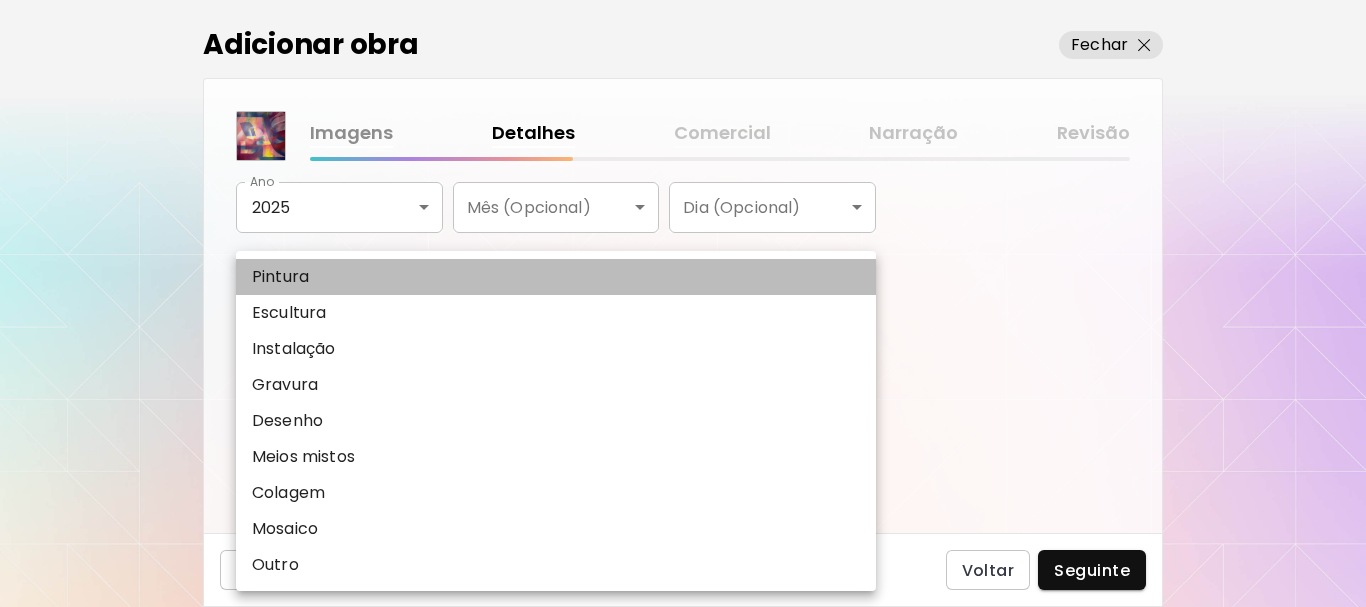 click on "Pintura" at bounding box center (556, 277) 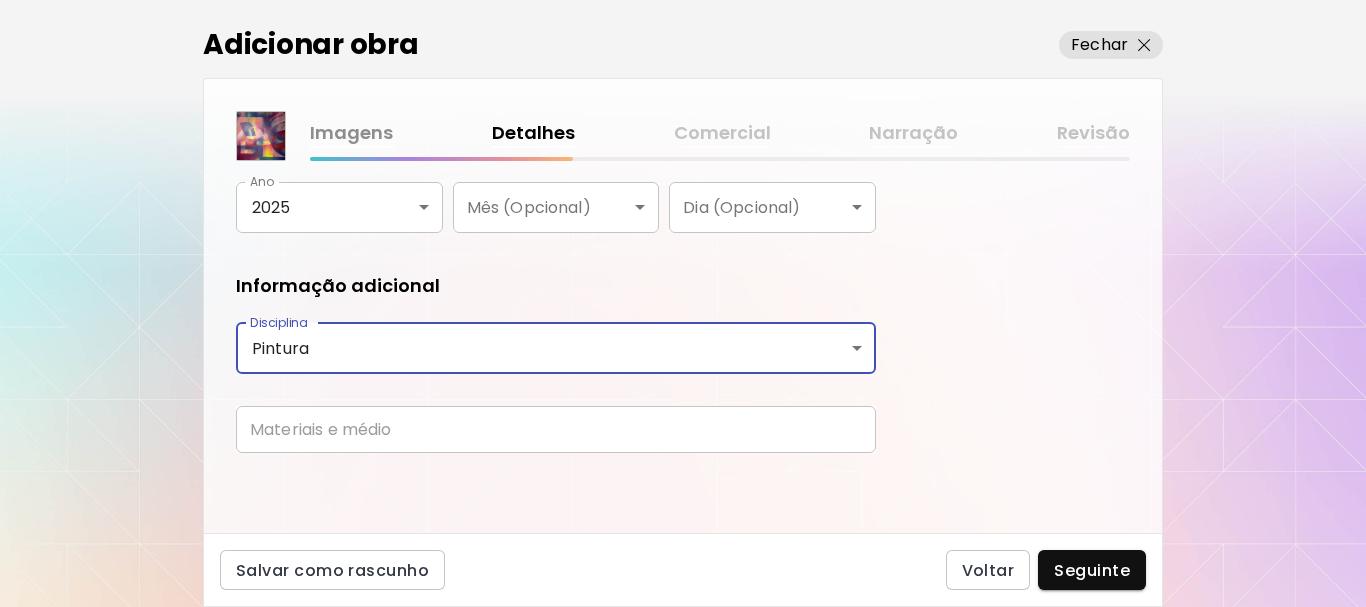 click at bounding box center (556, 429) 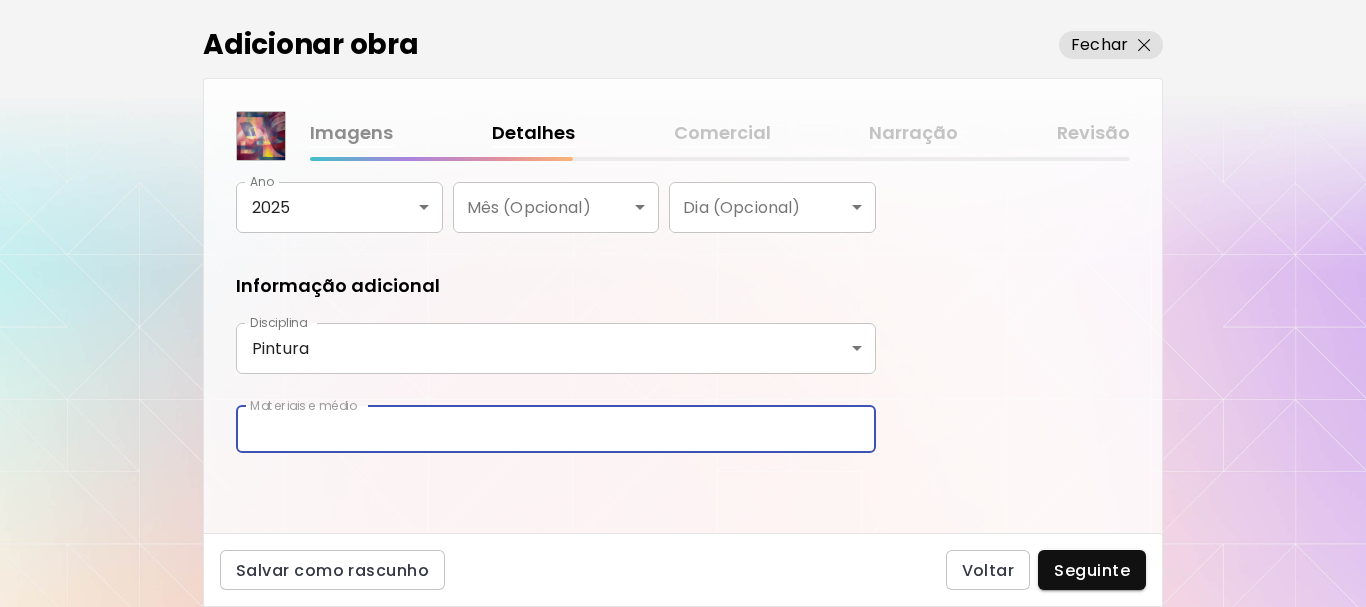 type on "**********" 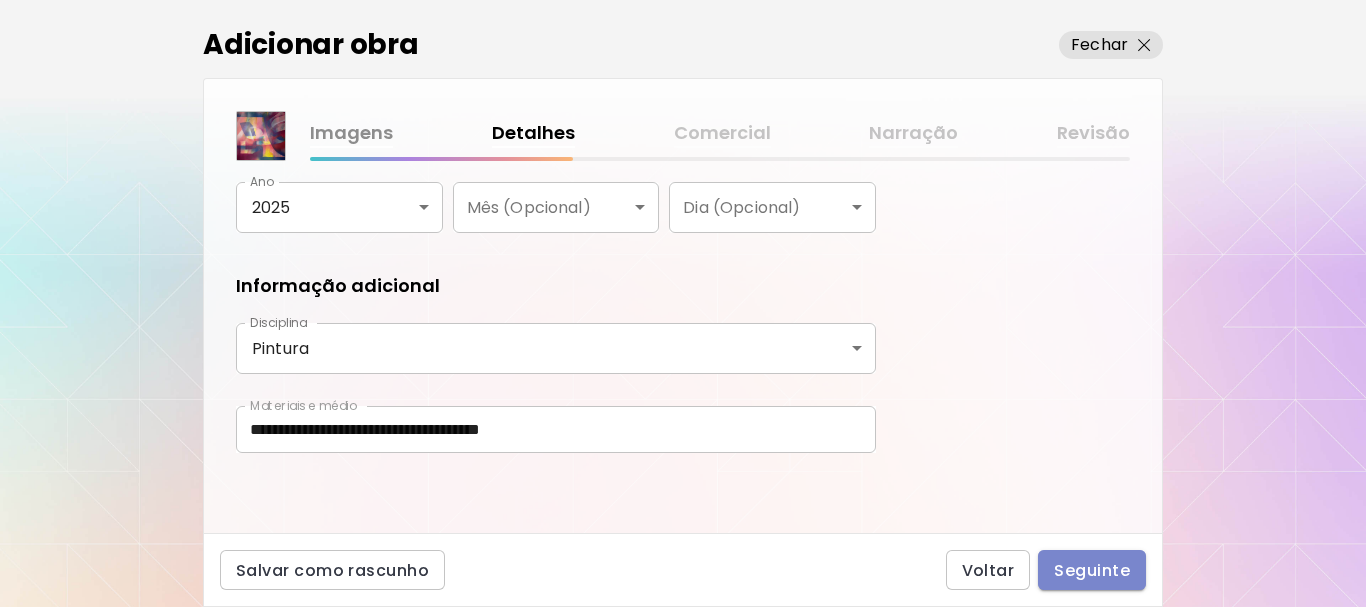 click on "Seguinte" at bounding box center (1092, 570) 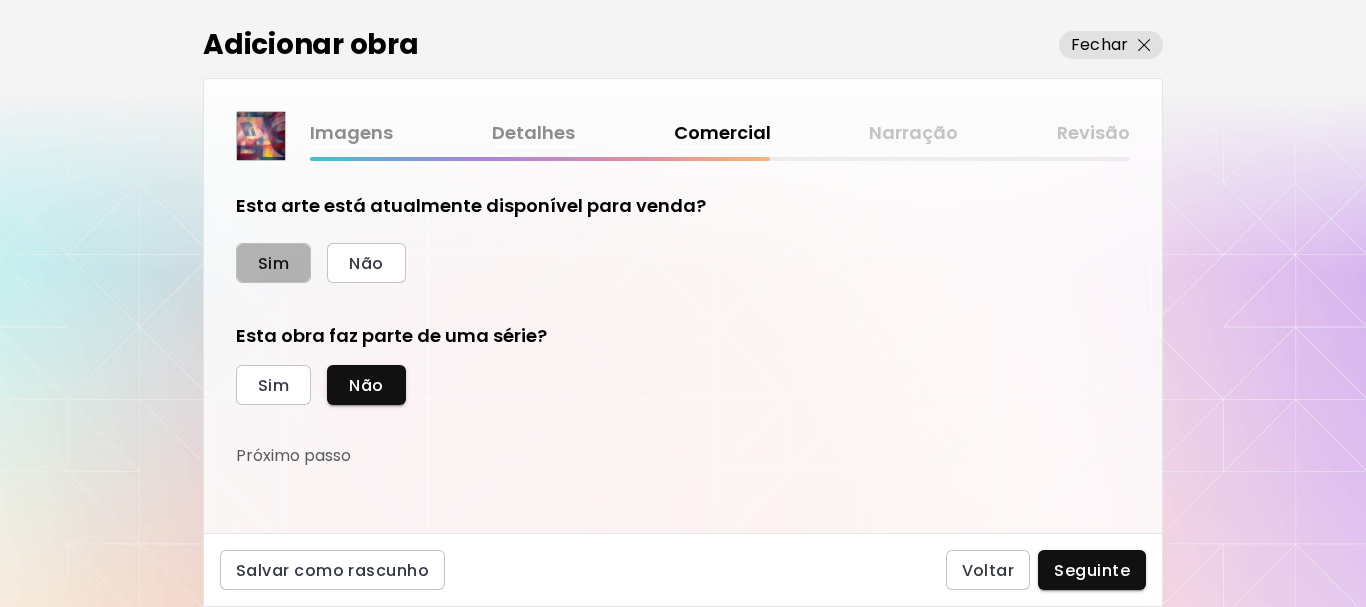 click on "Sim" at bounding box center [273, 263] 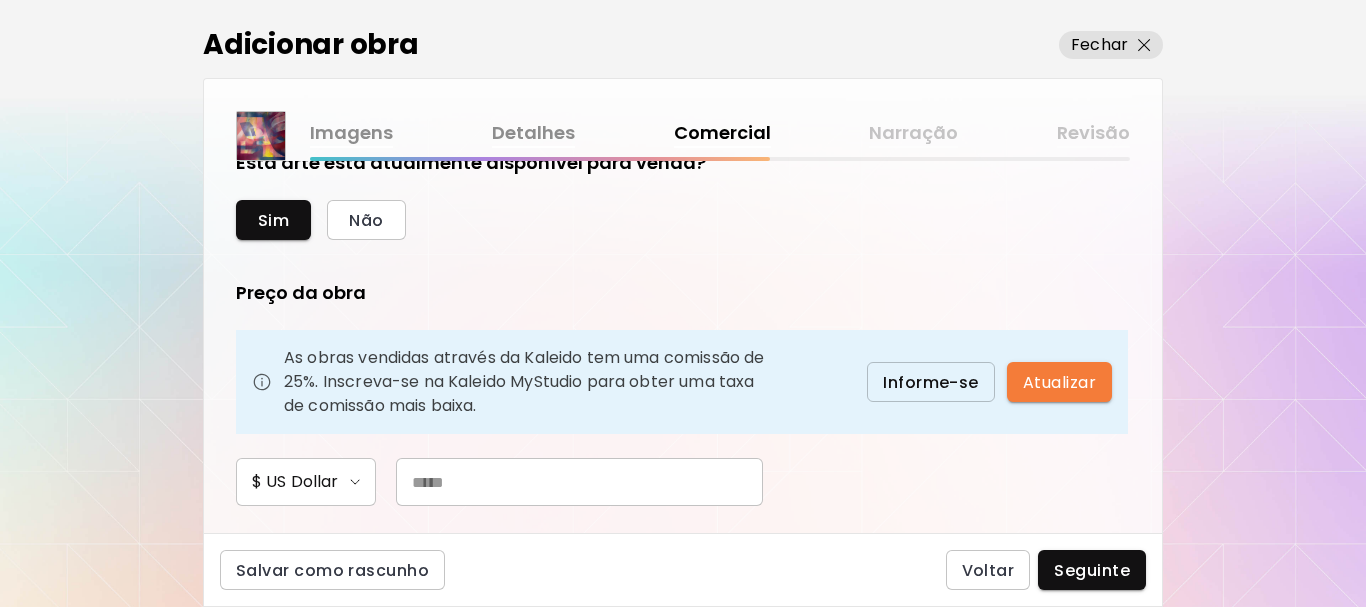 scroll, scrollTop: 200, scrollLeft: 0, axis: vertical 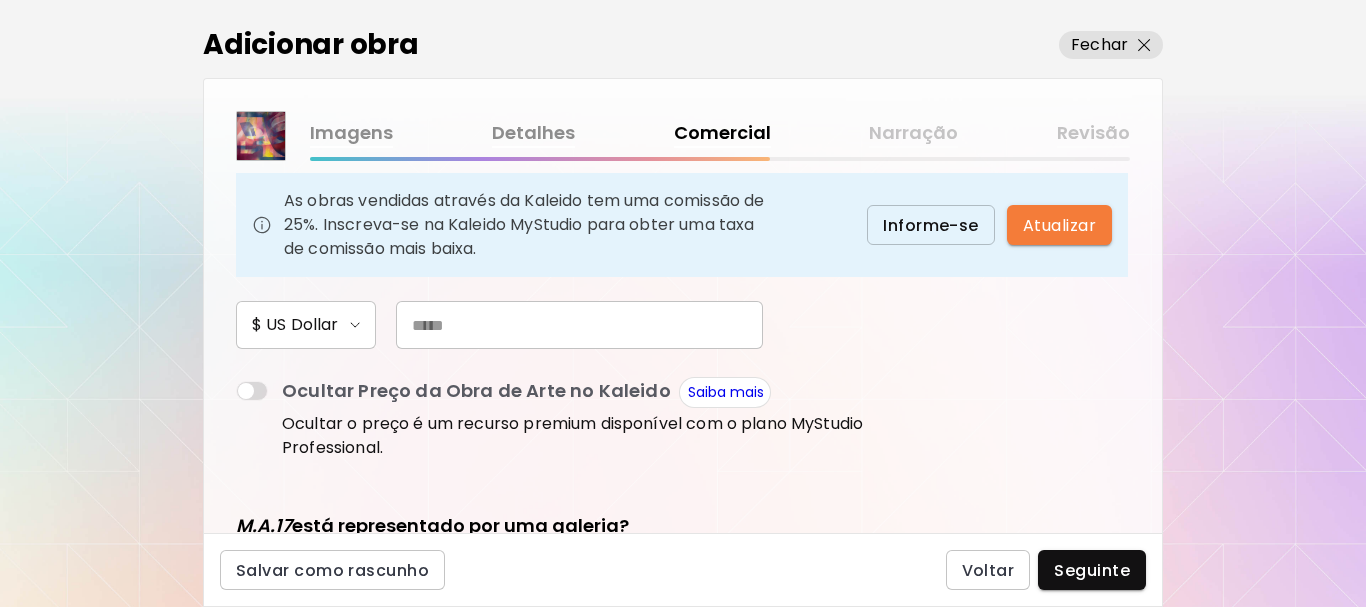 click at bounding box center (579, 325) 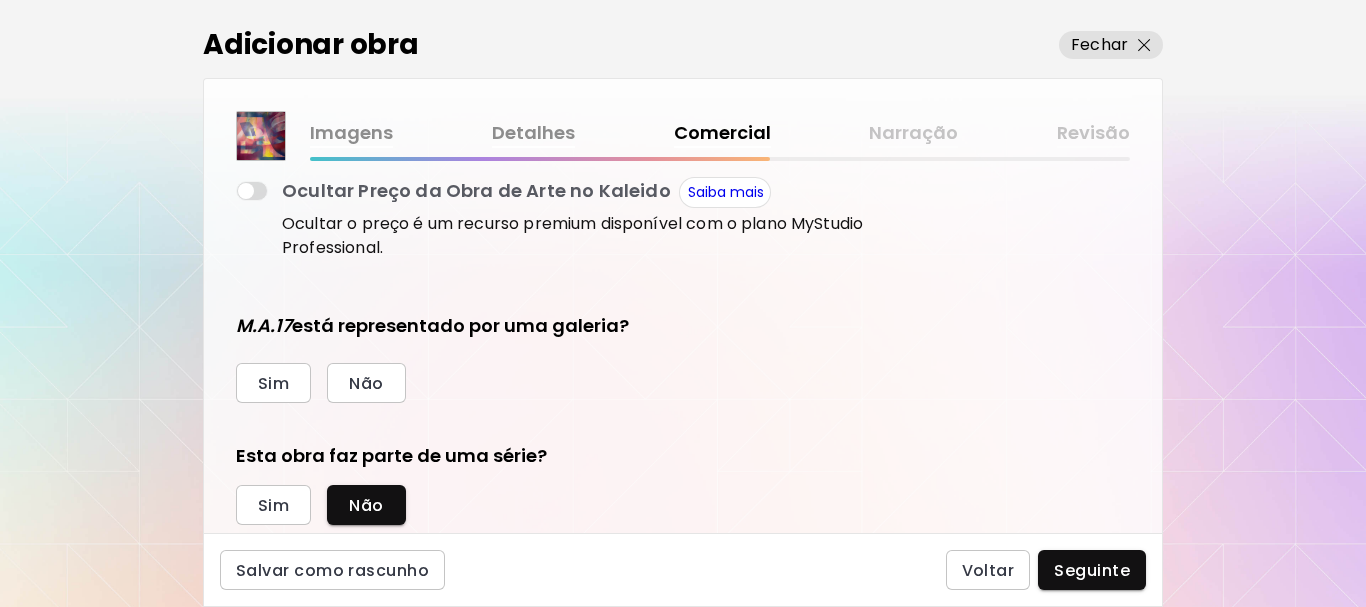 scroll, scrollTop: 454, scrollLeft: 0, axis: vertical 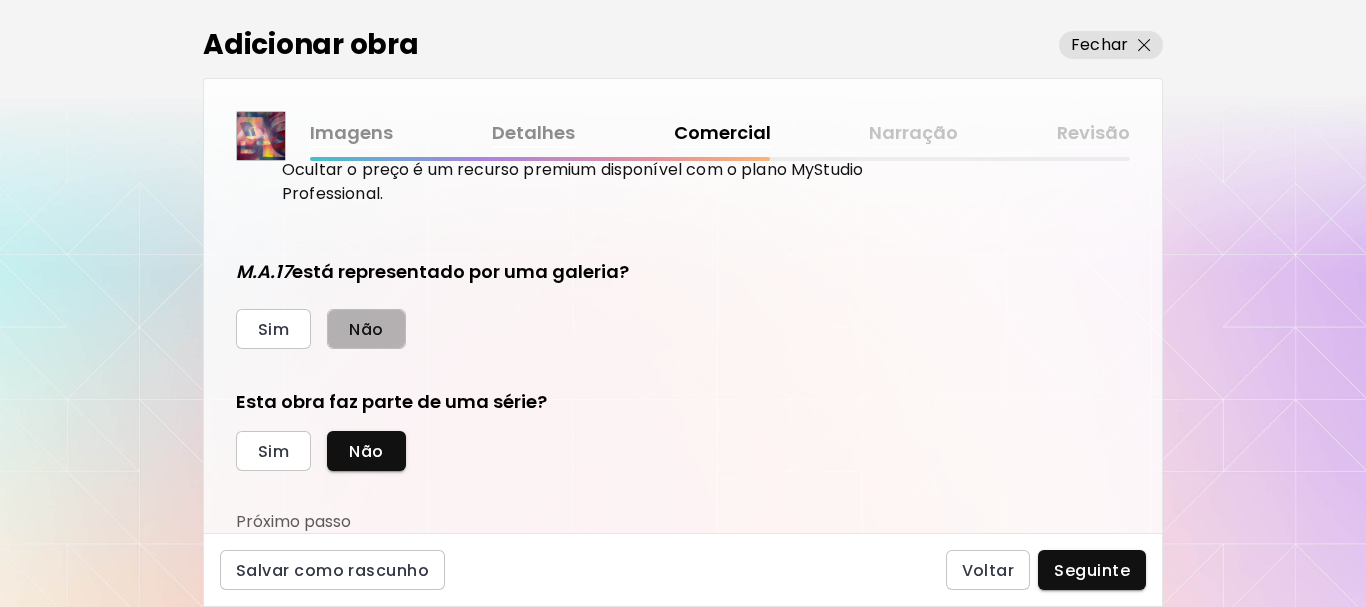 click on "Não" at bounding box center (366, 329) 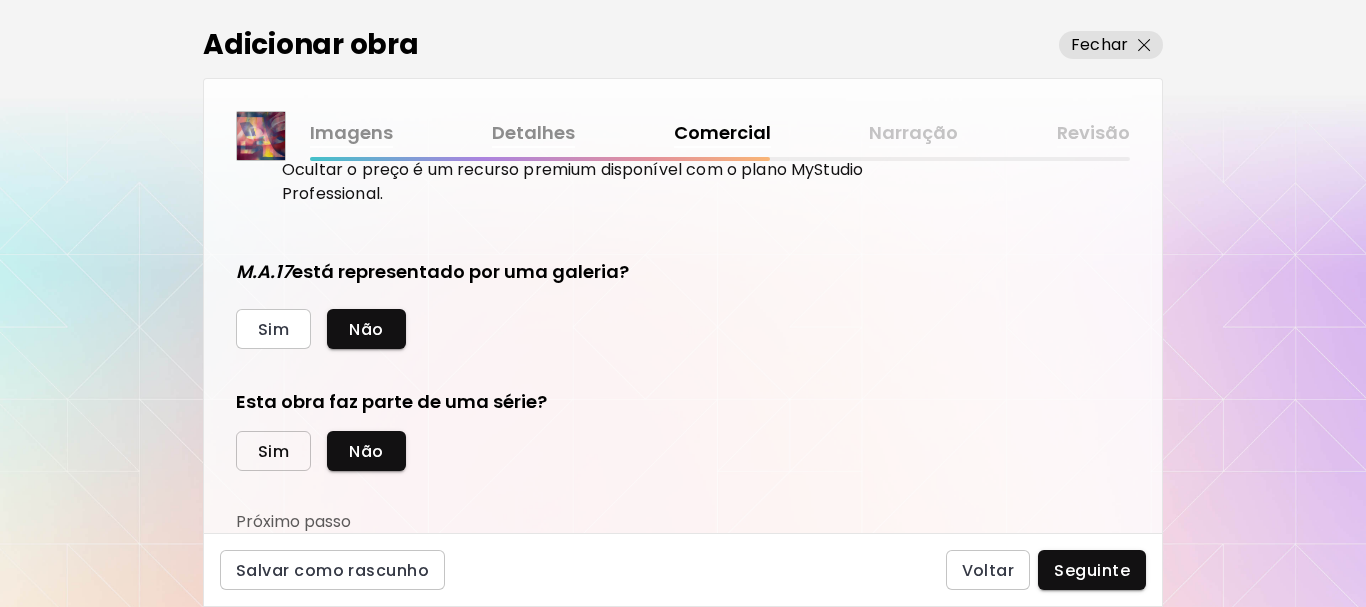 click on "Sim" at bounding box center (273, 451) 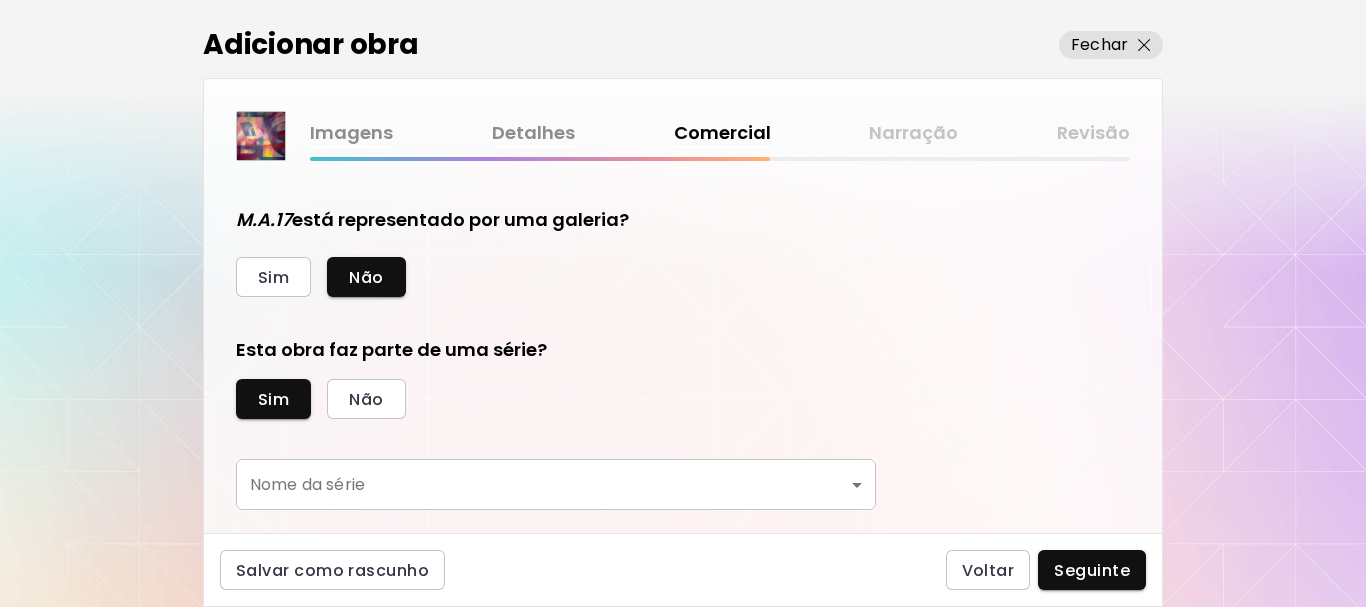 scroll, scrollTop: 547, scrollLeft: 0, axis: vertical 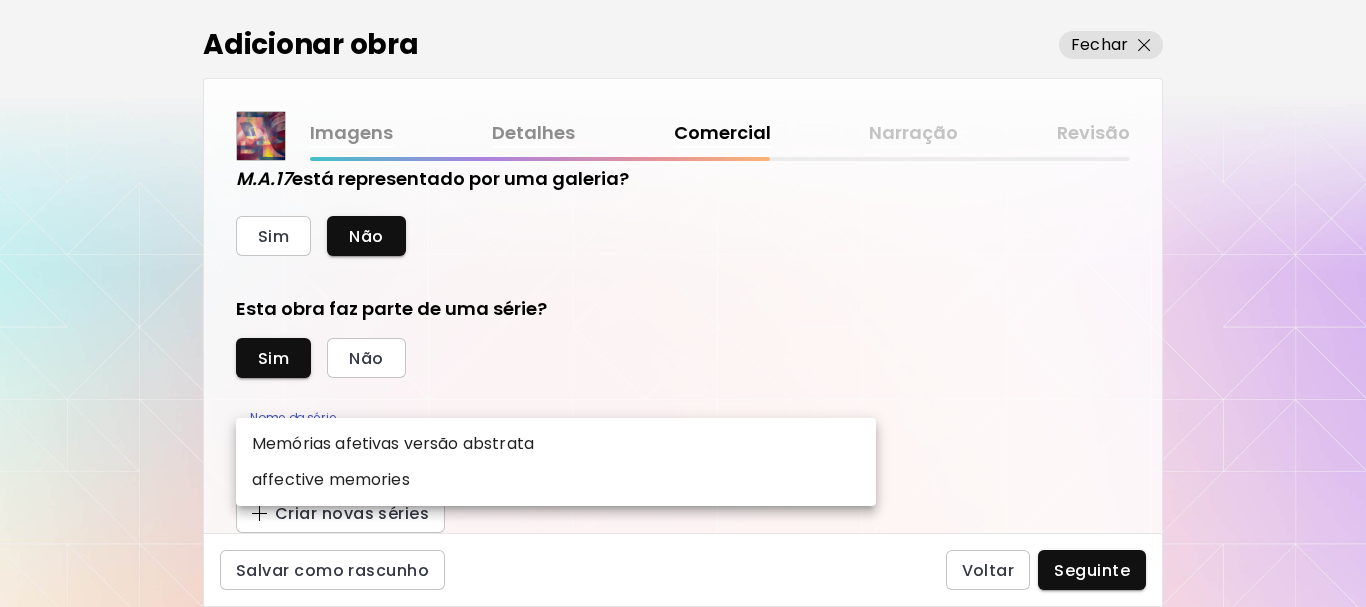 click on "kaleido.art/marks95 Adicionar obras Gerencie suas obras Editar Perfil My BioLink Comunidade Metas MyStudio Atualizar My Website My Showrooms My Documents My Subscribers My Provenance My Augmentations My Analytics Ajustes Ajuda 0 0 Adicionar obra Fechar Imagens Detalhes Comercial Narração Revisão Esta arte está atualmente disponível para venda? Sim Não Preço da obra As obras vendidas através da Kaleido tem uma comissão de 25%. Inscreva-se na Kaleido MyStudio para obter uma taxa de comissão mais baixa. Informe-se Atualizar $ US Dollar *** Ocultar Preço da Obra de Arte no Kaleido Saiba mais Ocultar o preço é um recurso premium disponível com o plano MyStudio Professional. M.A.17  está representado por uma galeria? Sim Não Esta obra faz parte de uma série? Sim Não Nome da série ​ Nome da série Criar novas séries Salvar como rascunho Voltar Seguinte Pesquisa de artista Nome ou identificador Nome ou identificador País do artista País do artista Disciplina Todos Pintura Contemporânea Todos" at bounding box center [683, 303] 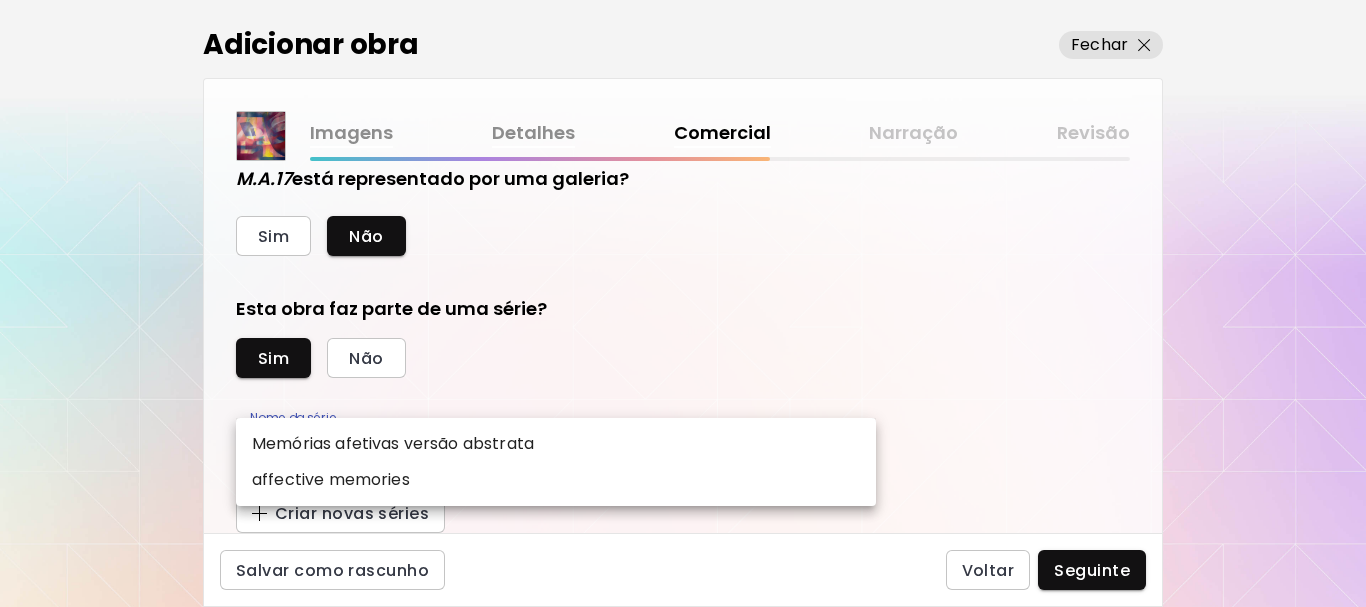 type on "**********" 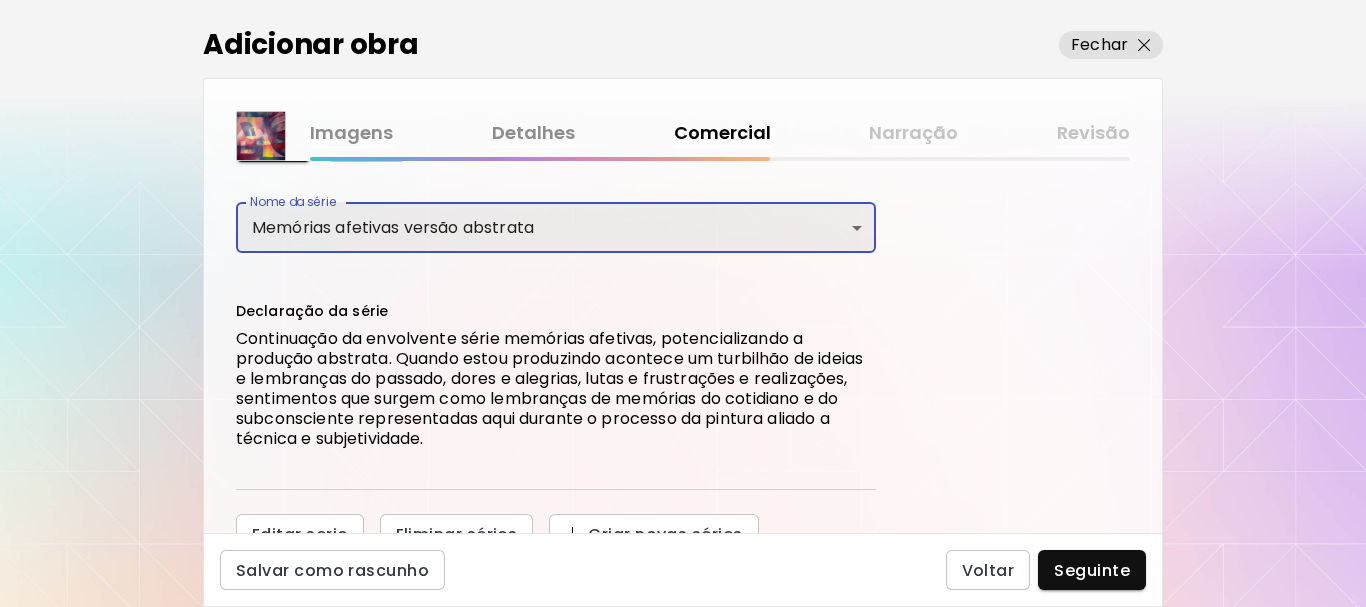 scroll, scrollTop: 784, scrollLeft: 0, axis: vertical 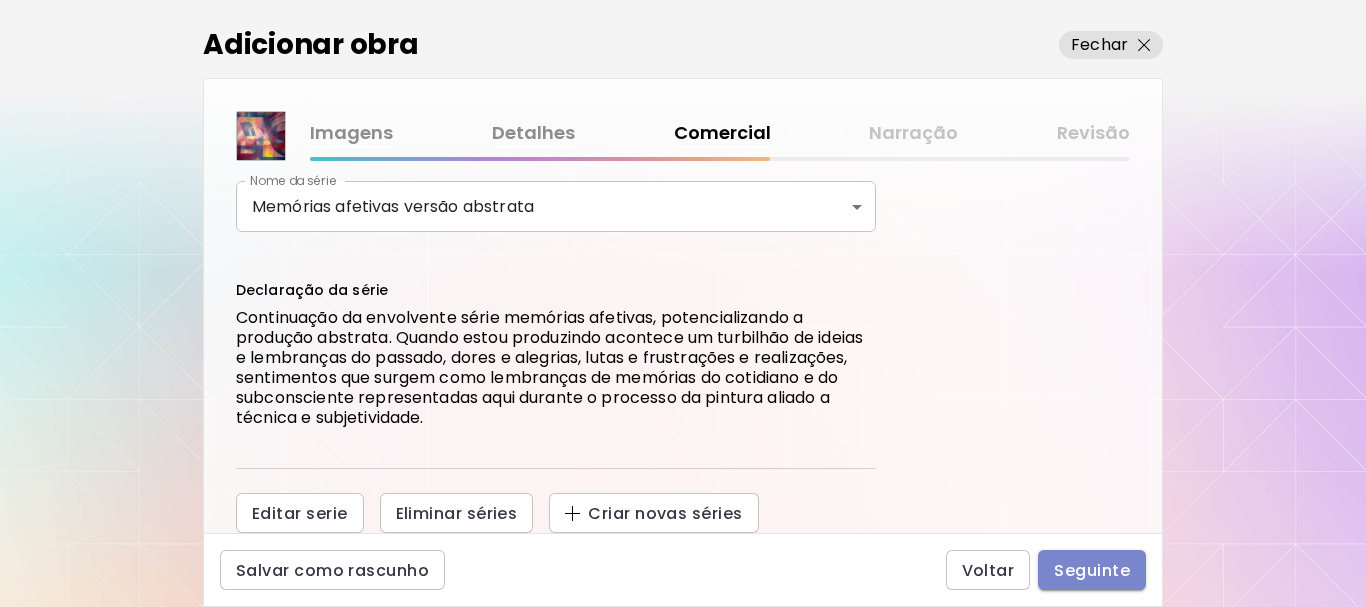 click on "Seguinte" at bounding box center (1092, 570) 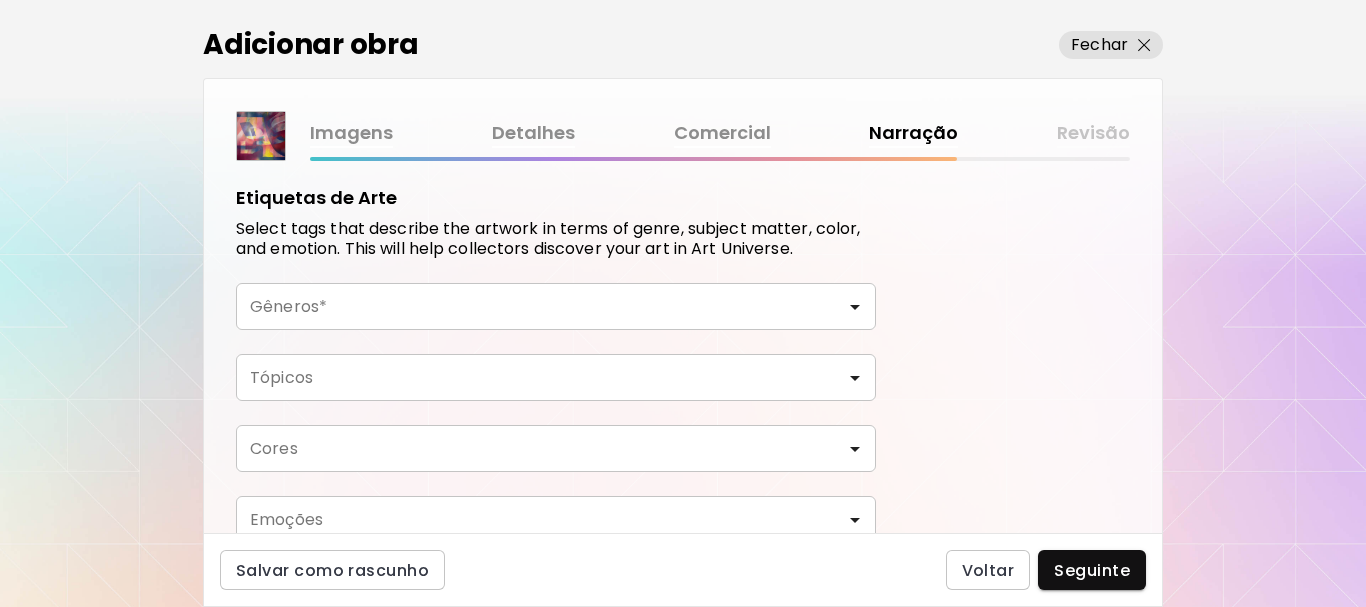 scroll, scrollTop: 0, scrollLeft: 0, axis: both 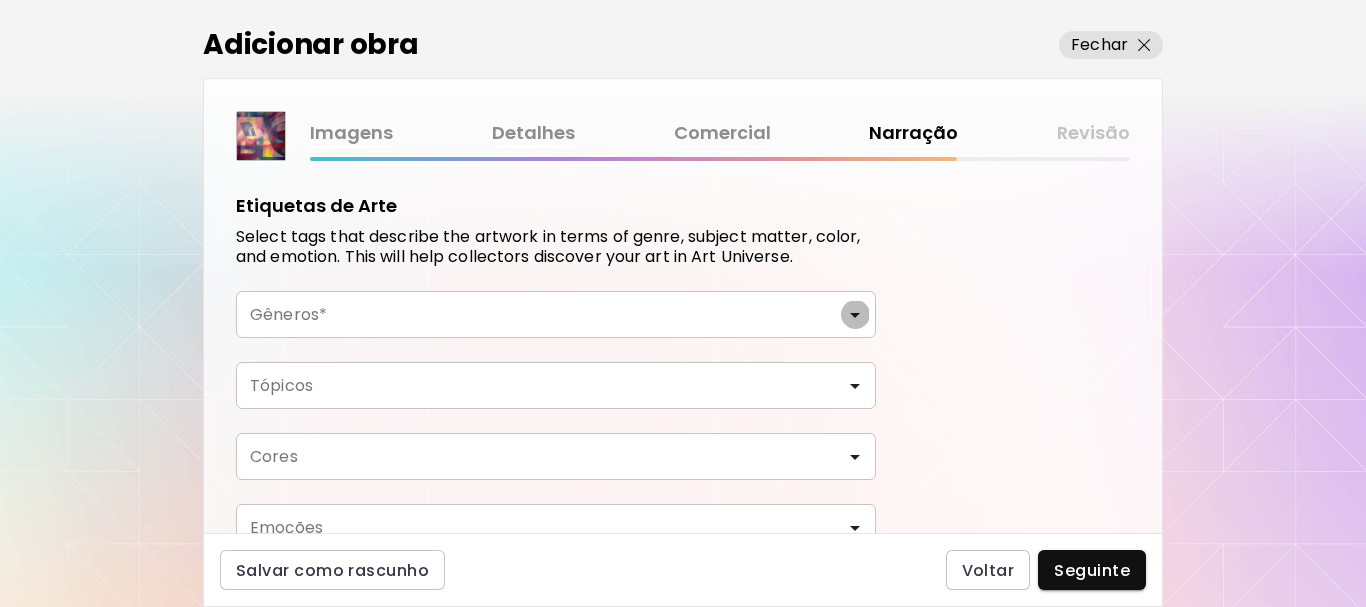 click 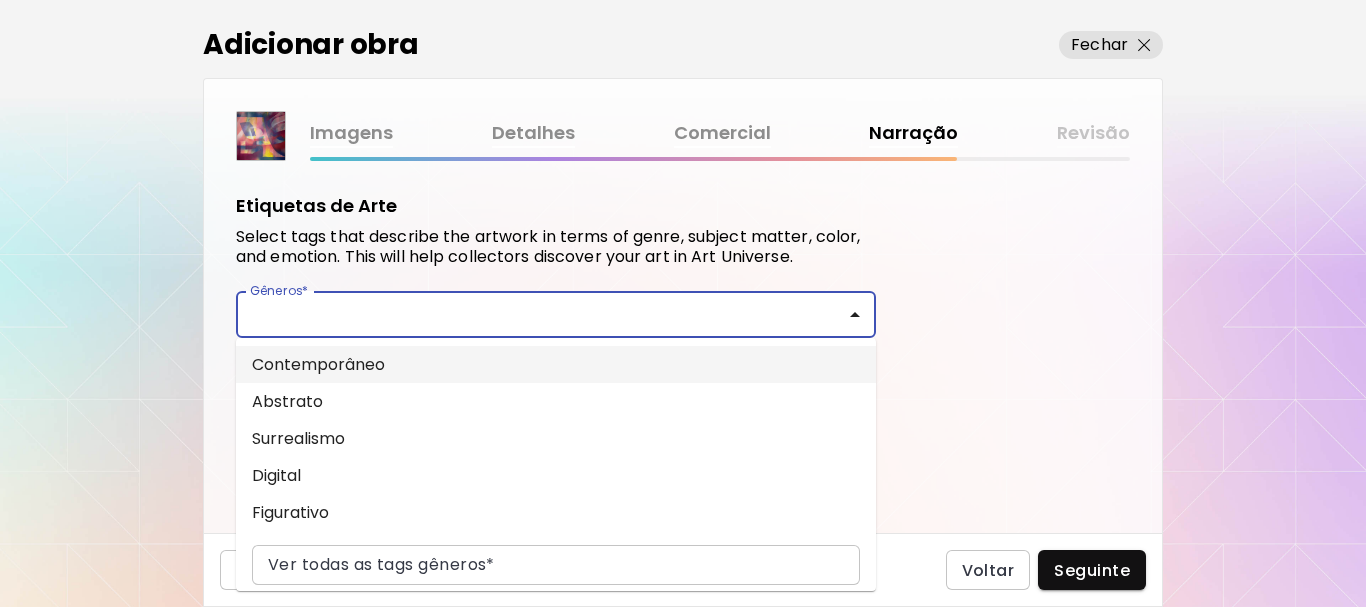 click on "Contemporâneo" at bounding box center [556, 364] 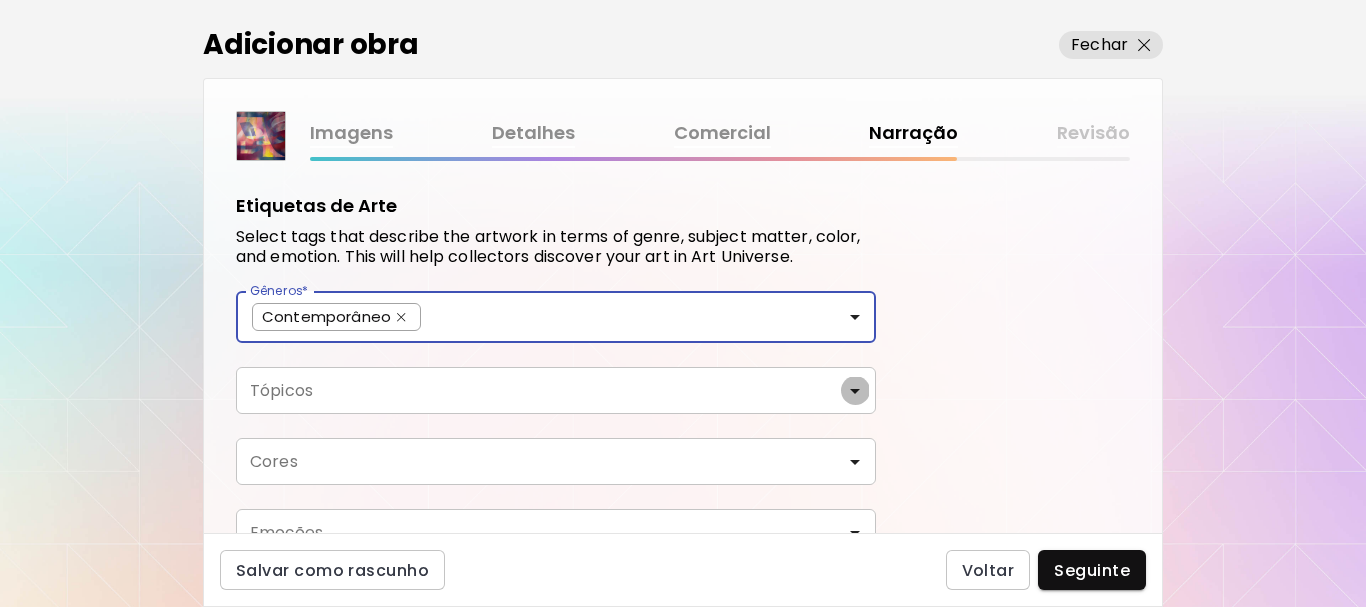 click 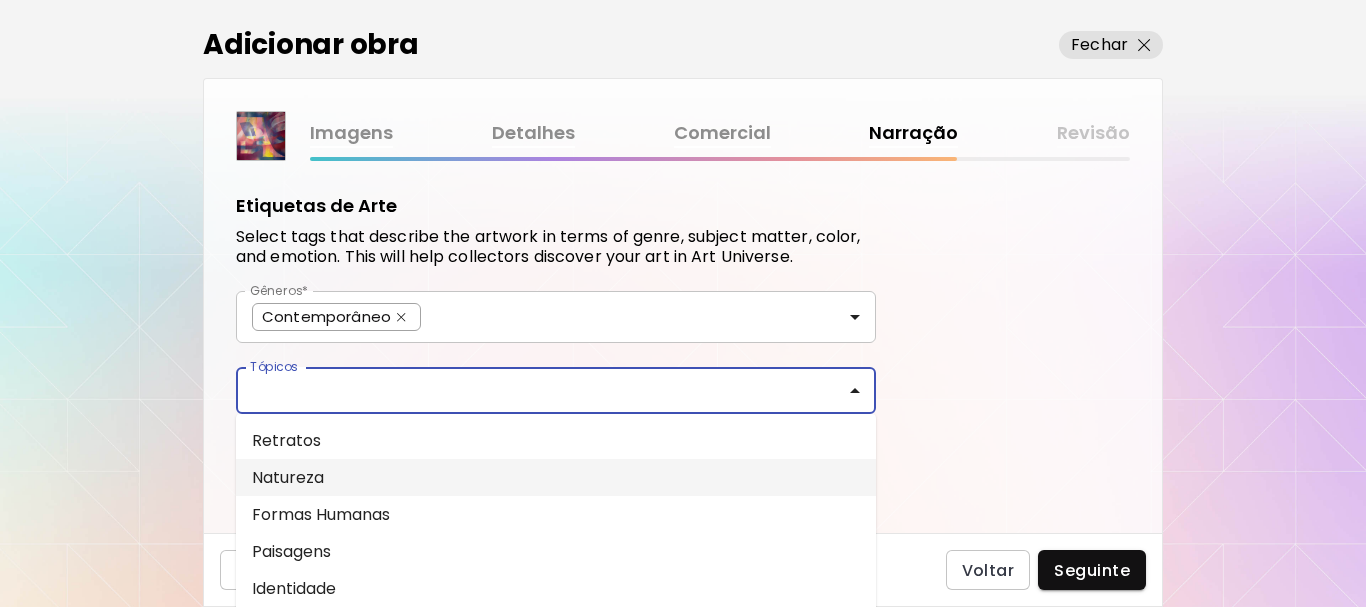 scroll, scrollTop: 60, scrollLeft: 0, axis: vertical 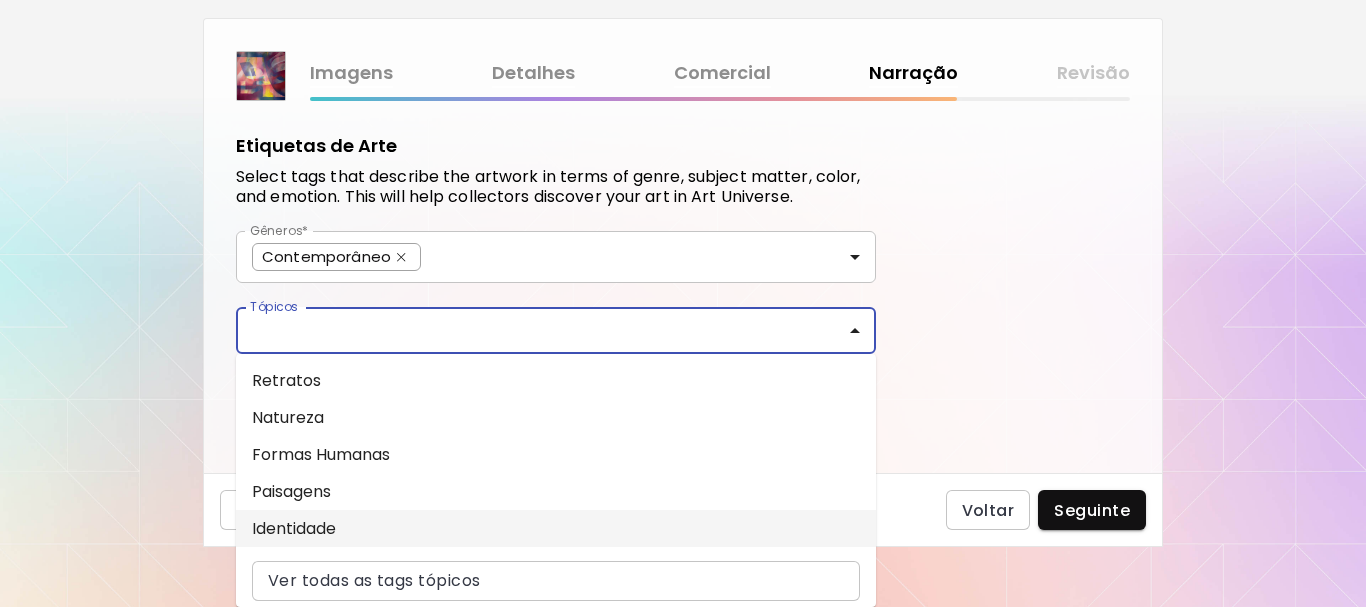 click on "Identidade" at bounding box center [556, 528] 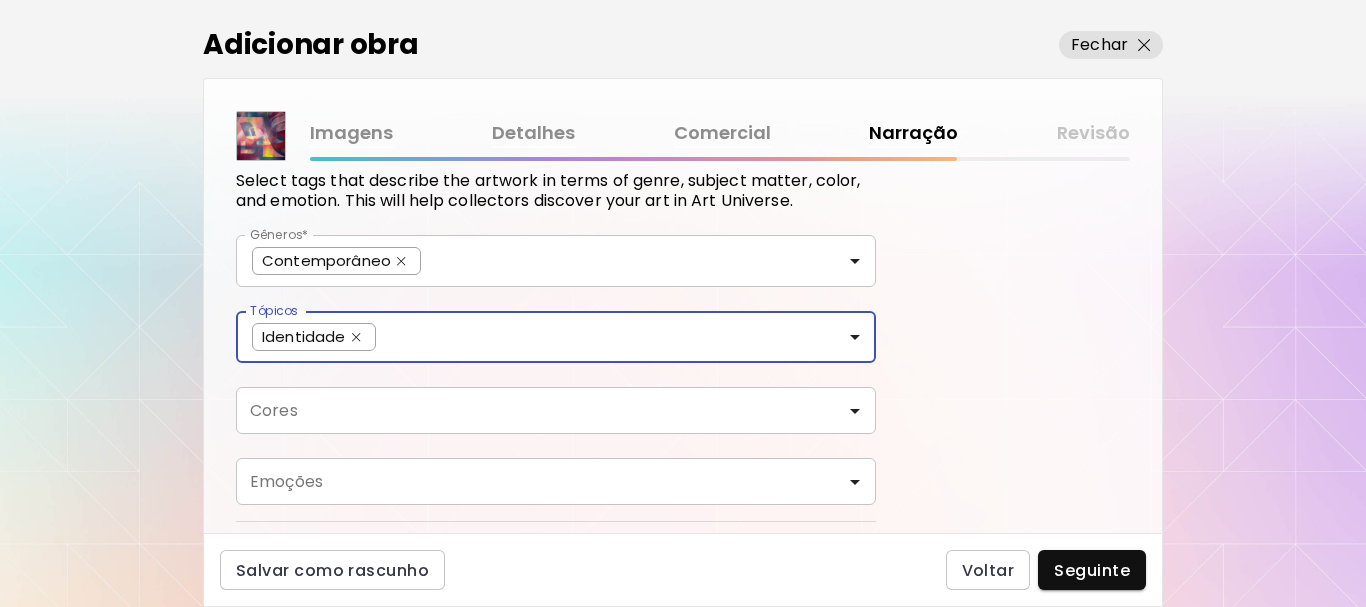 scroll, scrollTop: 100, scrollLeft: 0, axis: vertical 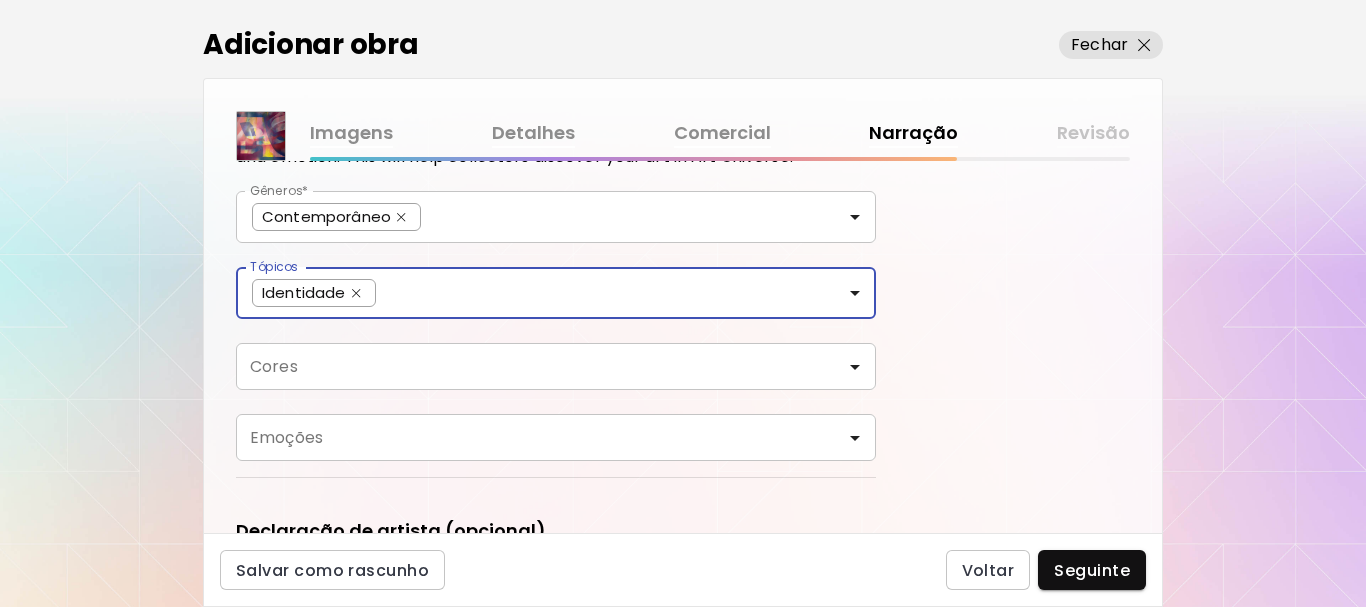 click 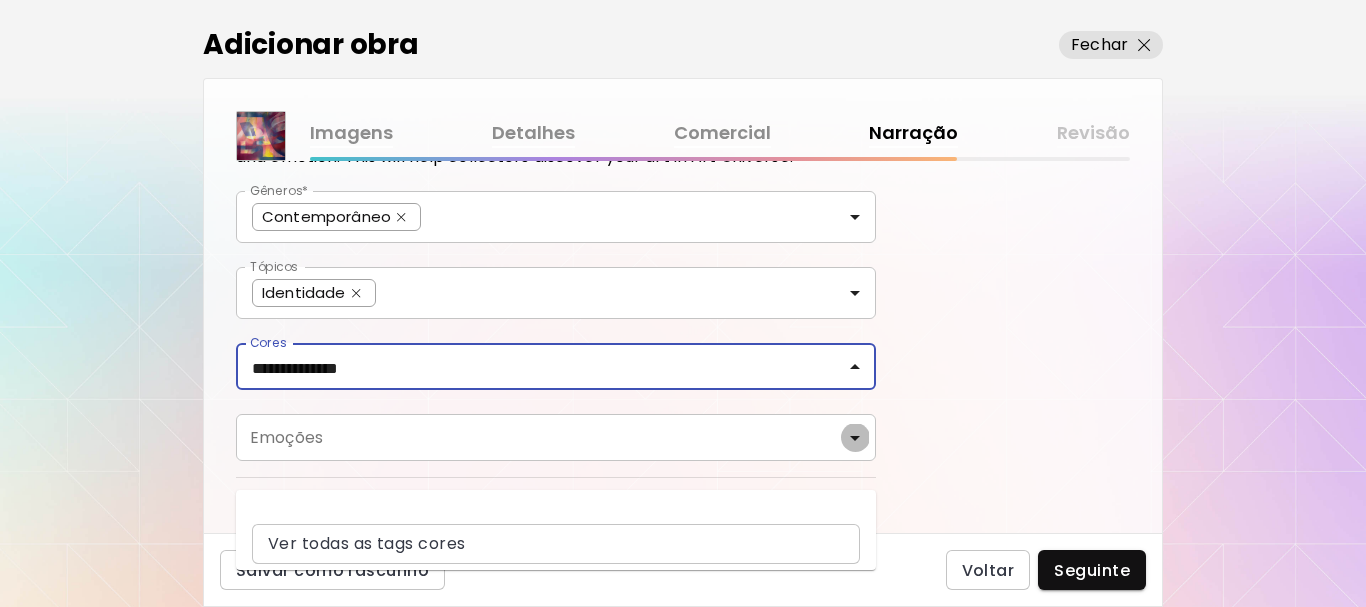 click 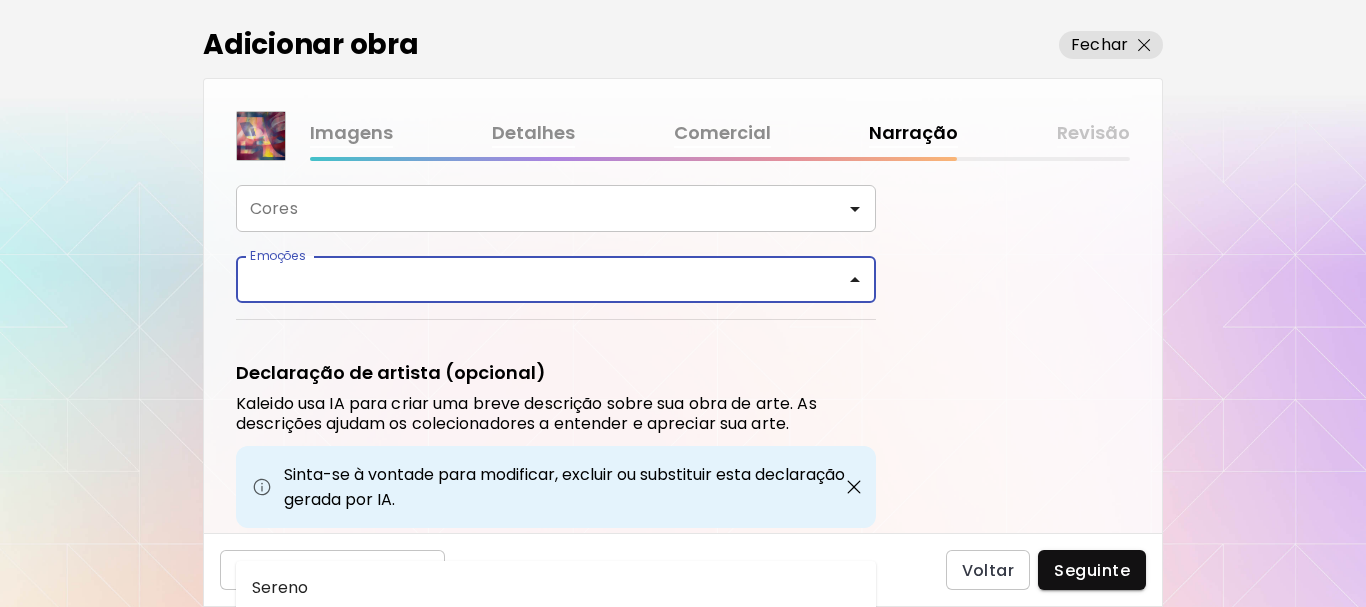 scroll, scrollTop: 300, scrollLeft: 0, axis: vertical 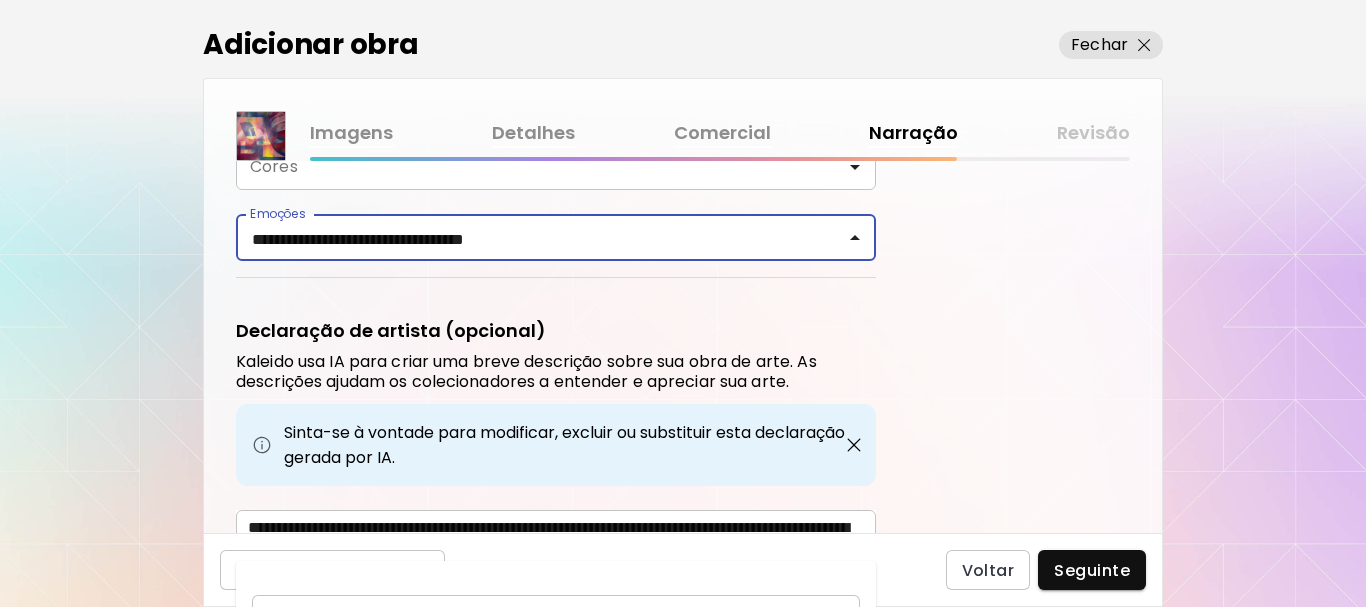 type on "**********" 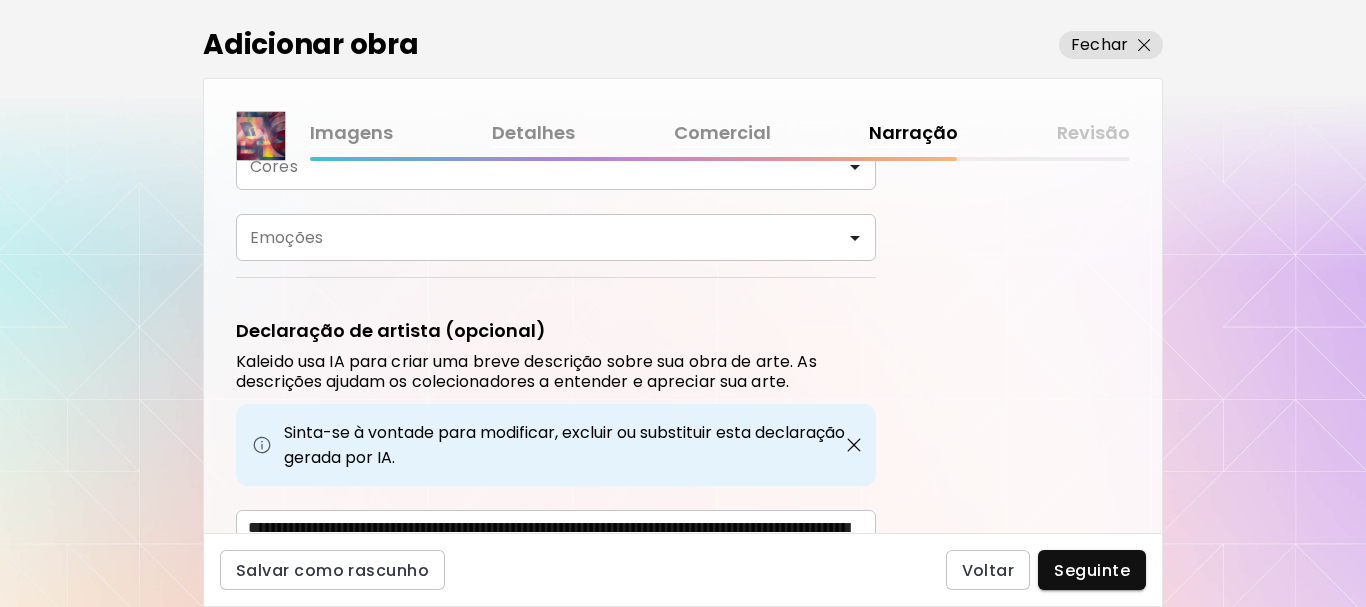 click on "Etiquetas de Arte Select tags that describe the artwork in terms of genre, subject matter, color, and emotion. This will help collectors discover your art in Art Universe. Gêneros* Contemporâneo Gêneros* Tópicos Identidade Tópicos Cores Cores Emoções Emoções Declaração de artista (opcional) Kaleido usa IA para criar uma breve descrição sobre sua obra de arte. As descrições ajudam os colecionadores a entender e apreciar sua arte. Sinta-se à vontade para modificar, excluir ou substituir esta declaração gerada por IA. * ​ 503 / 5,000" at bounding box center [683, 347] 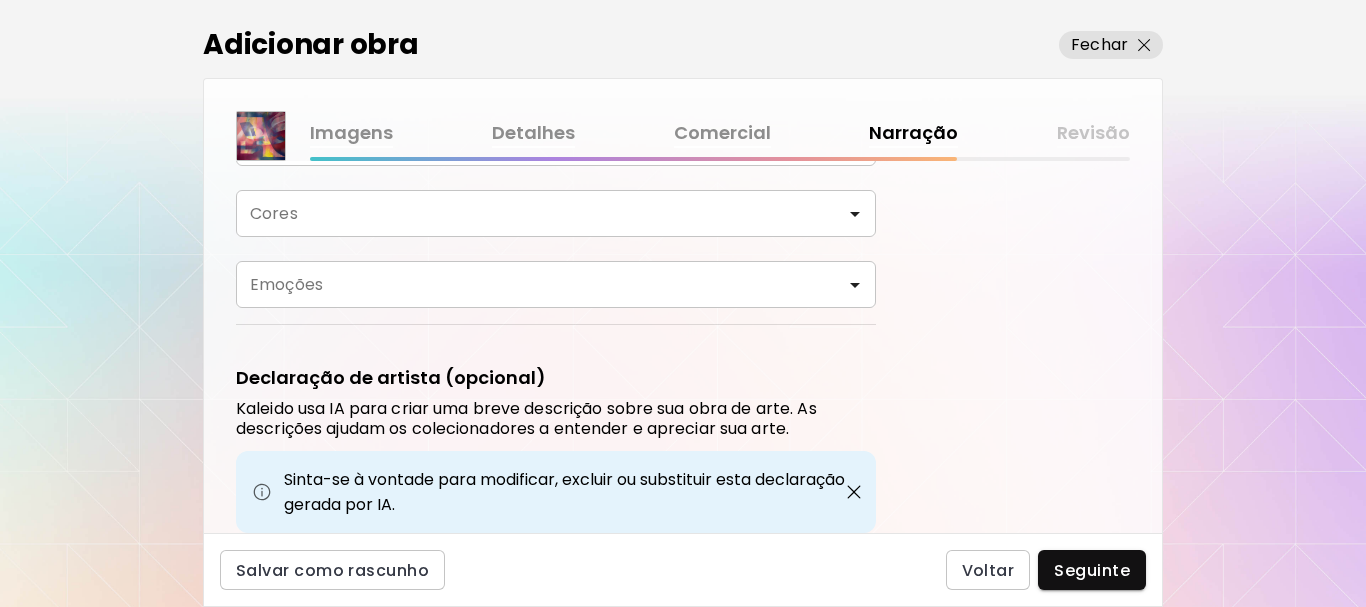 scroll, scrollTop: 300, scrollLeft: 0, axis: vertical 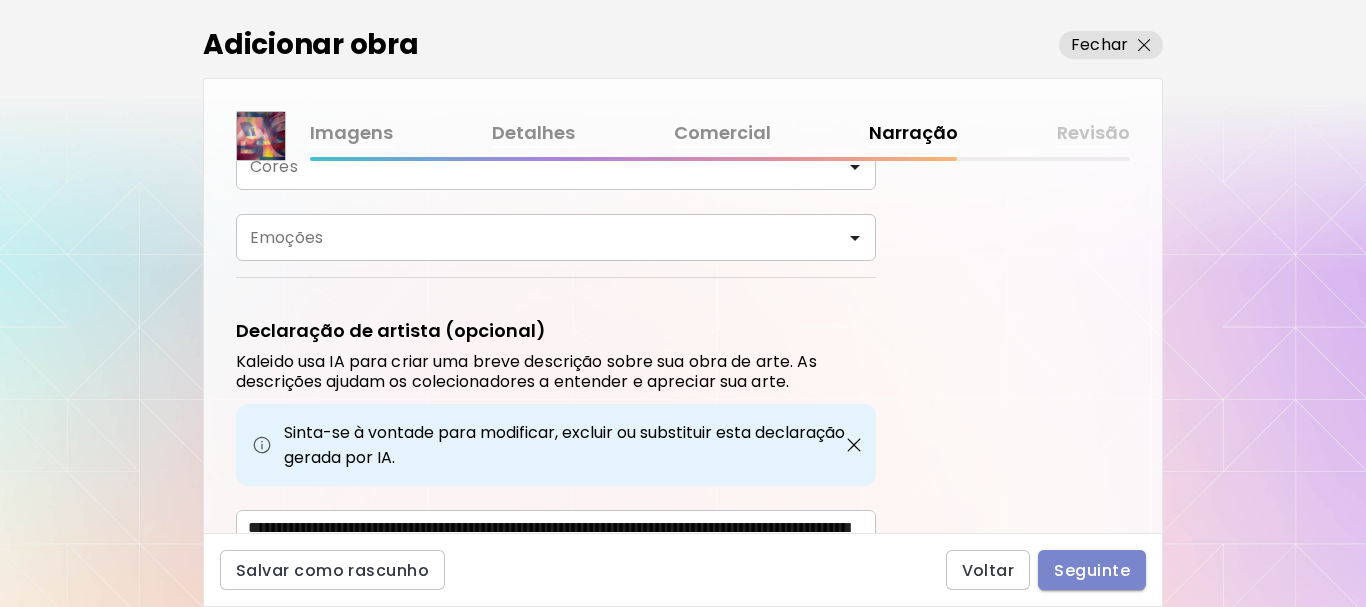 click on "Seguinte" at bounding box center (1092, 570) 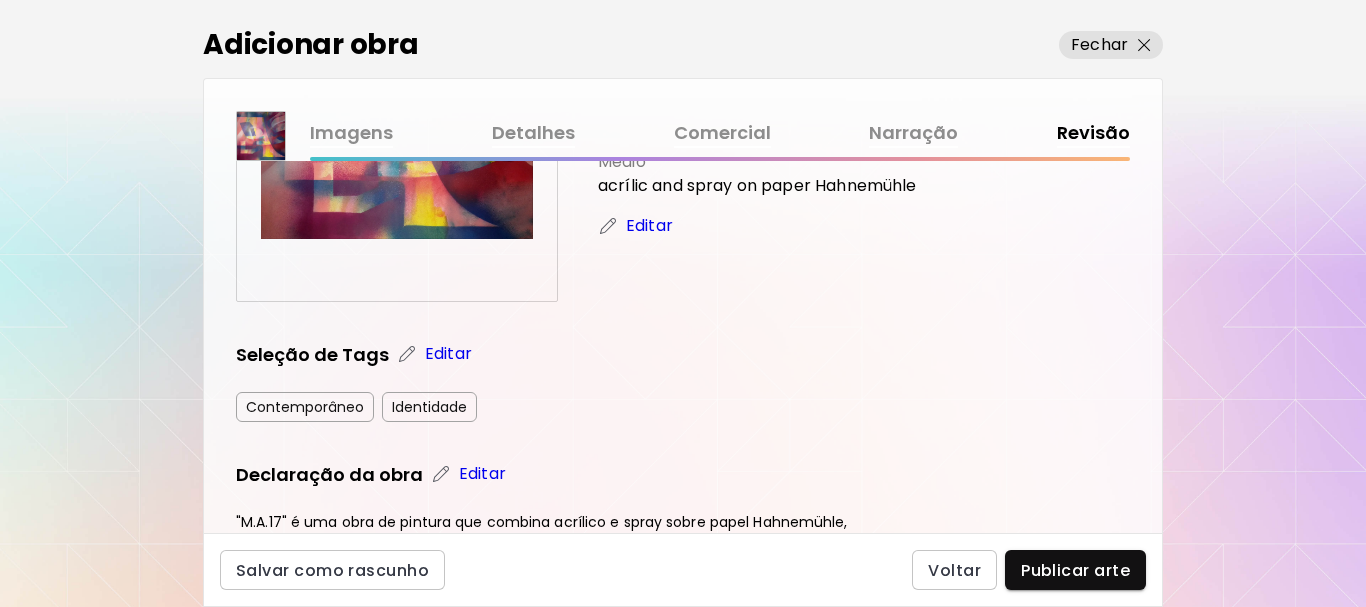 scroll, scrollTop: 209, scrollLeft: 0, axis: vertical 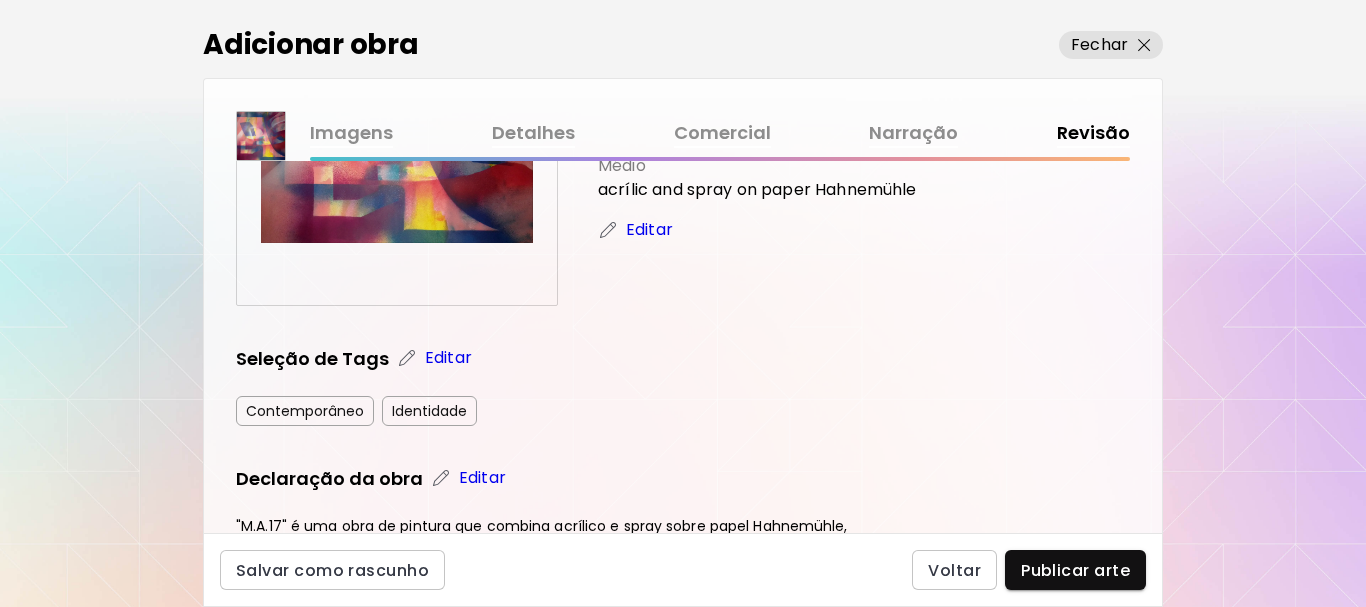 click on "Narração" at bounding box center [913, 133] 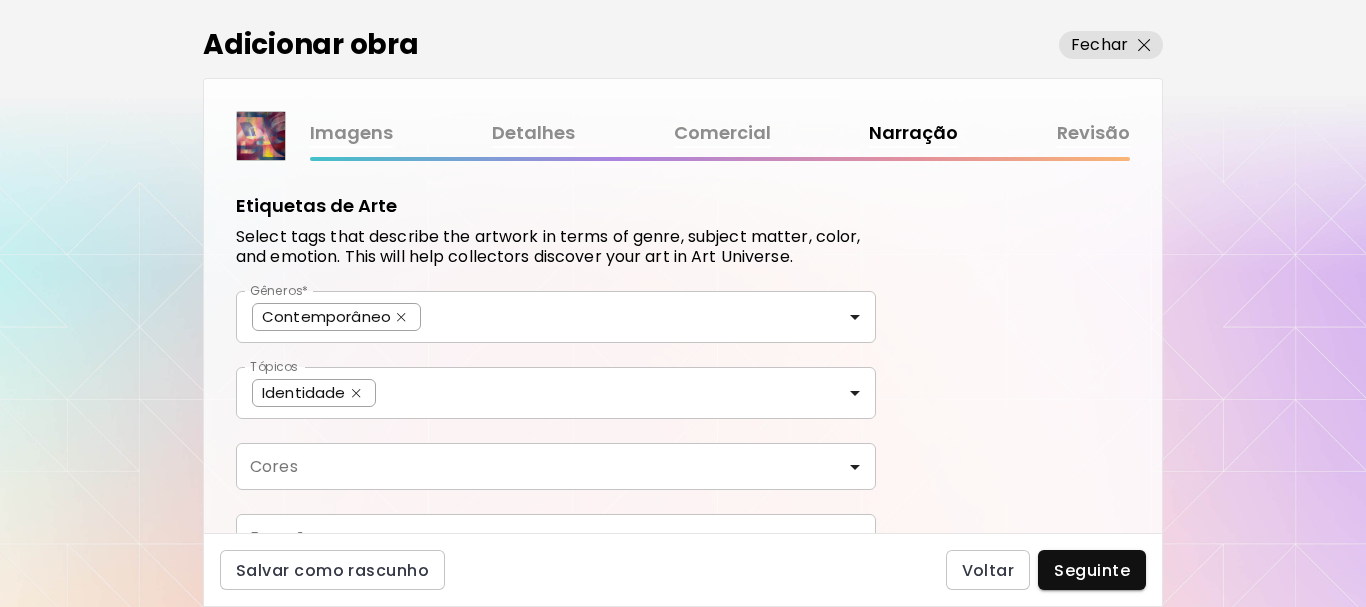 click on "Comercial" at bounding box center (722, 133) 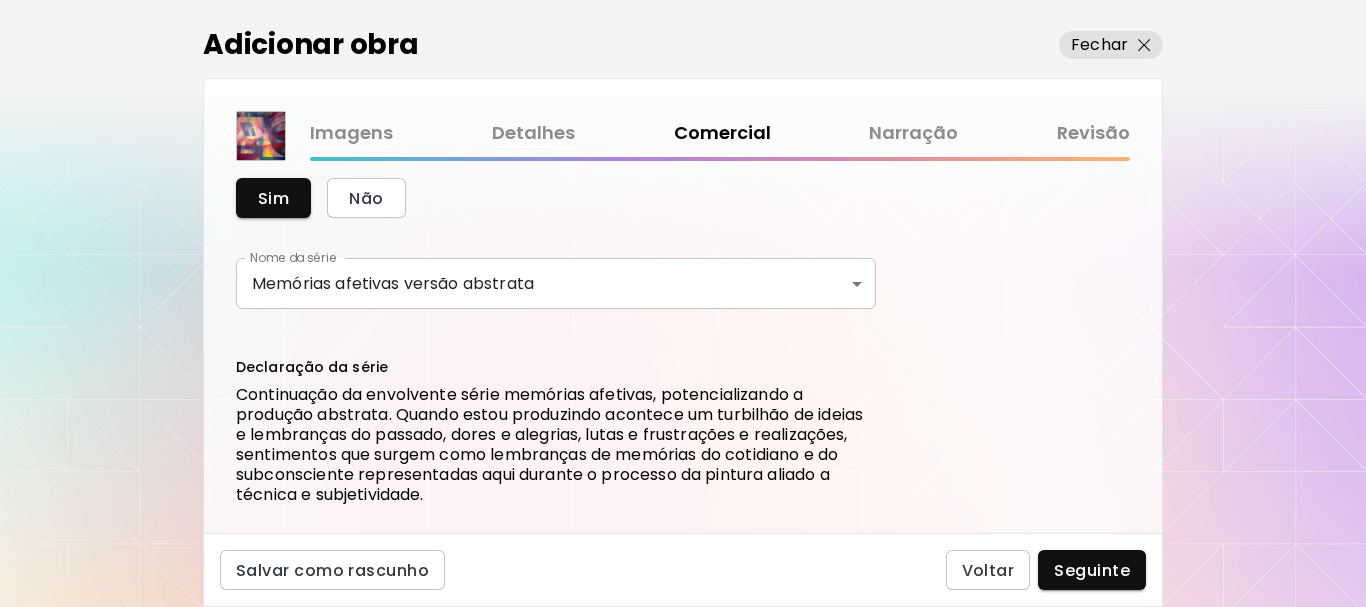 scroll, scrollTop: 784, scrollLeft: 0, axis: vertical 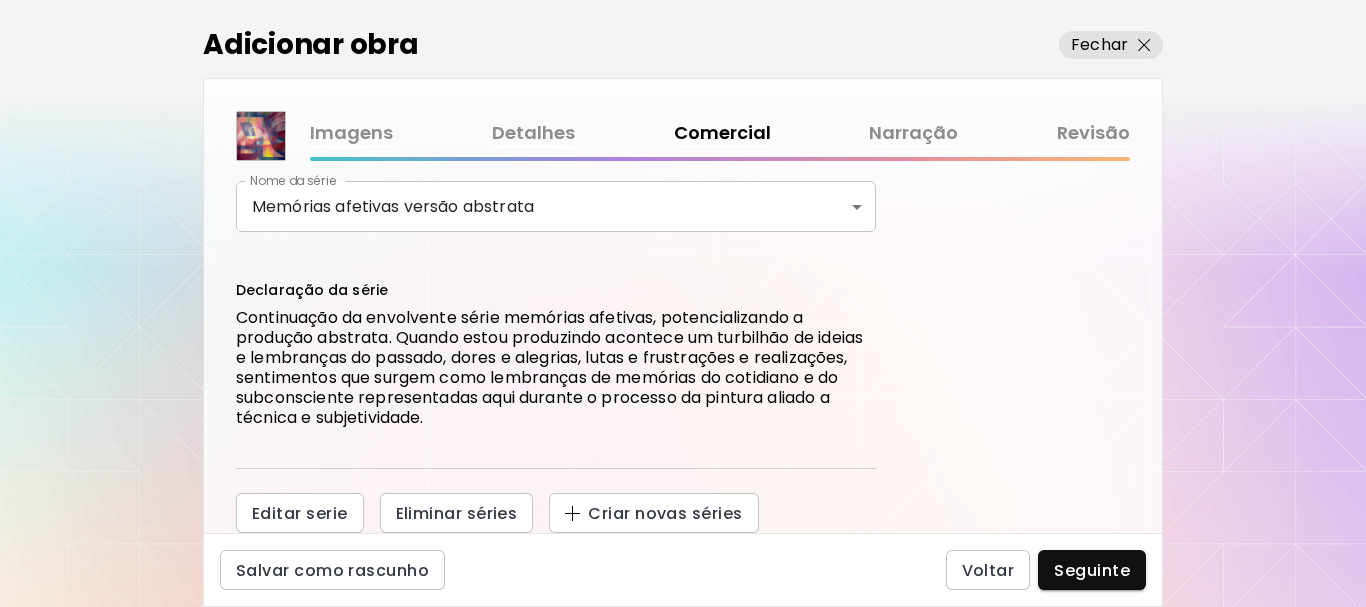 click on "Revisão" at bounding box center (1093, 133) 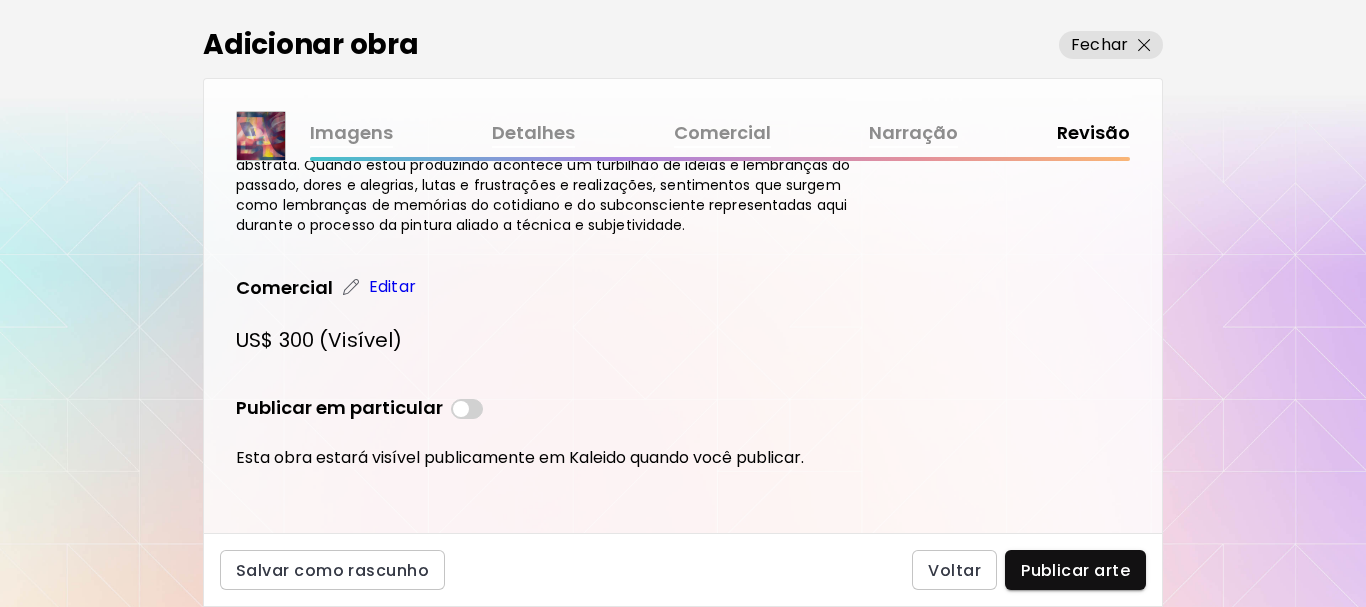 scroll, scrollTop: 809, scrollLeft: 0, axis: vertical 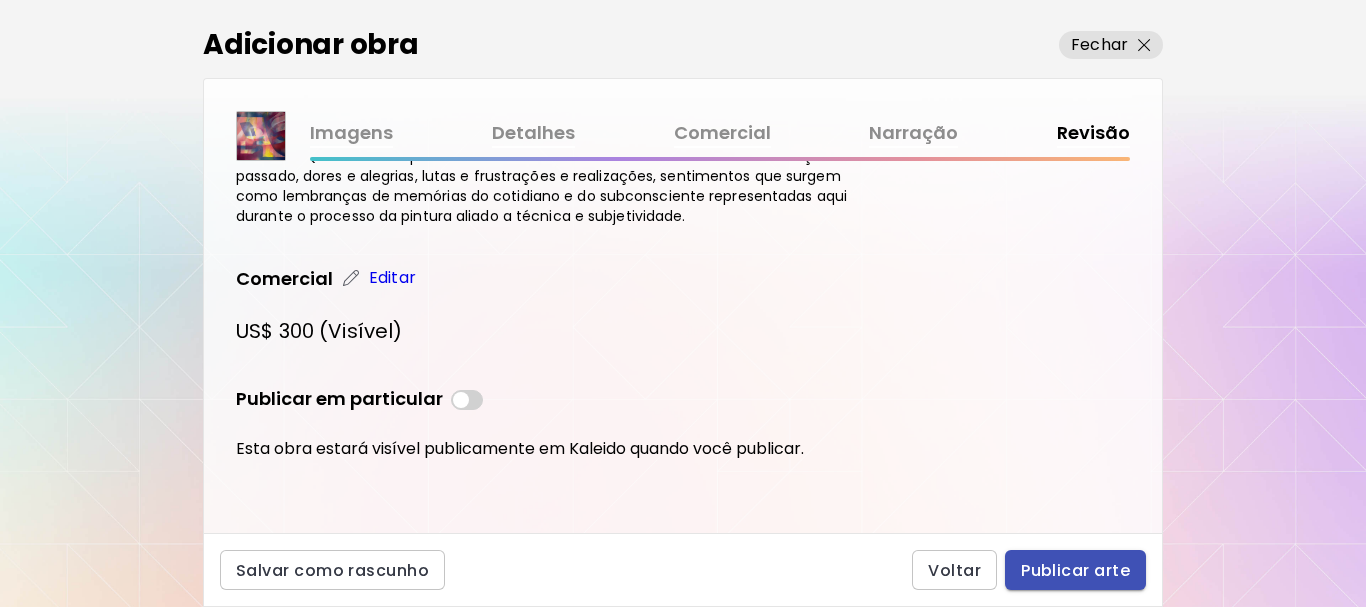 click on "Publicar arte" at bounding box center (1075, 570) 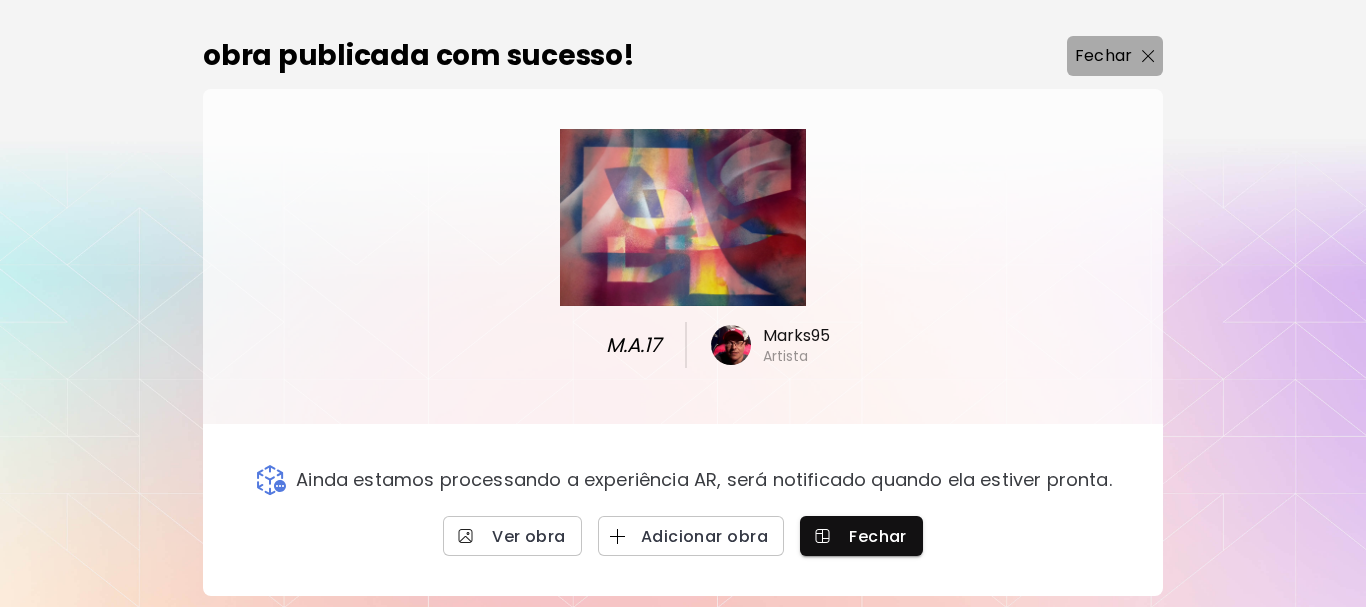 click on "Fechar" at bounding box center (1103, 56) 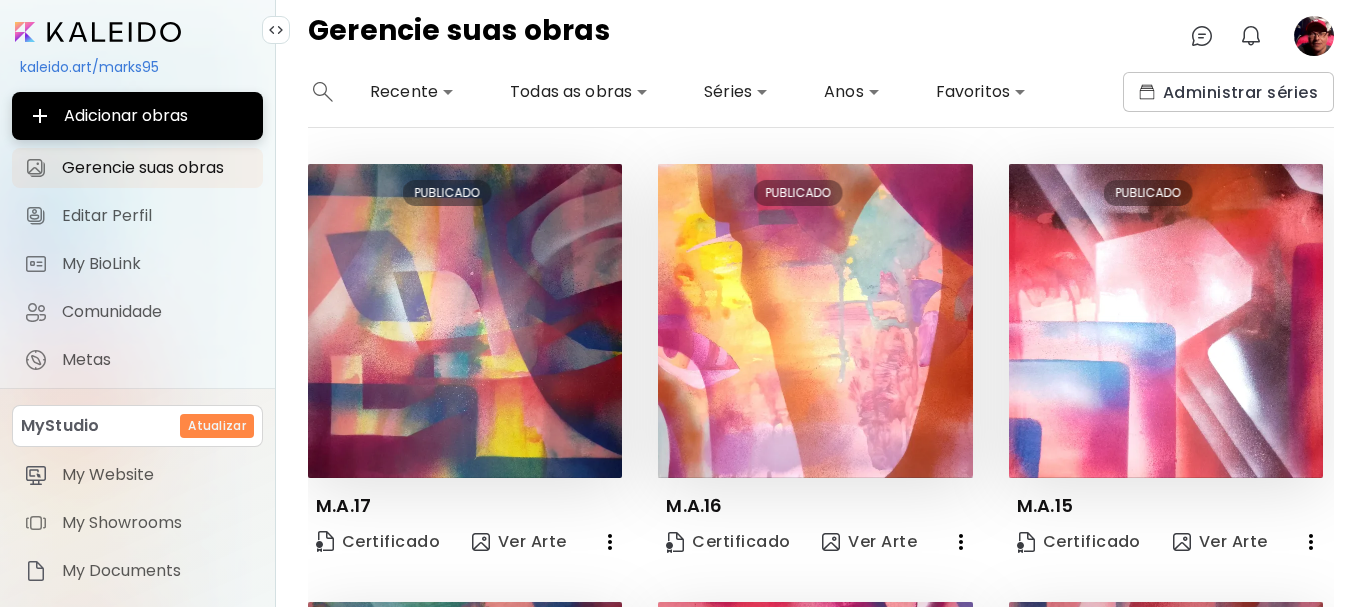 click 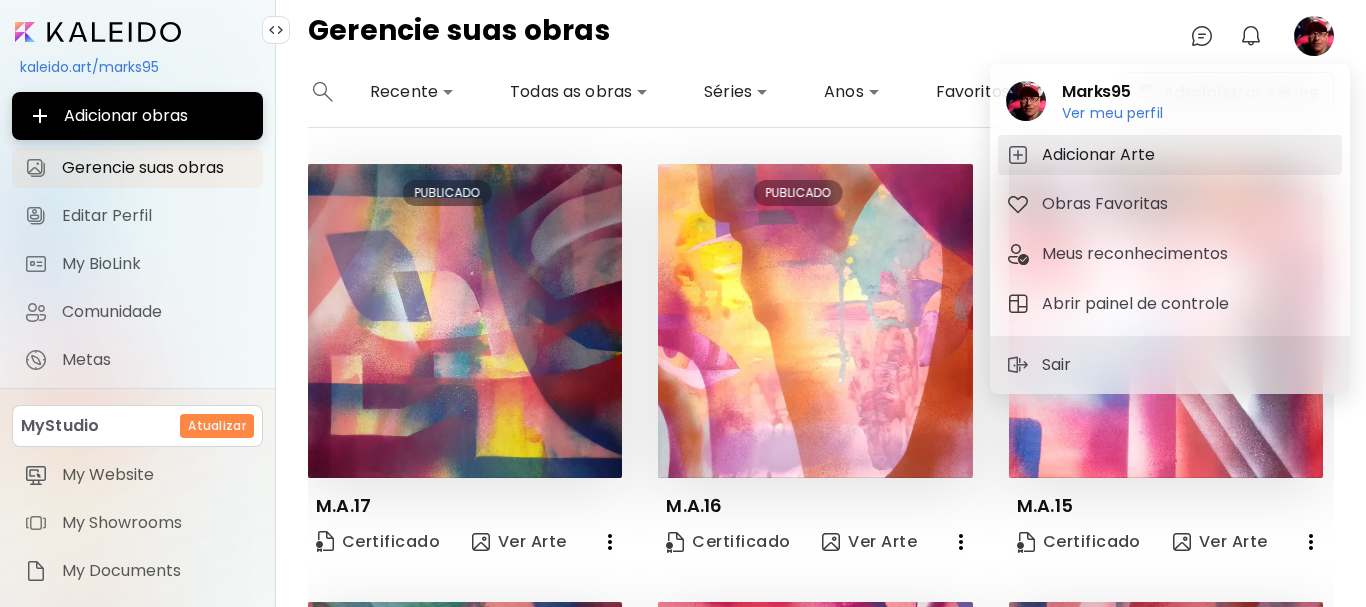 click on "Adicionar Arte" at bounding box center (1101, 155) 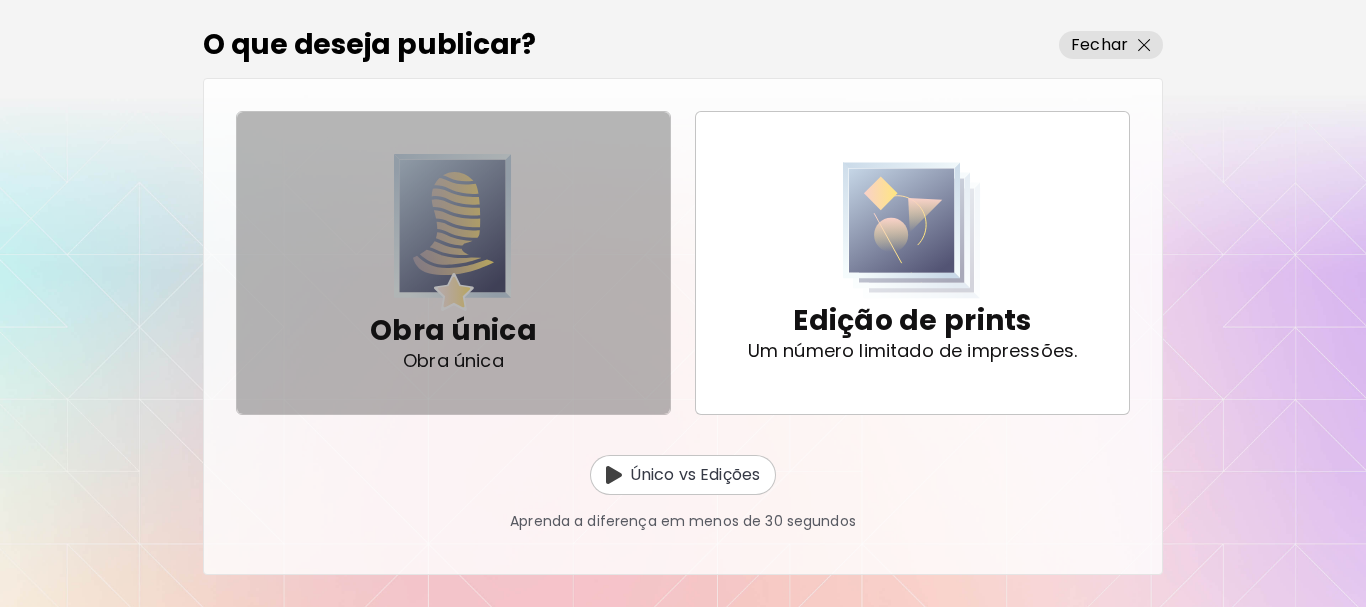 click at bounding box center [453, 232] 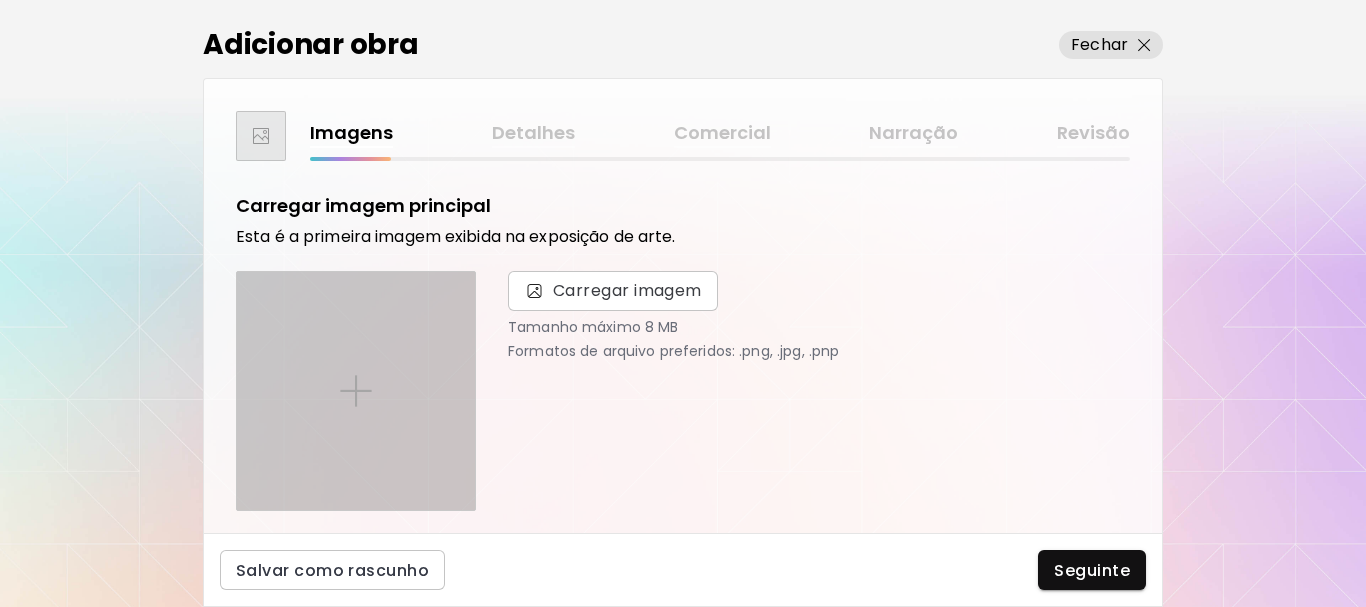 click at bounding box center [356, 391] 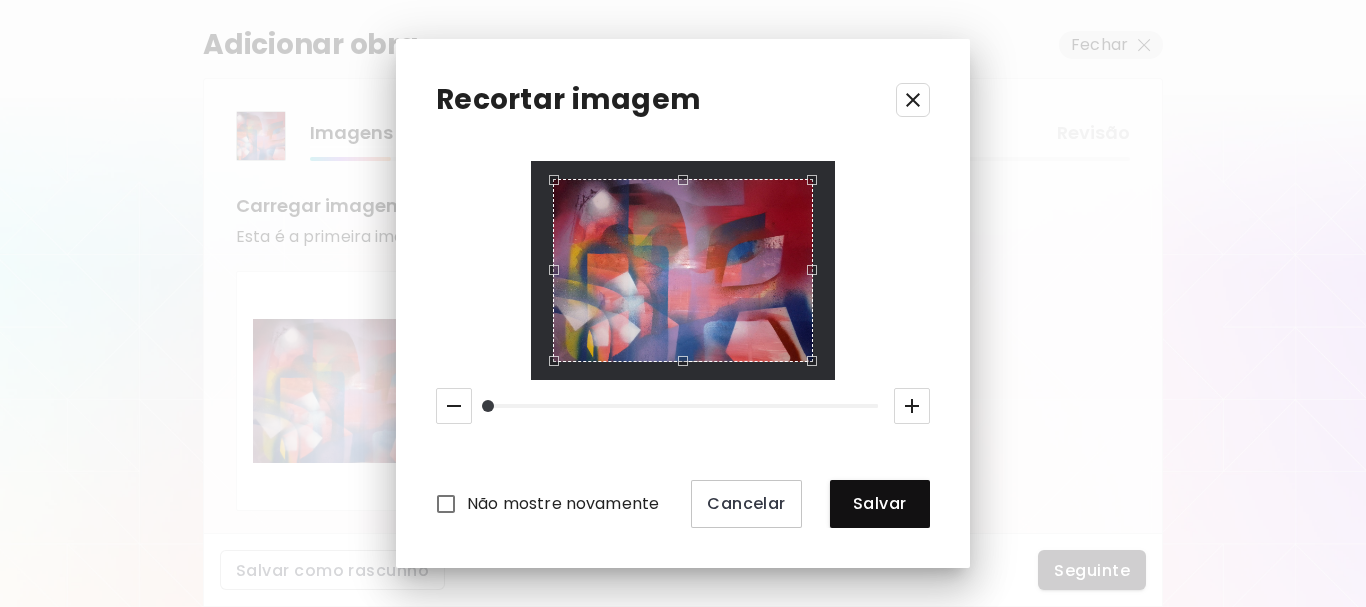 drag, startPoint x: 895, startPoint y: 499, endPoint x: 1019, endPoint y: 340, distance: 201.6358 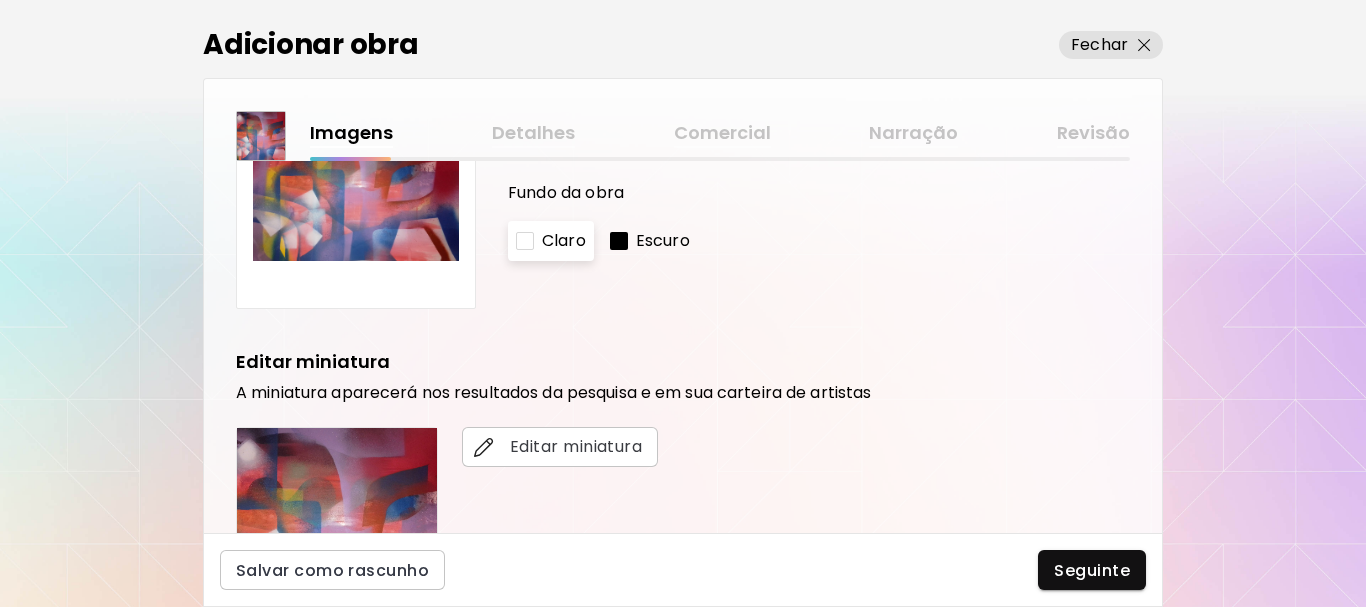scroll, scrollTop: 600, scrollLeft: 0, axis: vertical 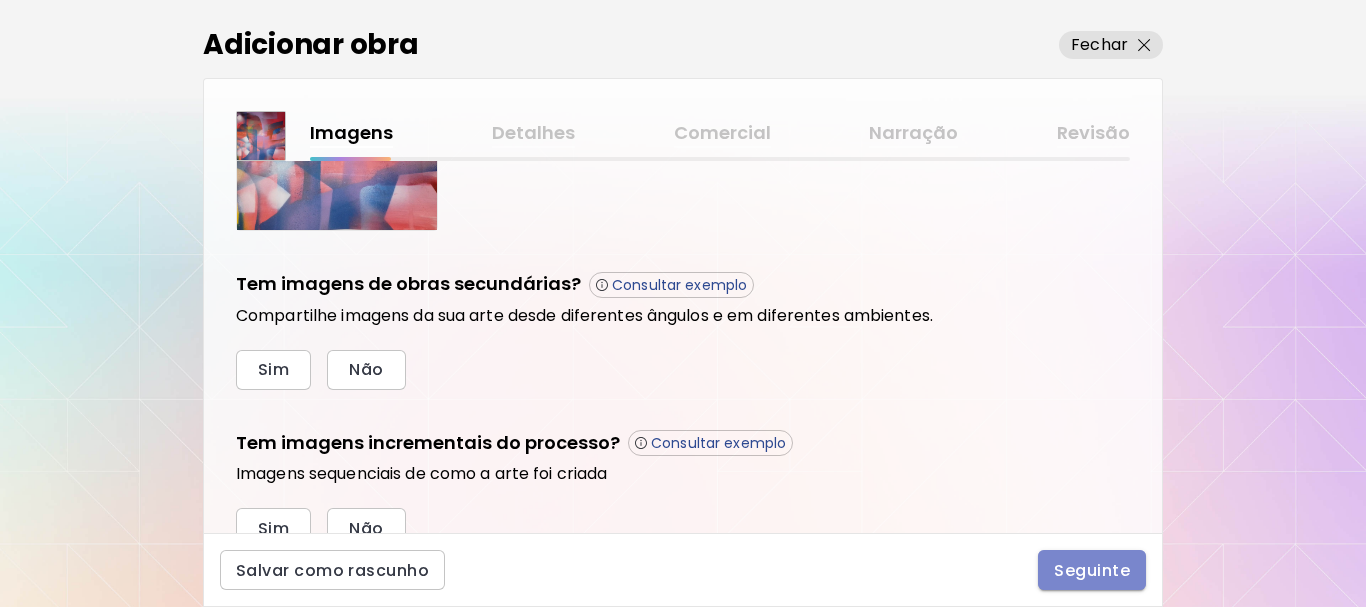 click on "Seguinte" at bounding box center [1092, 570] 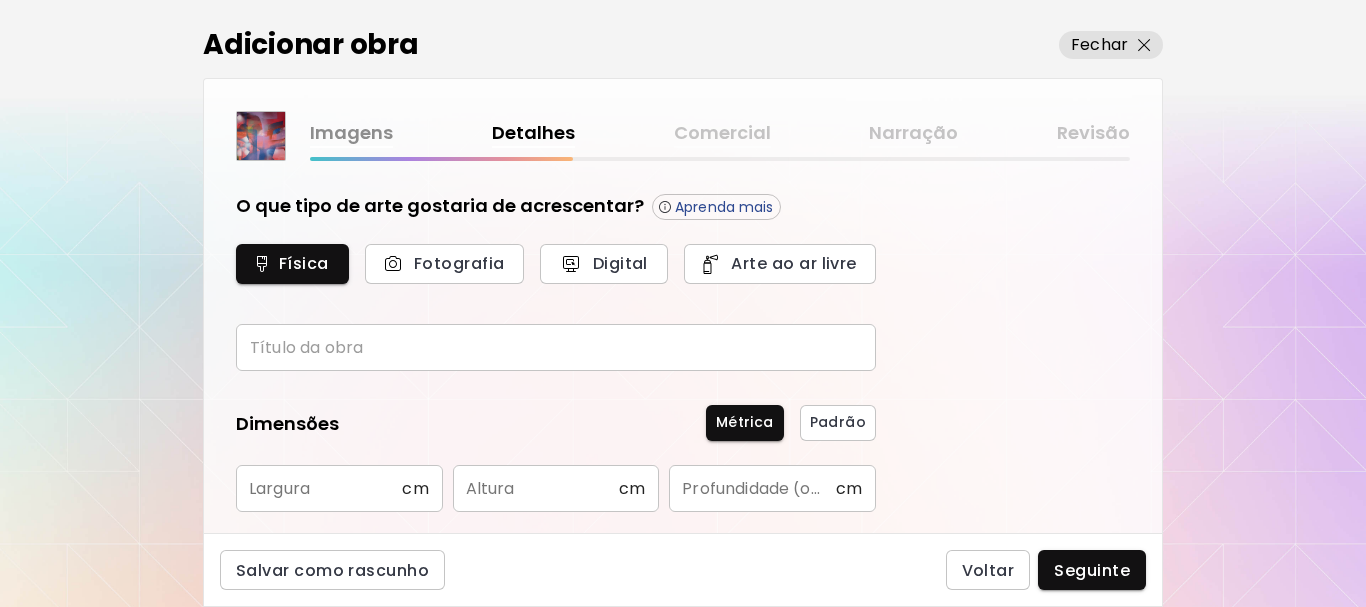 scroll, scrollTop: 0, scrollLeft: 0, axis: both 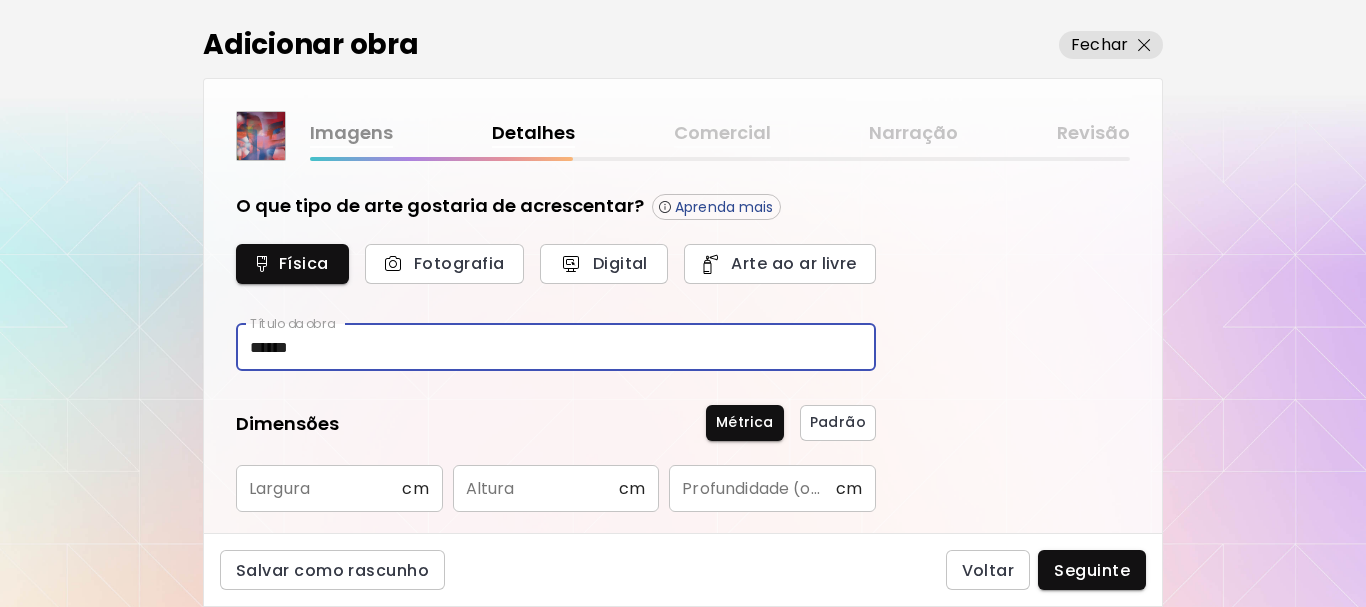 type on "******" 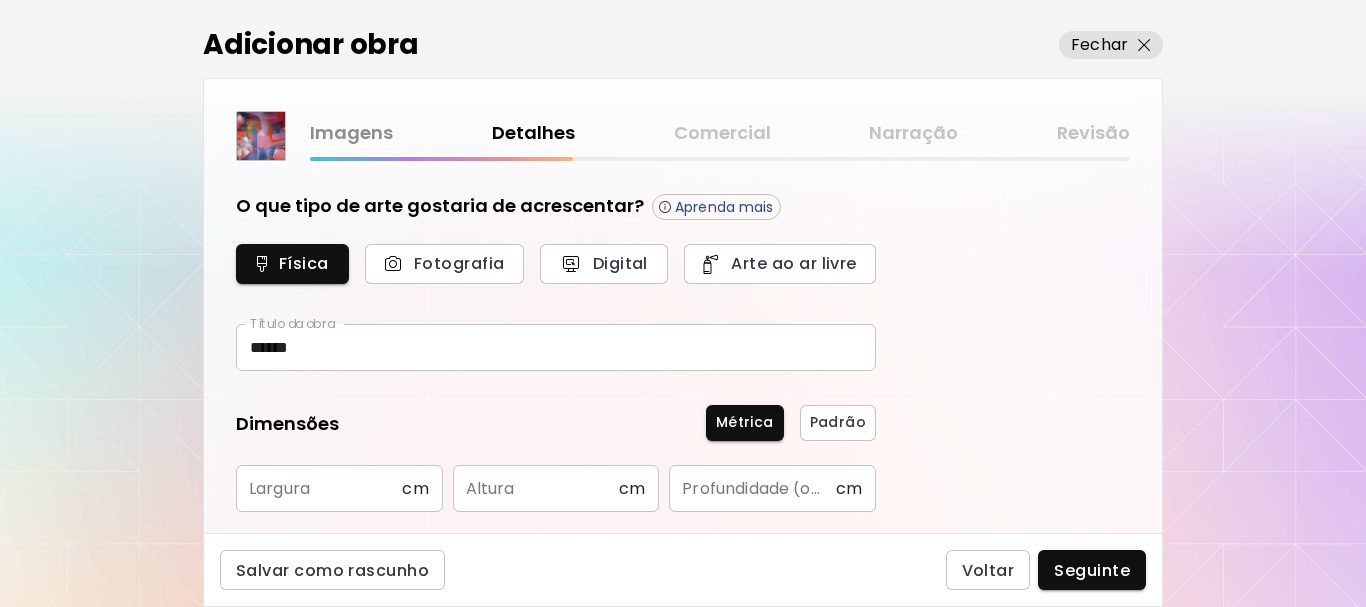 click on "Métrica Padrão" at bounding box center (611, 423) 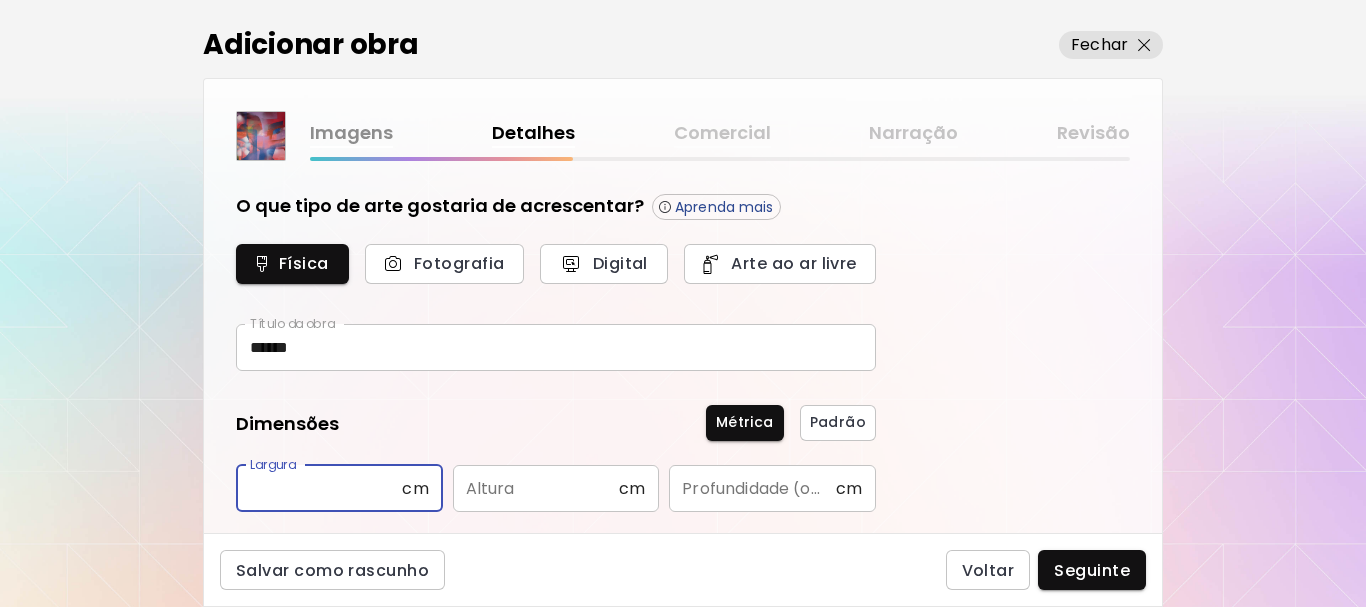click at bounding box center (319, 488) 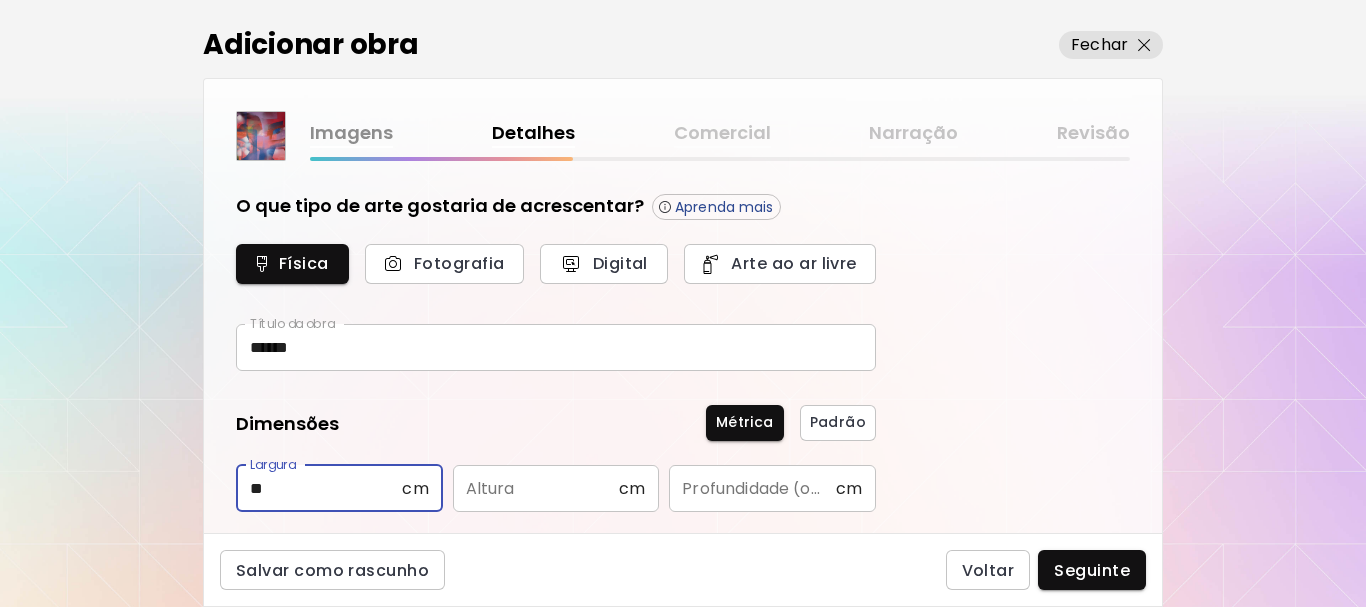 type on "**" 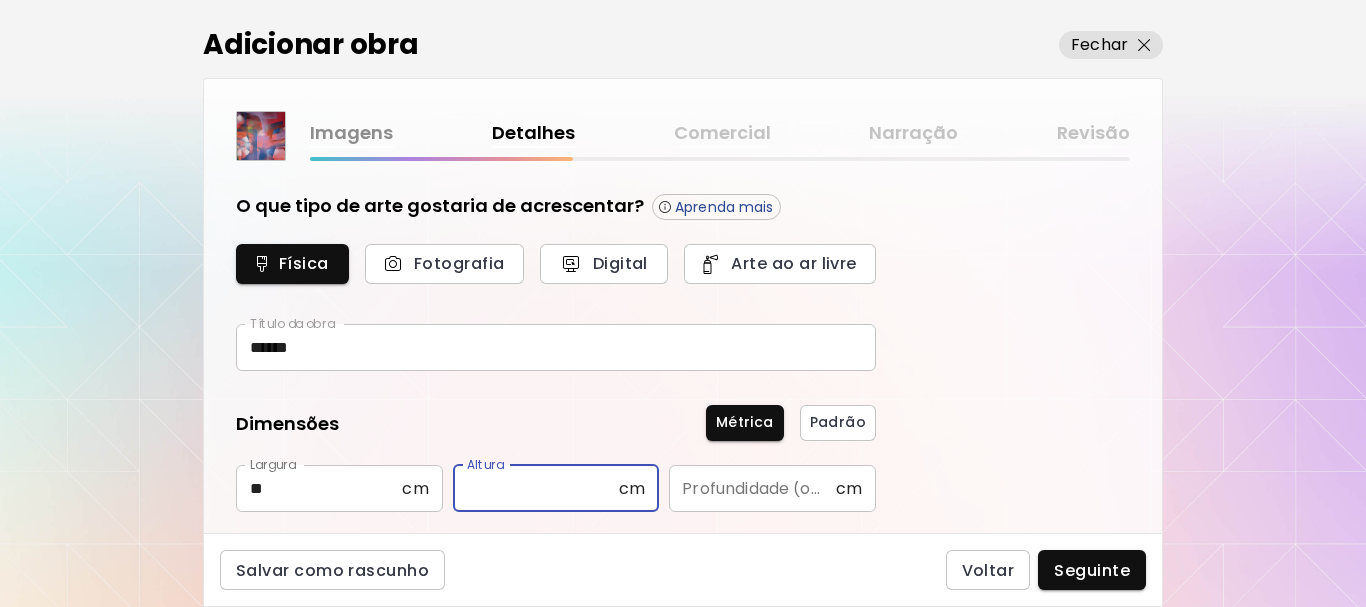 click at bounding box center (536, 488) 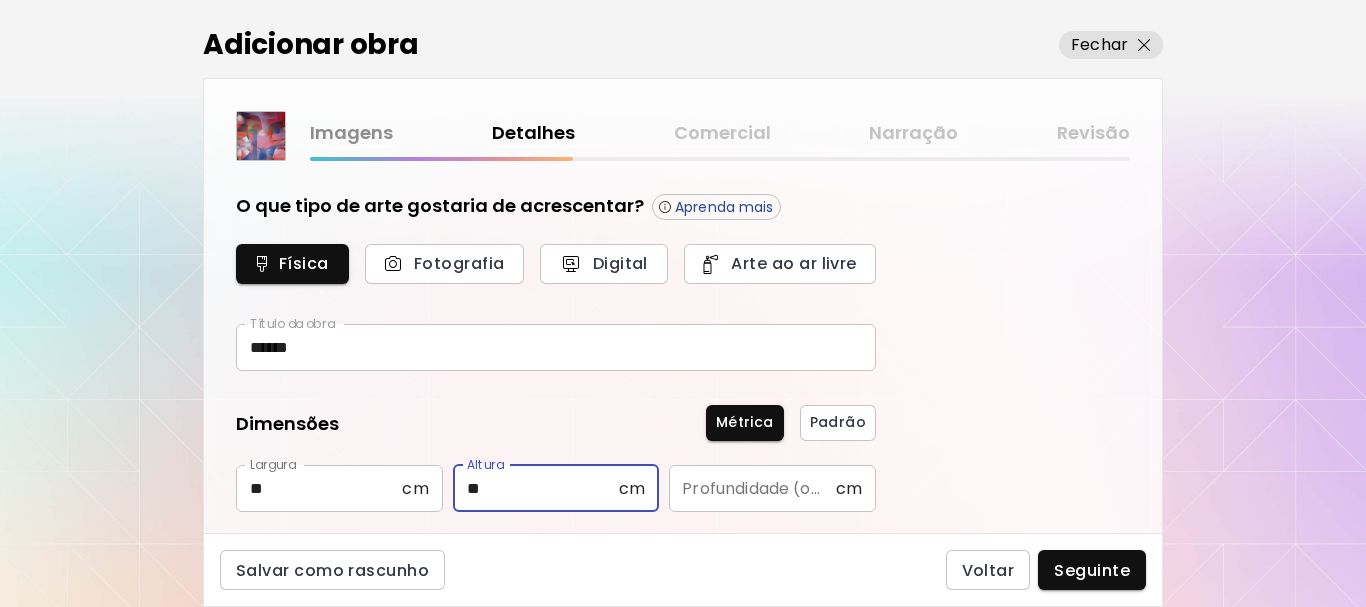 type on "**" 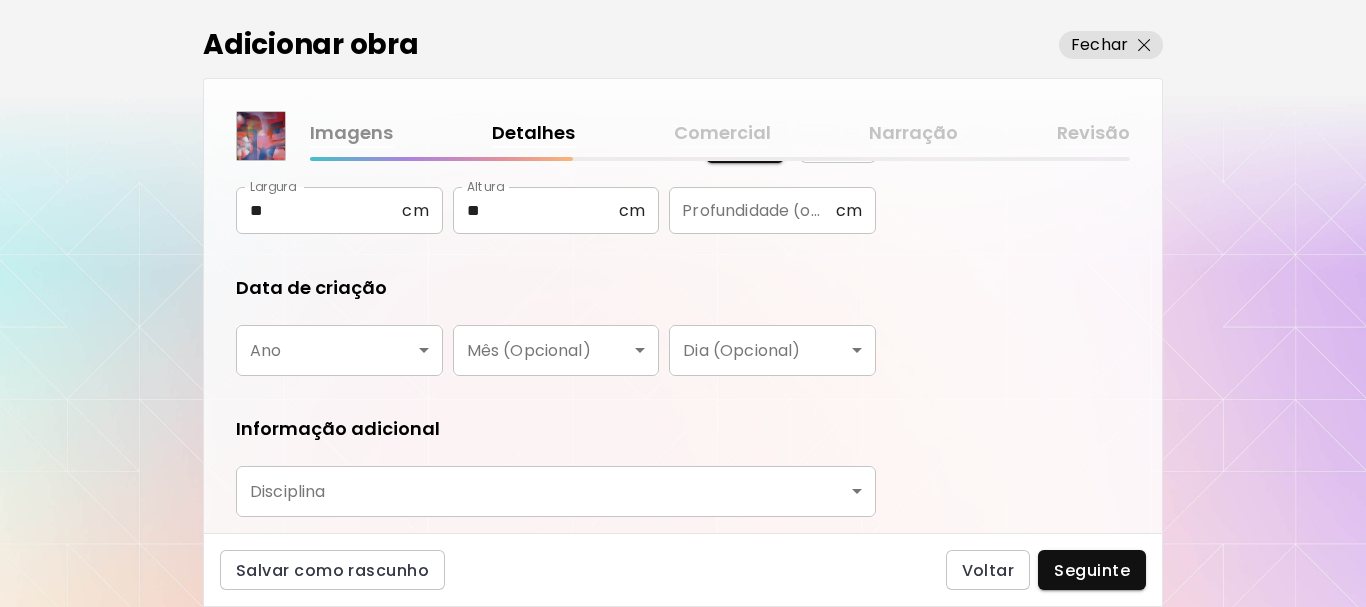 scroll, scrollTop: 300, scrollLeft: 0, axis: vertical 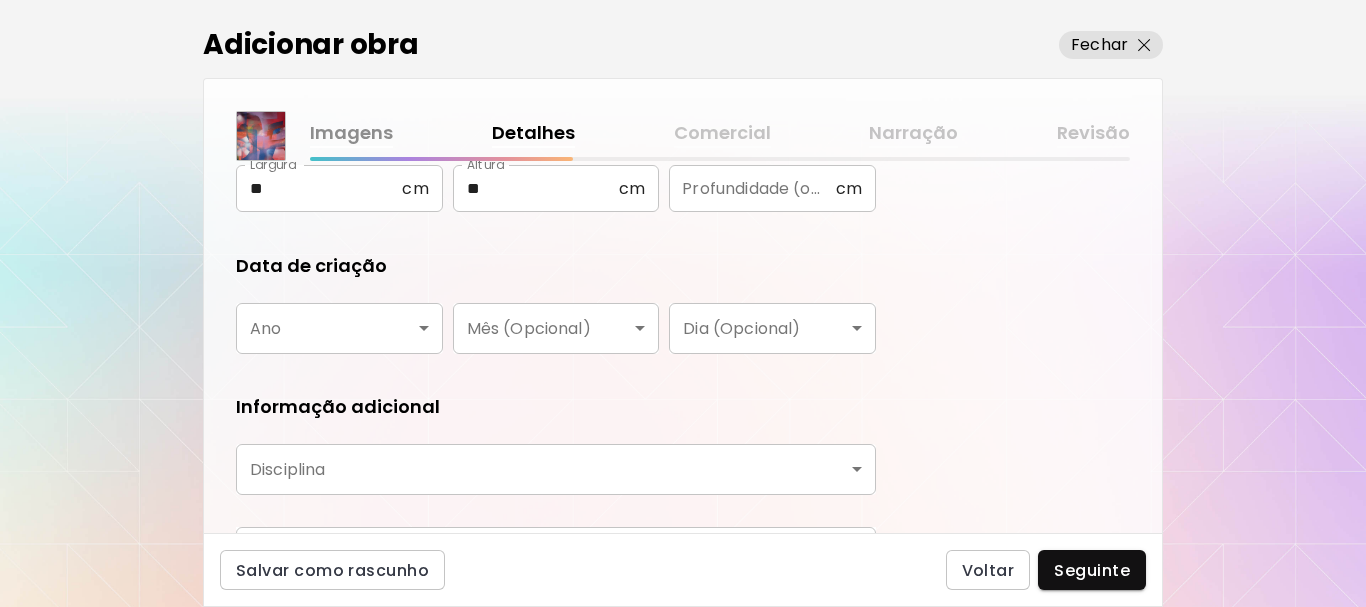 click on "kaleido.art/marks95 Adicionar obras Gerencie suas obras Editar Perfil My BioLink Comunidade Metas MyStudio Atualizar My Website My Showrooms My Documents My Subscribers My Provenance My Augmentations My Analytics Ajustes Ajuda 0 0 Adicionar obra Fechar Imagens Detalhes Comercial Narração Revisão O que tipo de arte gostaria de acrescentar? Aprenda mais Física Fotografia Digital Arte ao ar livre Título da obra ****** Título da obra Dimensões Métrica Padrão Largura ** cm Largura Altura ** cm Altura Profundidade (opcional) cm Profundidade (opcional) Data de criação Ano ​ Ano Mês (Opcional) ​ Mês (Opcional) Dia (Opcional) ​ Dia (Opcional) Informação adicional Disciplina ​ Disciplina Materiais e médio Materiais e médio Salvar como rascunho Voltar Seguinte Pesquisa de artista Nome ou identificador Nome ou identificador País do artista País do artista Disciplina Todos Pintura Contemporânea Desenho e Ilustração Collage Esculturas e Instalações Fotografía Arte AR/VR Arte digital e NFT" at bounding box center (683, 303) 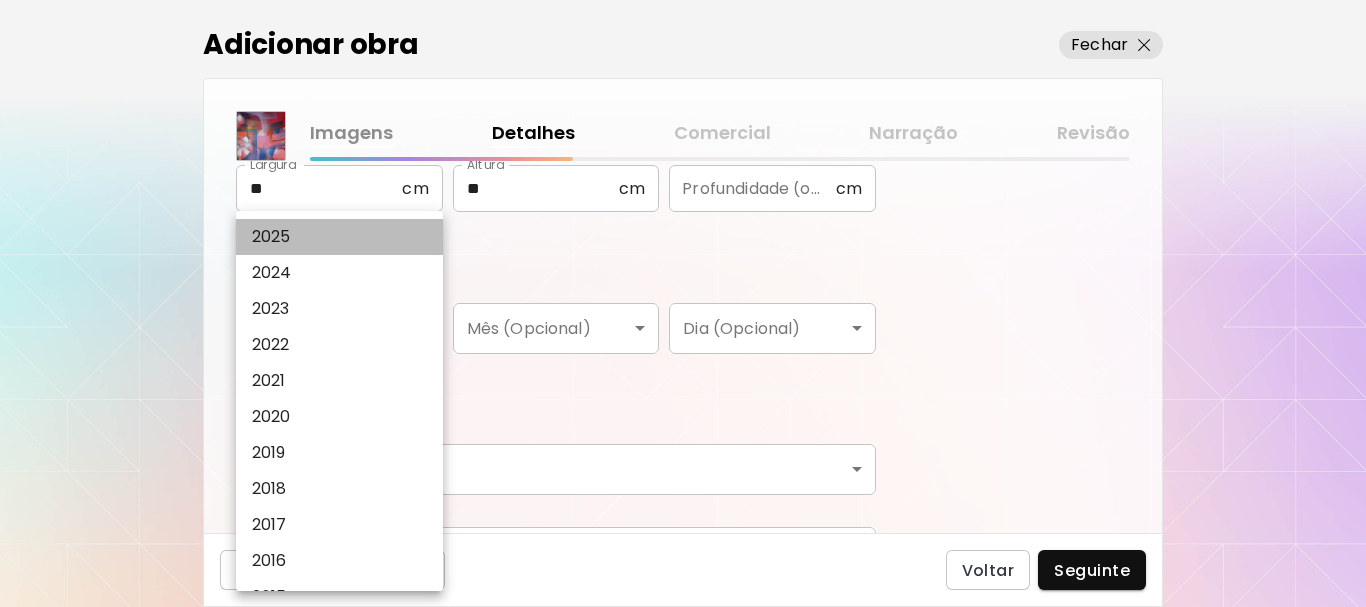 click on "2025" at bounding box center [344, 237] 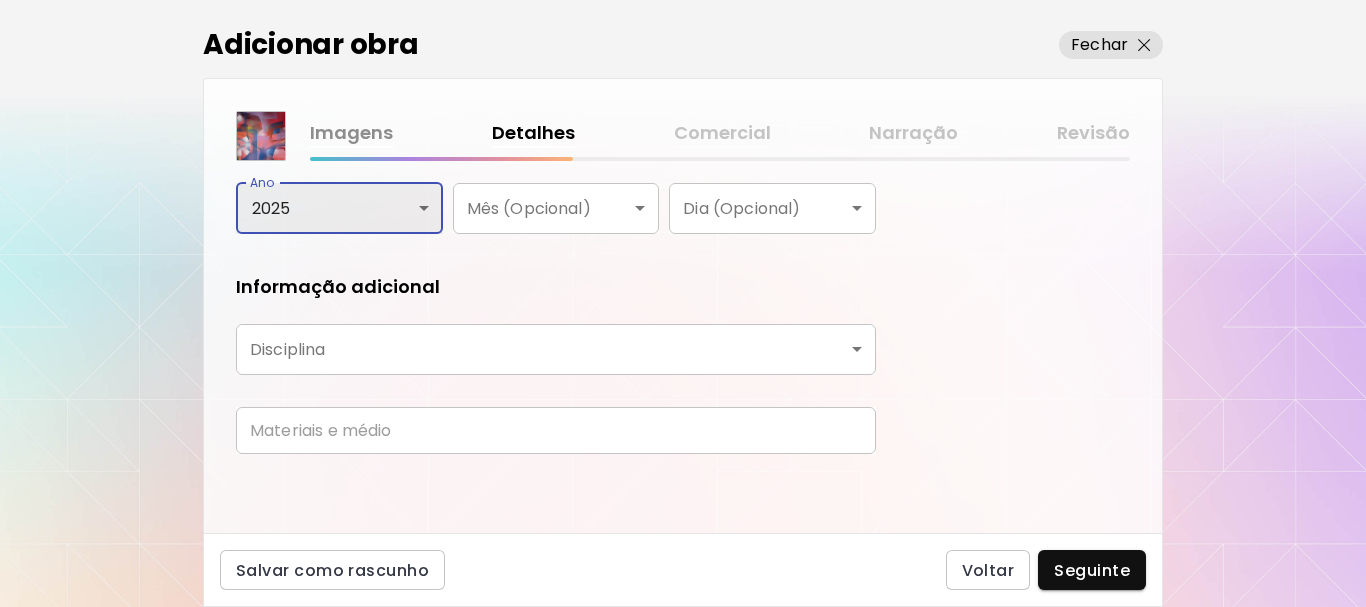 scroll, scrollTop: 421, scrollLeft: 0, axis: vertical 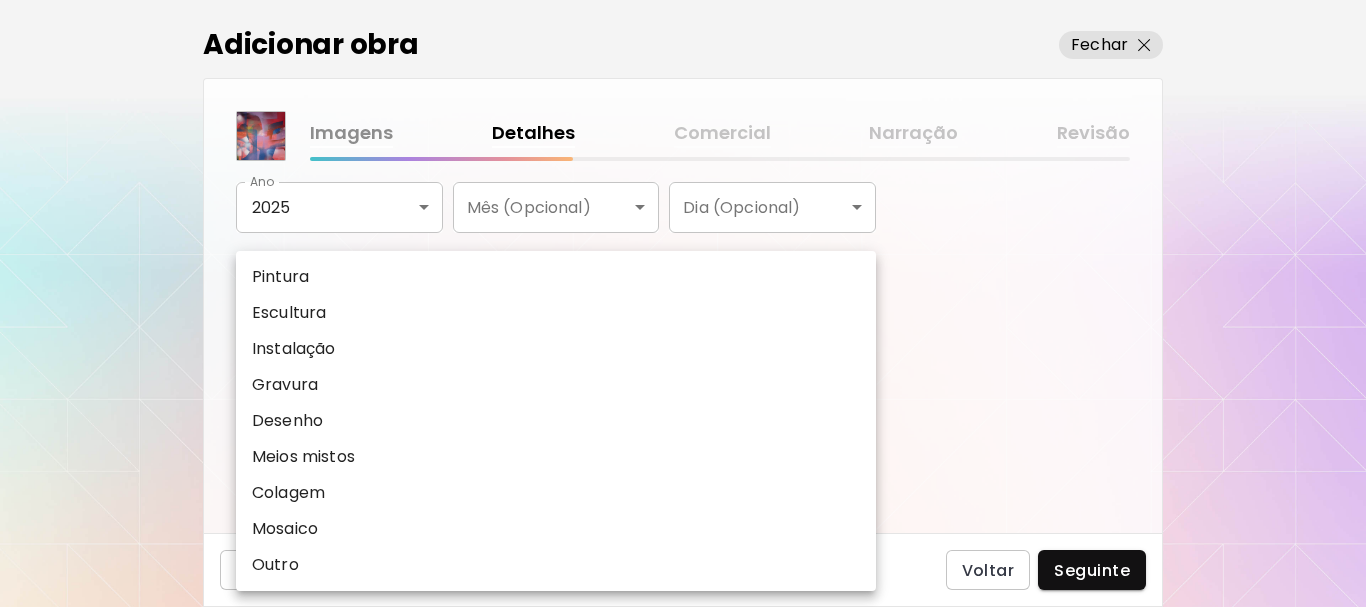 click on "kaleido.art/marks95 Adicionar obras Gerencie suas obras Editar Perfil My BioLink Comunidade Metas MyStudio Atualizar My Website My Showrooms My Documents My Subscribers My Provenance My Augmentations My Analytics Ajustes Ajuda 0 0 Adicionar obra Fechar Imagens Detalhes Comercial Narração Revisão O que tipo de arte gostaria de acrescentar? Aprenda mais Física Fotografia Digital Arte ao ar livre Título da obra ****** Título da obra Dimensões Métrica Padrão Largura ** cm Largura Altura ** cm Altura Profundidade (opcional) cm Profundidade (opcional) Data de criação Ano 2025 **** Ano Mês (Opcional) ​ Mês (Opcional) Dia (Opcional) ​ Dia (Opcional) Informação adicional Disciplina ​ Disciplina Materiais e médio Materiais e médio Salvar como rascunho Voltar Seguinte Pesquisa de artista Nome ou identificador Nome ou identificador País do artista País do artista Disciplina Todos Pintura Contemporânea Desenho e Ilustração Collage Esculturas e Instalações Fotografía Arte AR/VR Arte urbana" at bounding box center (683, 303) 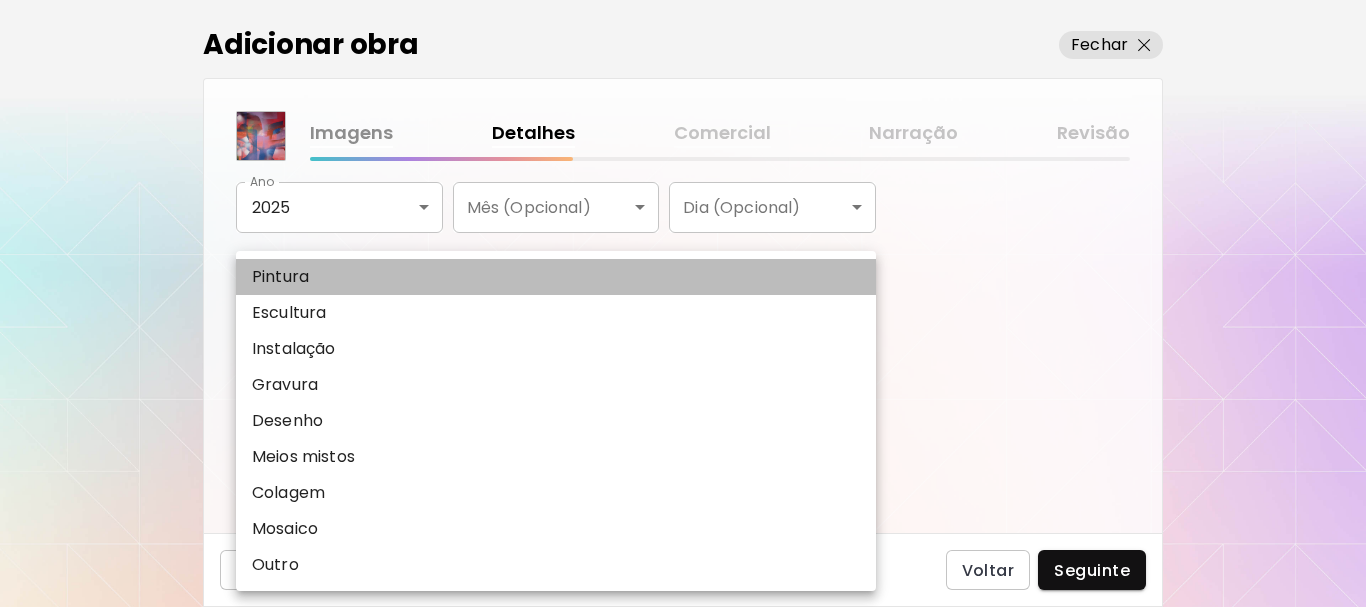 click on "Pintura" at bounding box center [556, 277] 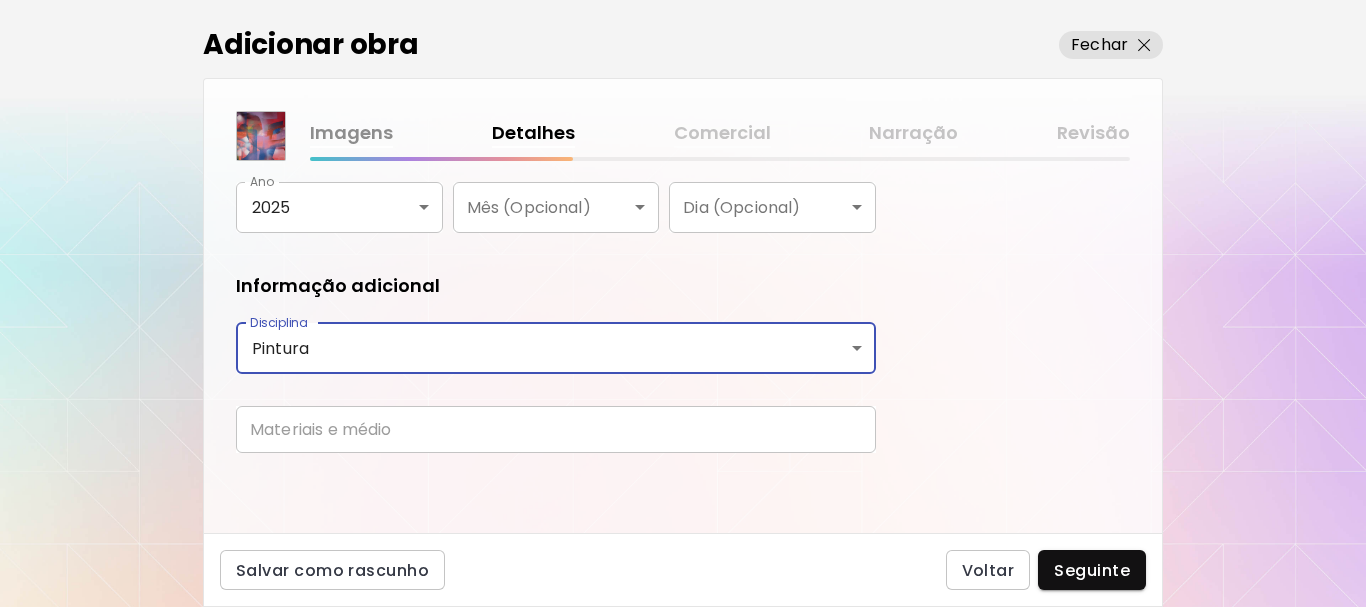 click at bounding box center [556, 429] 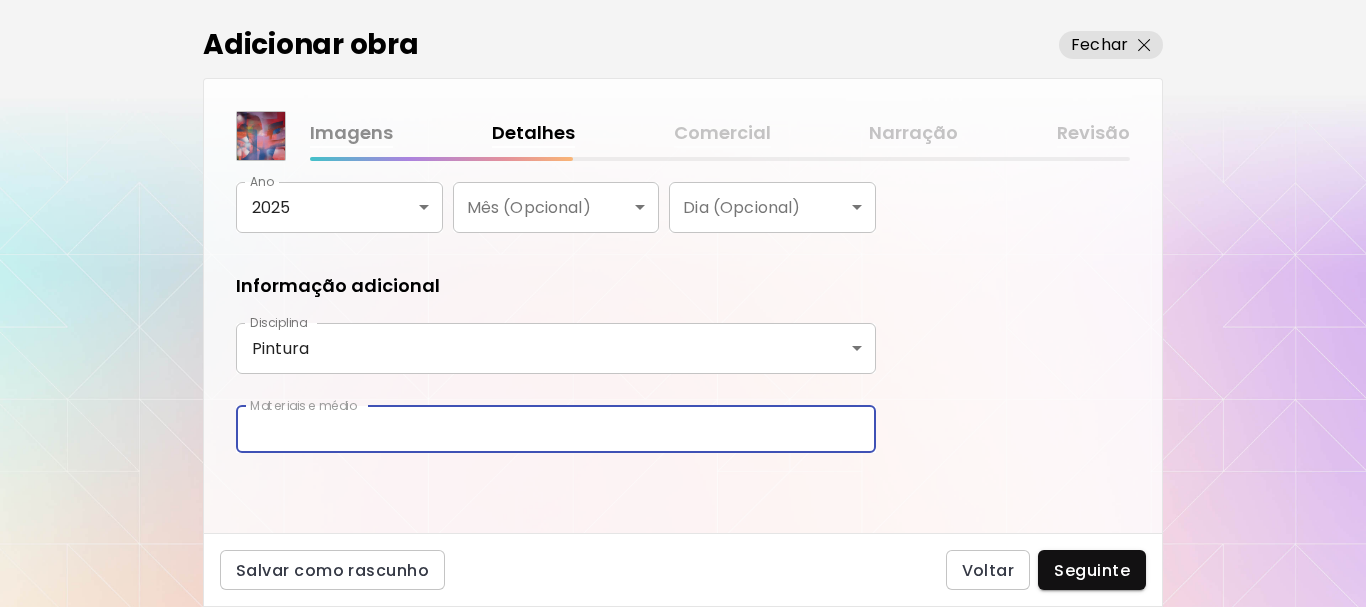 type on "**********" 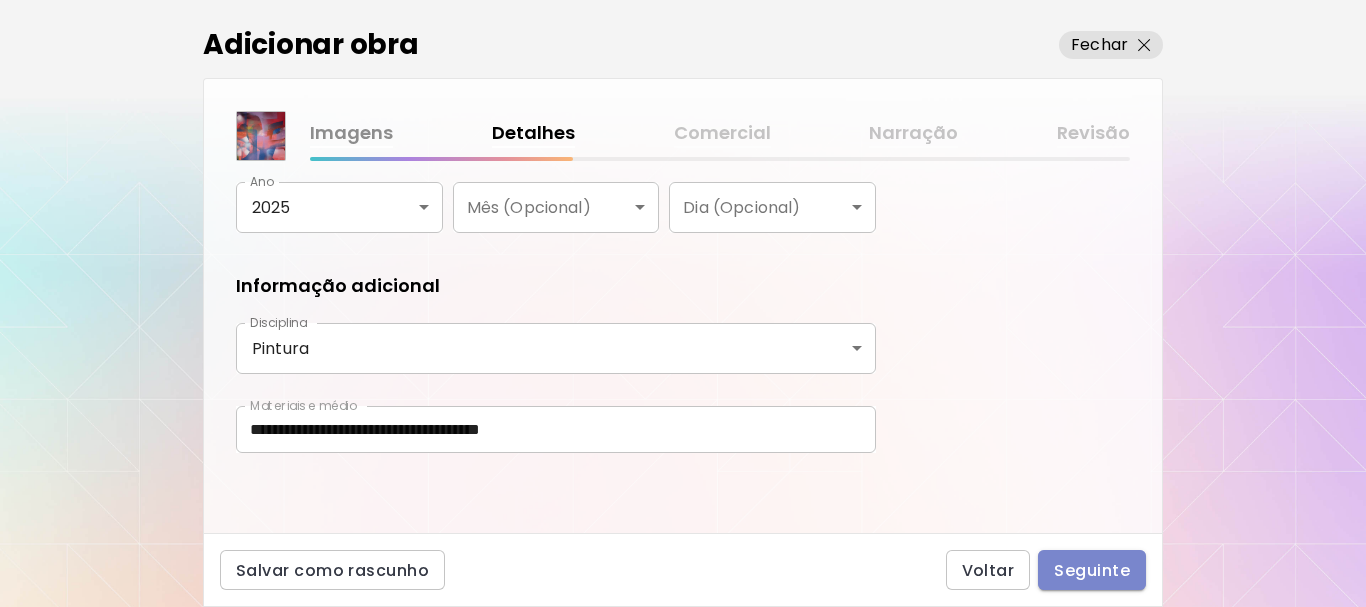 click on "Seguinte" at bounding box center (1092, 570) 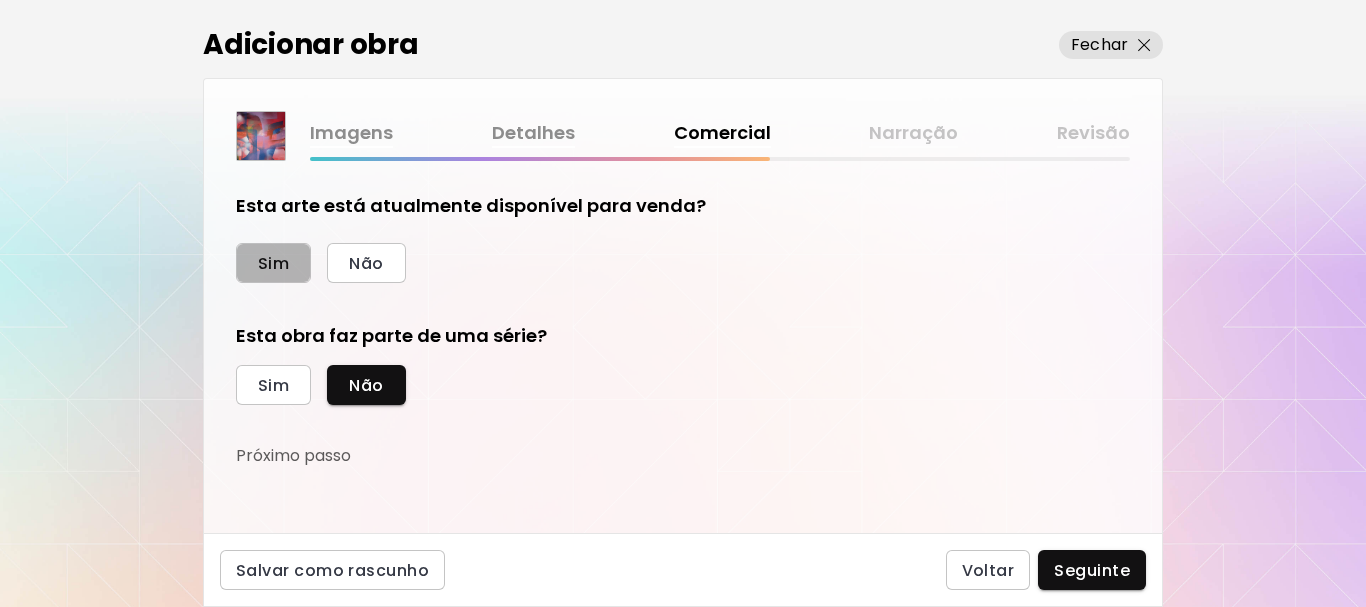 click on "Sim" at bounding box center [273, 263] 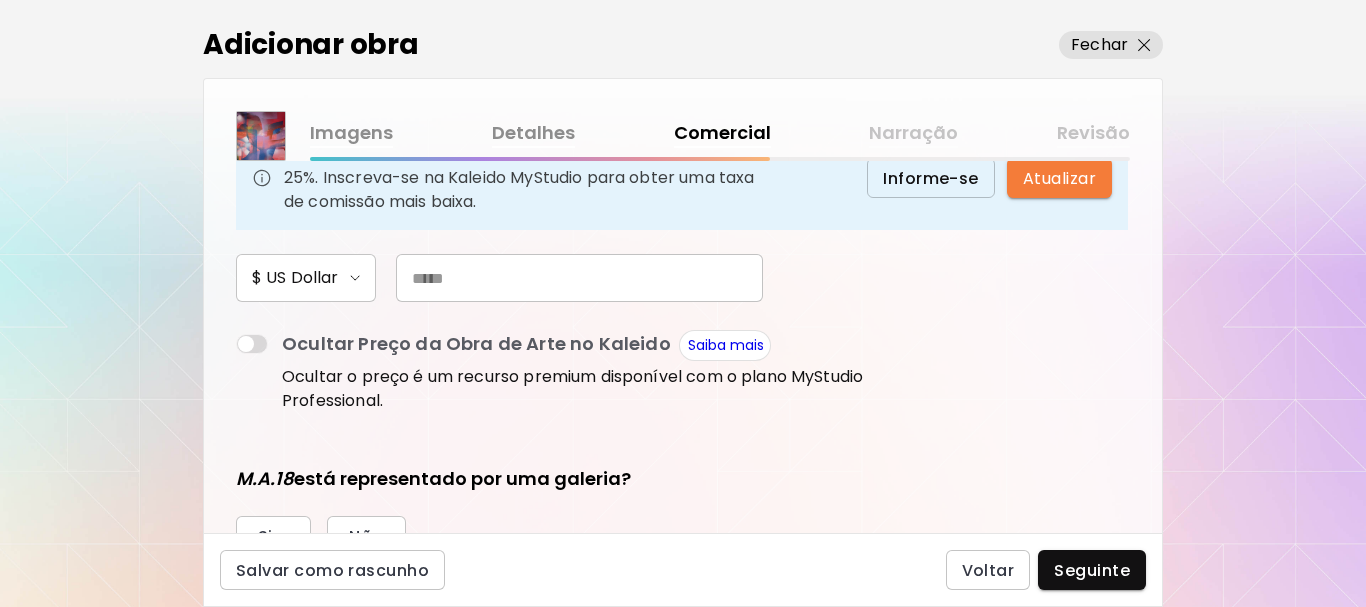 scroll, scrollTop: 300, scrollLeft: 0, axis: vertical 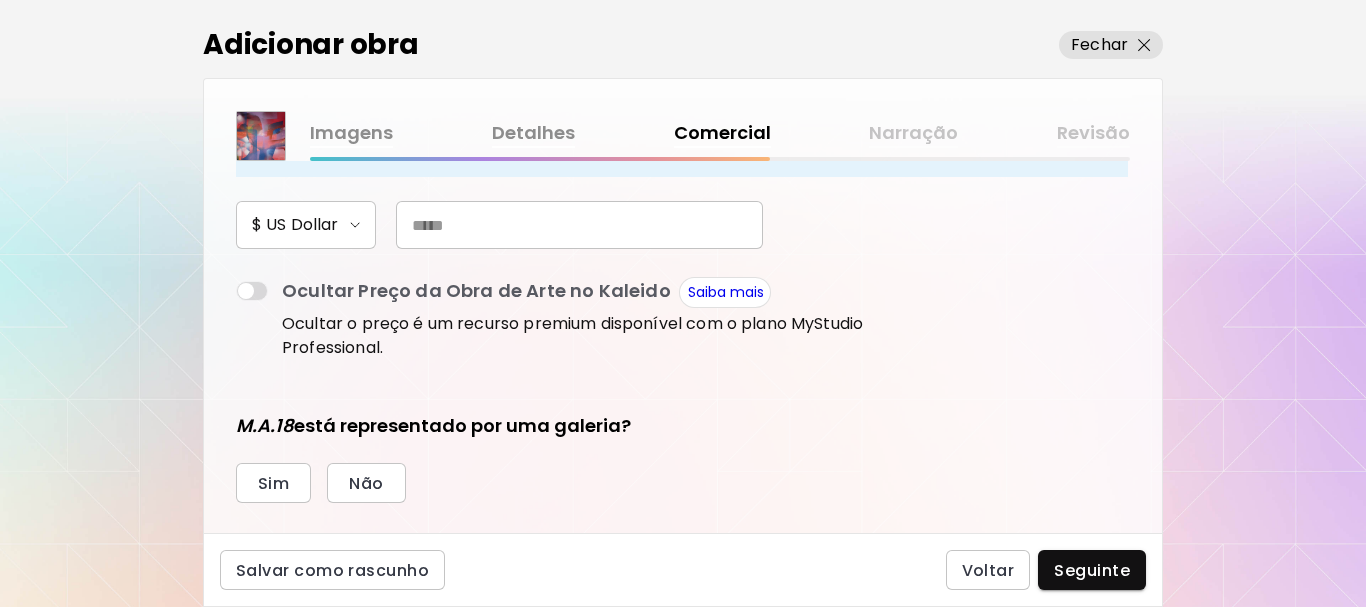 click at bounding box center (579, 225) 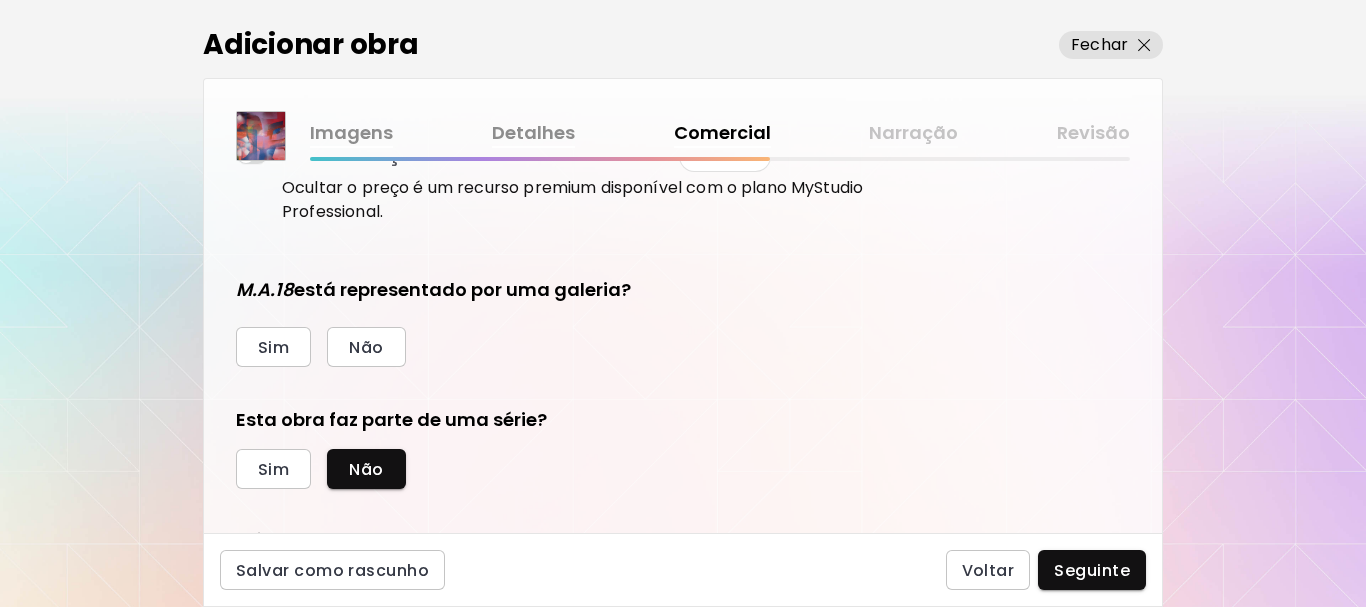 scroll, scrollTop: 454, scrollLeft: 0, axis: vertical 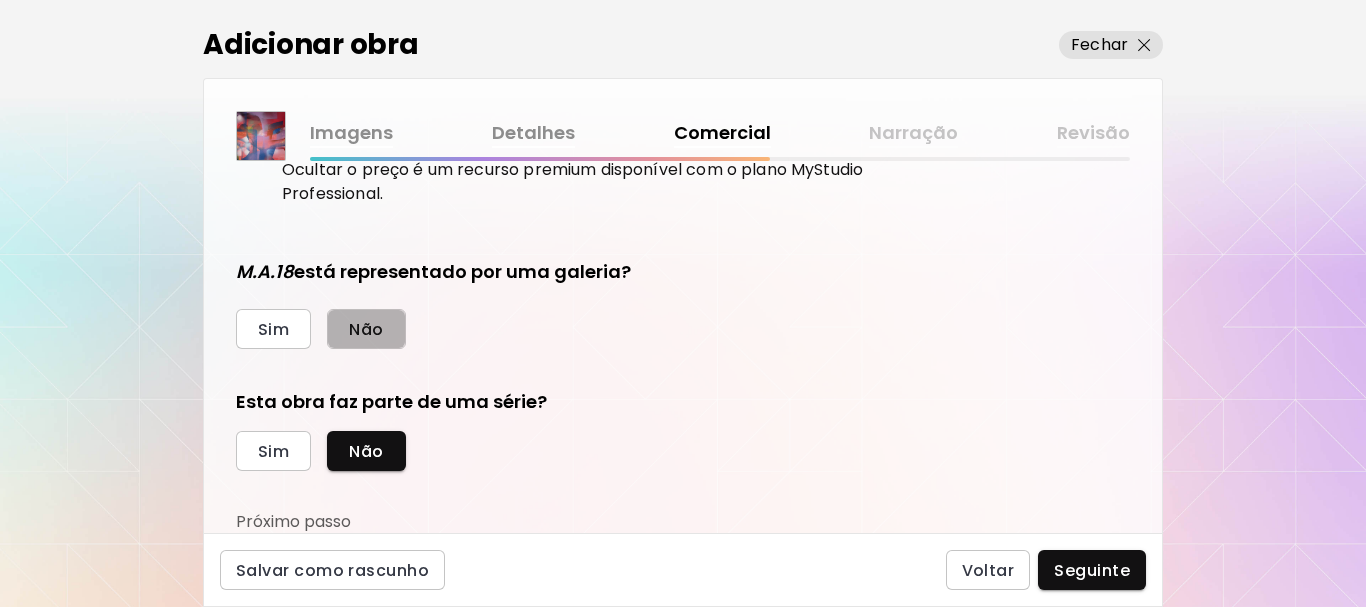click on "Não" at bounding box center (366, 329) 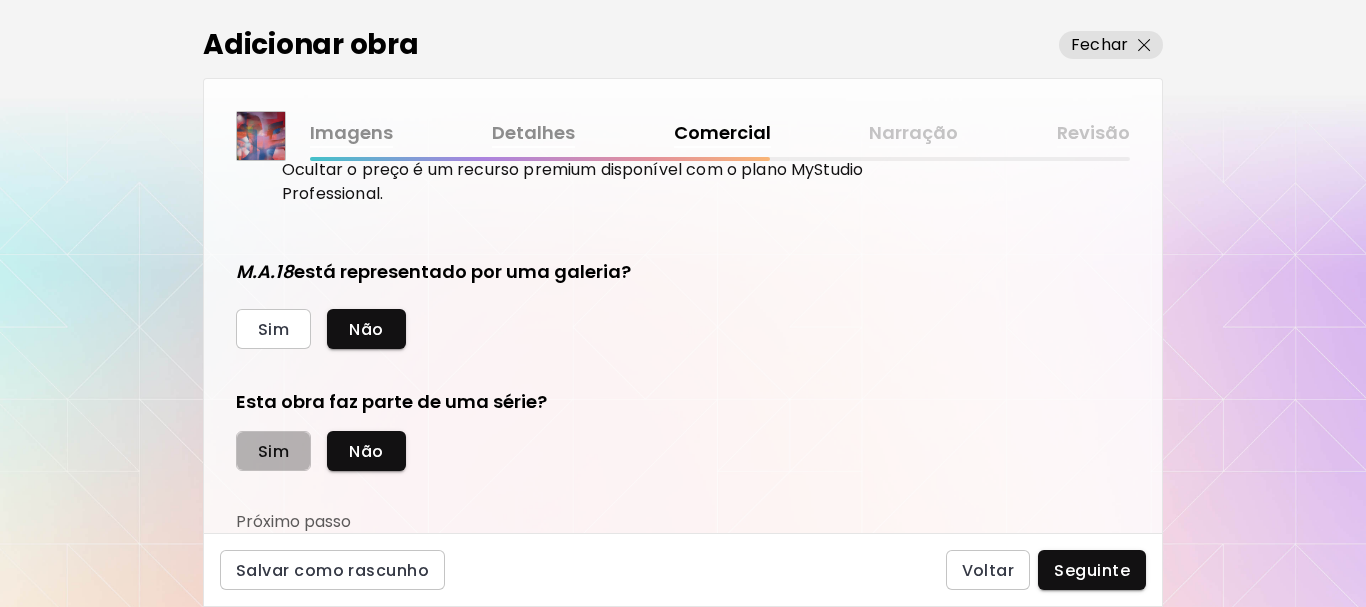 click on "Sim" at bounding box center [273, 451] 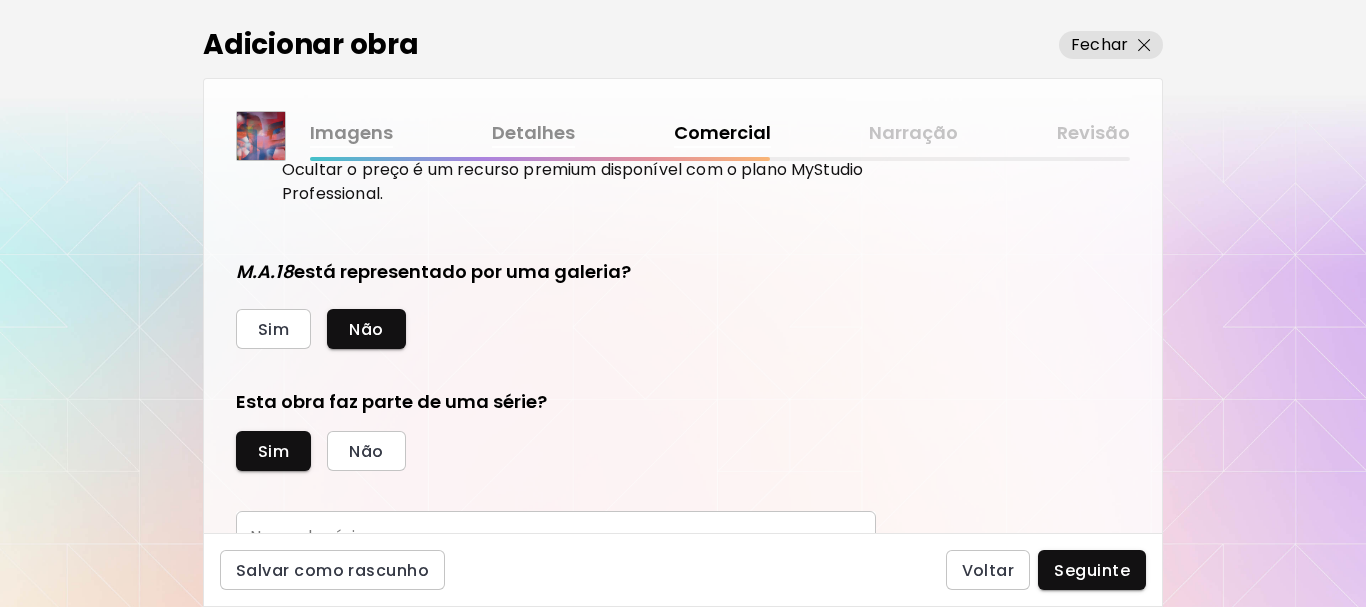 scroll, scrollTop: 547, scrollLeft: 0, axis: vertical 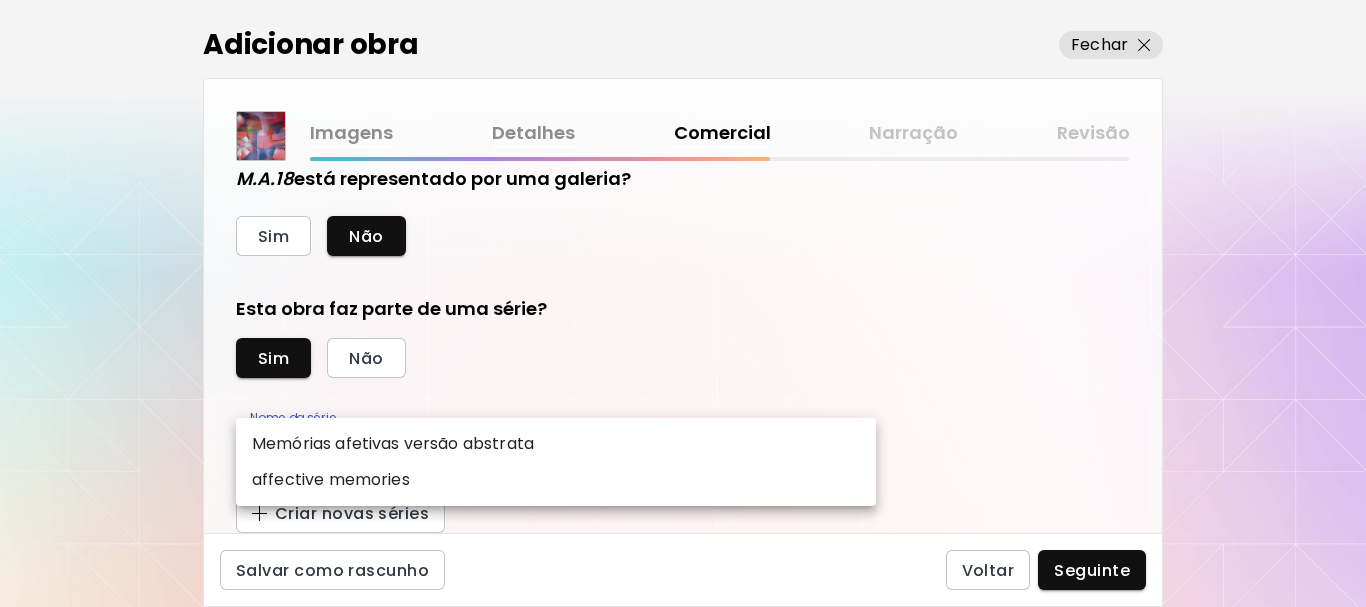 click on "kaleido.art/marks95 Adicionar obras Gerencie suas obras Editar Perfil My BioLink Comunidade Metas MyStudio Atualizar My Website My Showrooms My Documents My Subscribers My Provenance My Augmentations My Analytics Ajustes Ajuda 0 0 Adicionar obra Fechar Imagens Detalhes Comercial Narração Revisão Esta arte está atualmente disponível para venda? Sim Não Preço da obra As obras vendidas através da Kaleido tem uma comissão de 25%. Inscreva-se na Kaleido MyStudio para obter uma taxa de comissão mais baixa. Informe-se Atualizar $ US Dollar *** Ocultar Preço da Obra de Arte no Kaleido Saiba mais Ocultar o preço é um recurso premium disponível com o plano MyStudio Professional. M.A.18 está representado por uma galeria? Sim Não Esta obra faz parte de uma série? Sim Não Nome da série ​ Nome da série Criar novas séries Salvar como rascunho Voltar Seguinte Pesquisa de artista Nome ou identificador Nome ou identificador País do artista País do artista Disciplina Todos Pintura Contemporânea Todos" at bounding box center [683, 303] 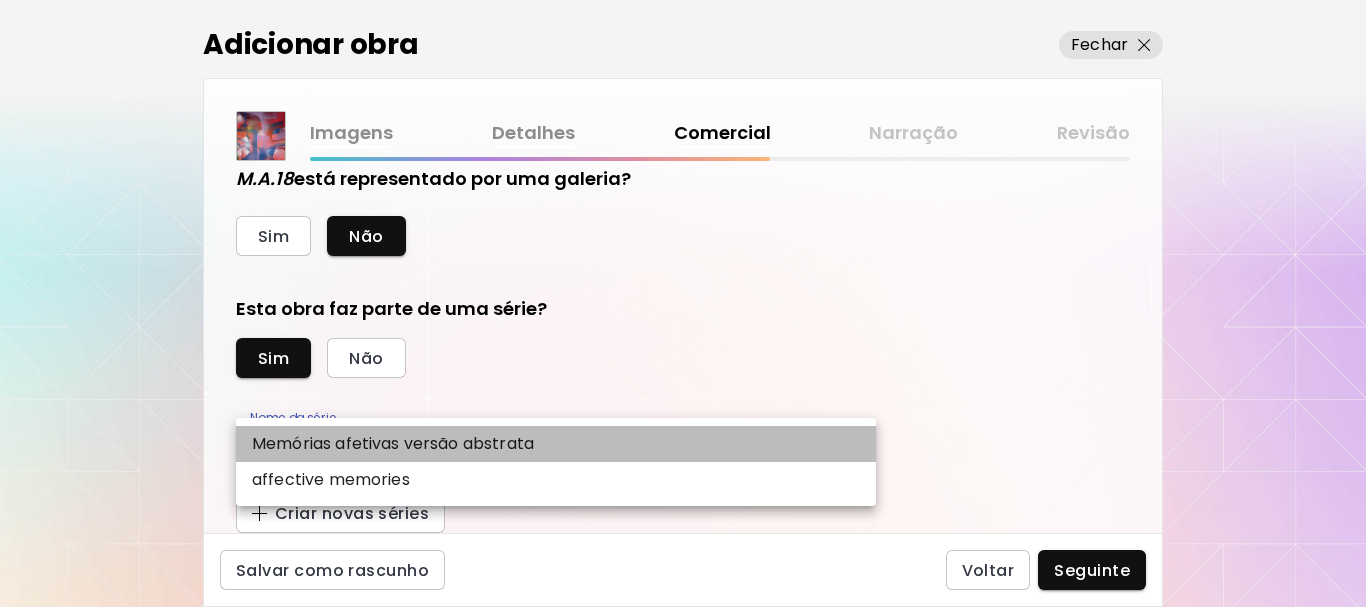 click on "Memórias afetivas versão abstrata" at bounding box center [556, 444] 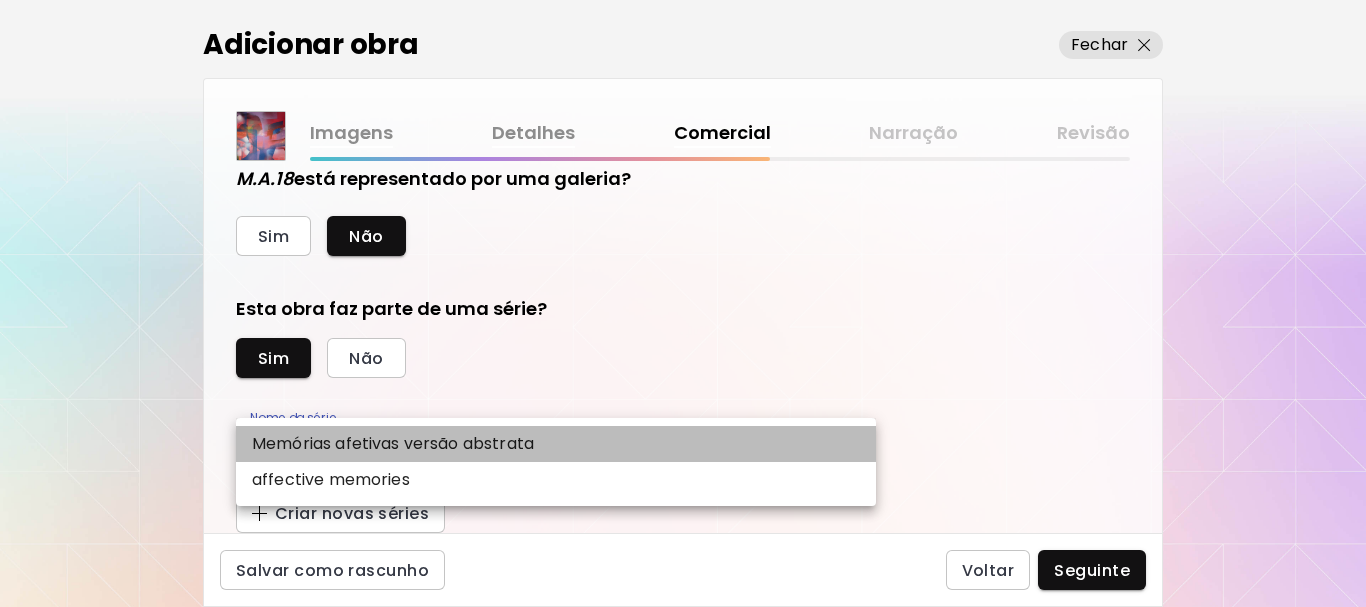 type on "**********" 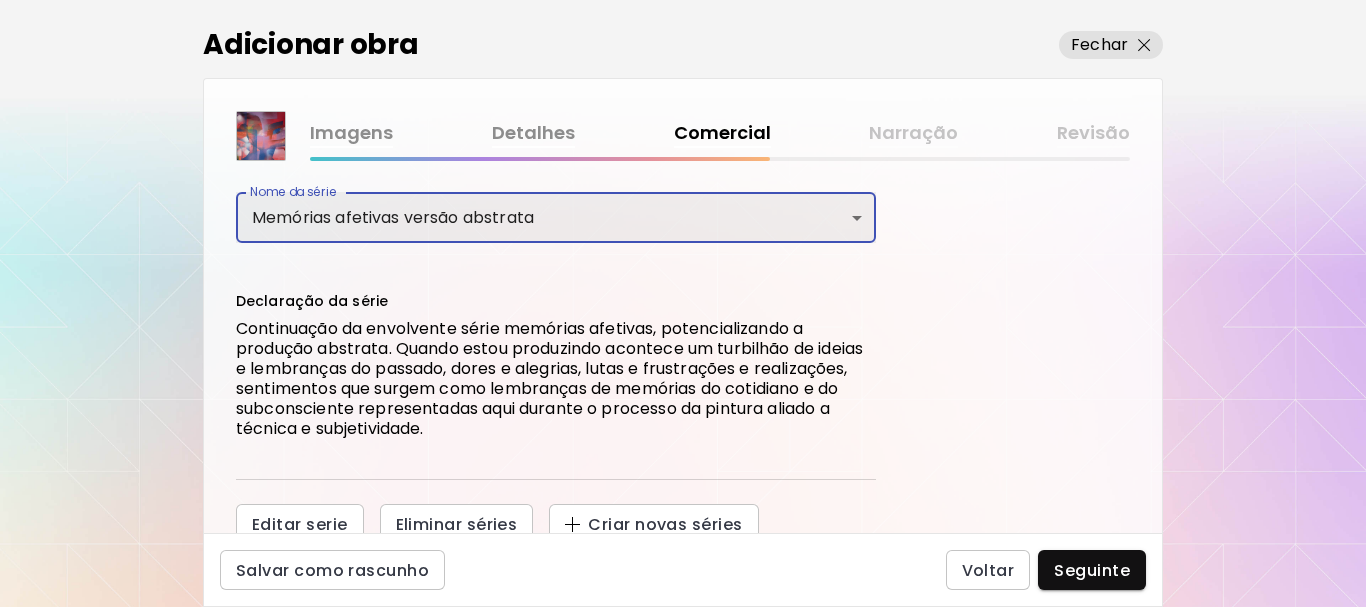 scroll, scrollTop: 784, scrollLeft: 0, axis: vertical 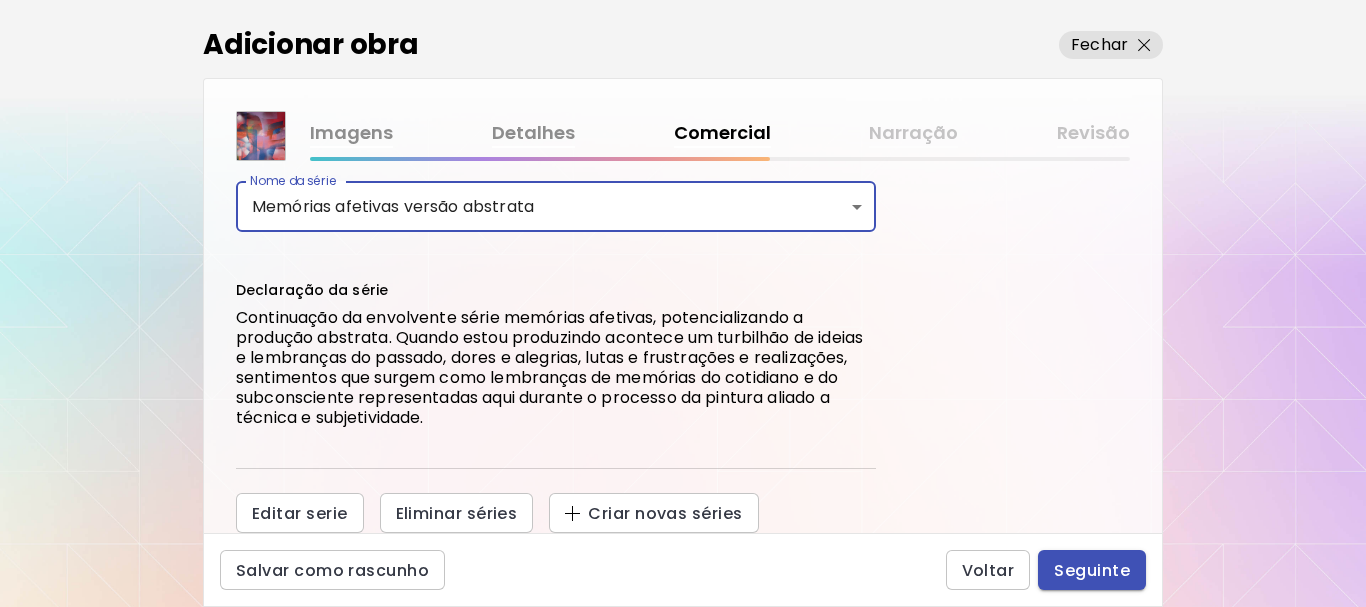 click on "Seguinte" at bounding box center (1092, 570) 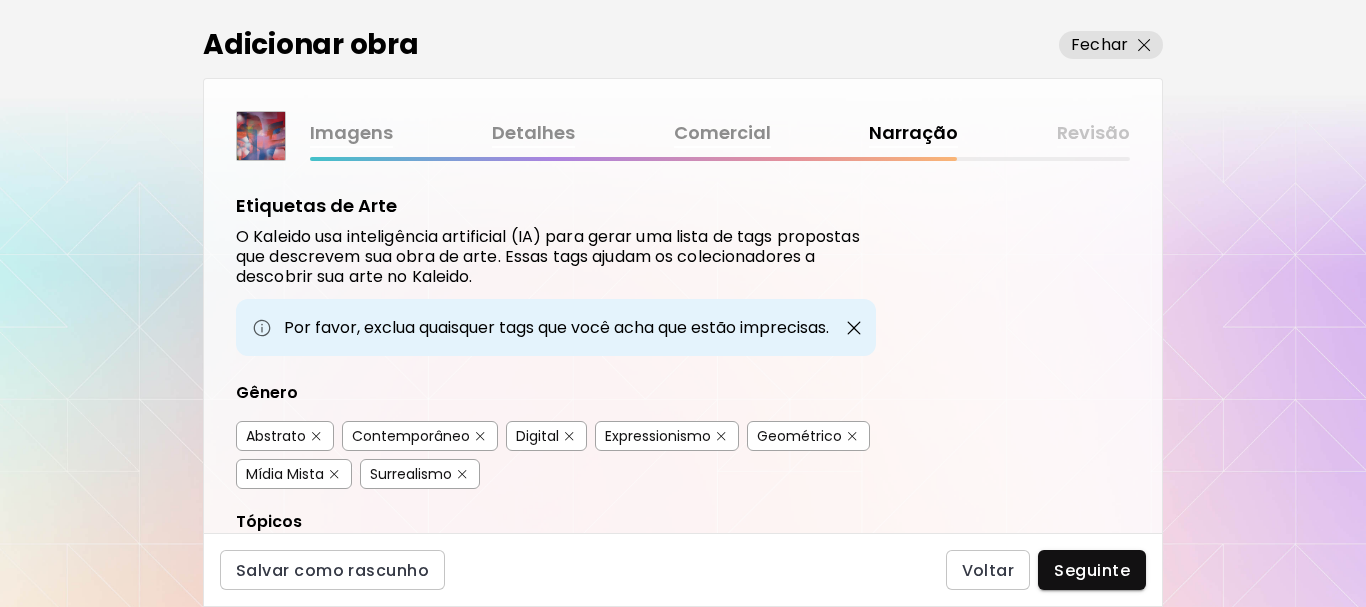 click at bounding box center (569, 436) 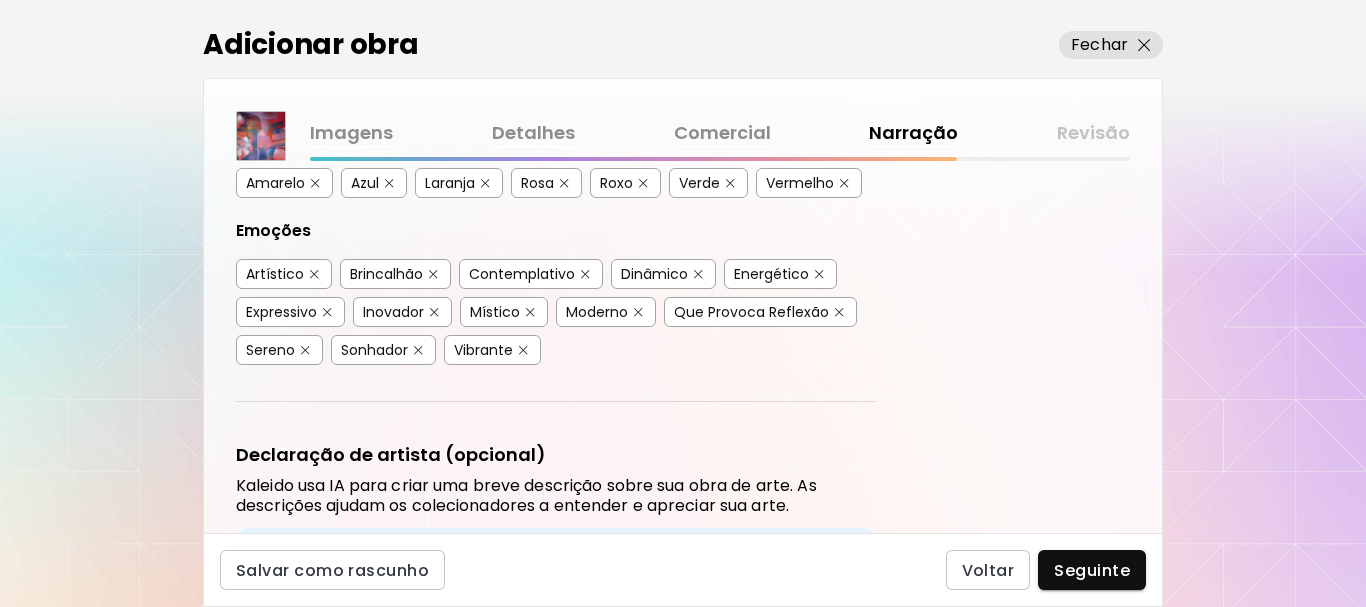 scroll, scrollTop: 600, scrollLeft: 0, axis: vertical 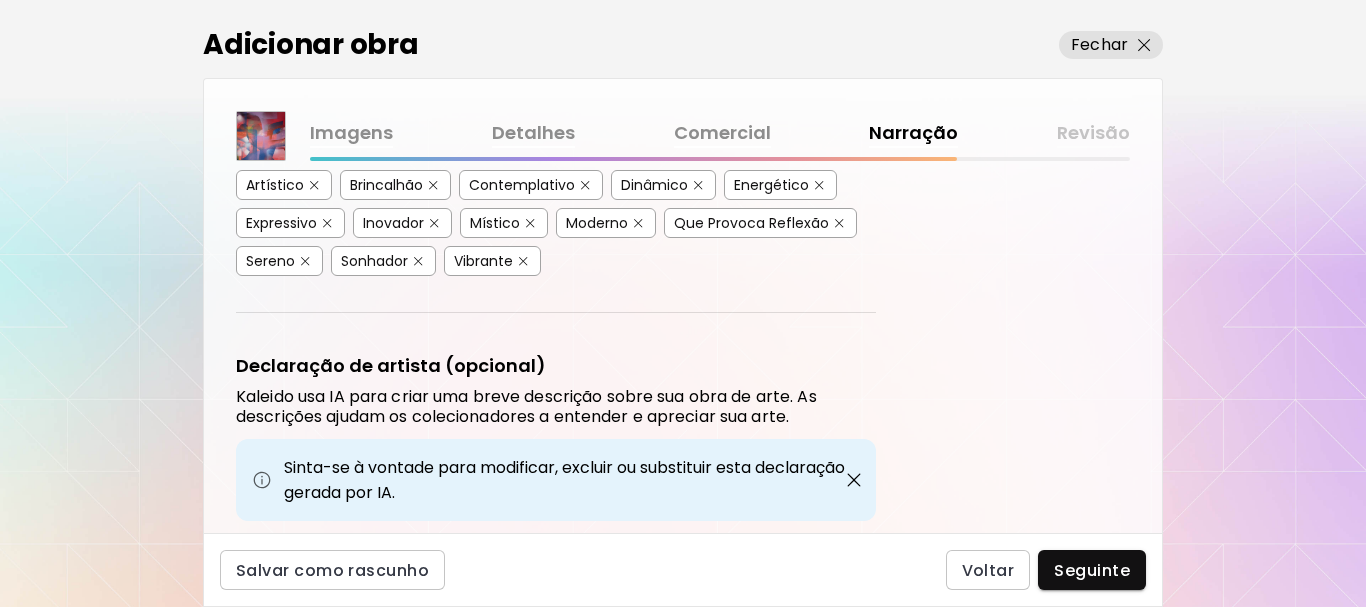 click at bounding box center (530, 223) 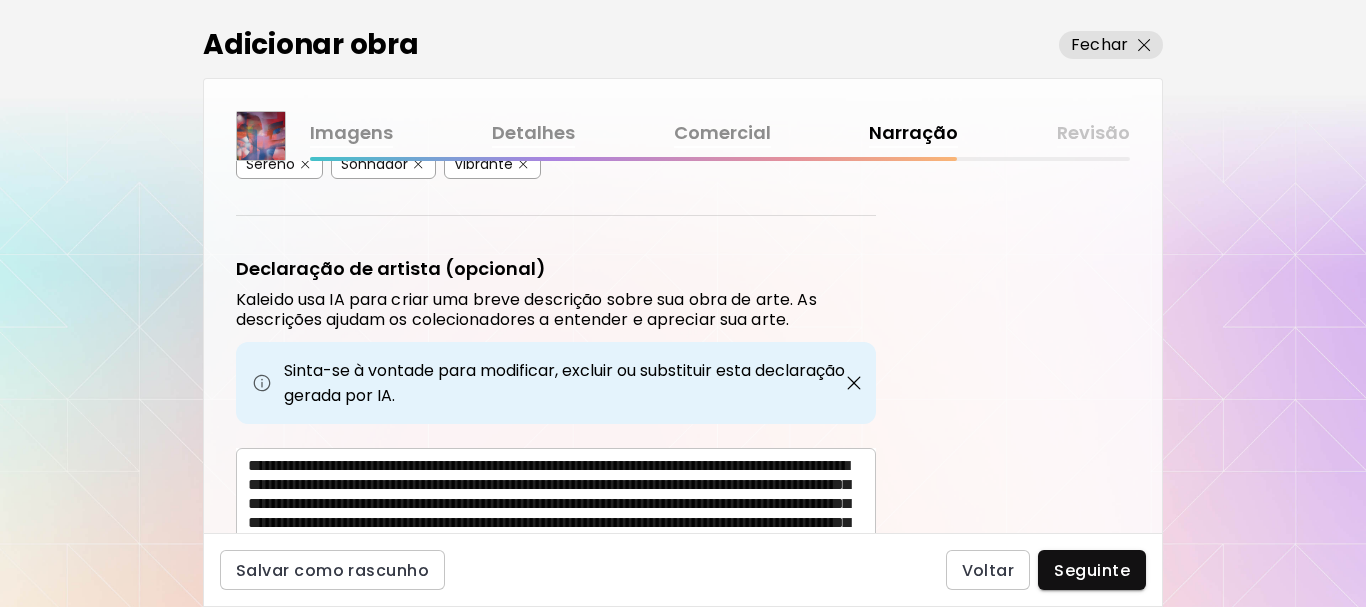 scroll, scrollTop: 817, scrollLeft: 0, axis: vertical 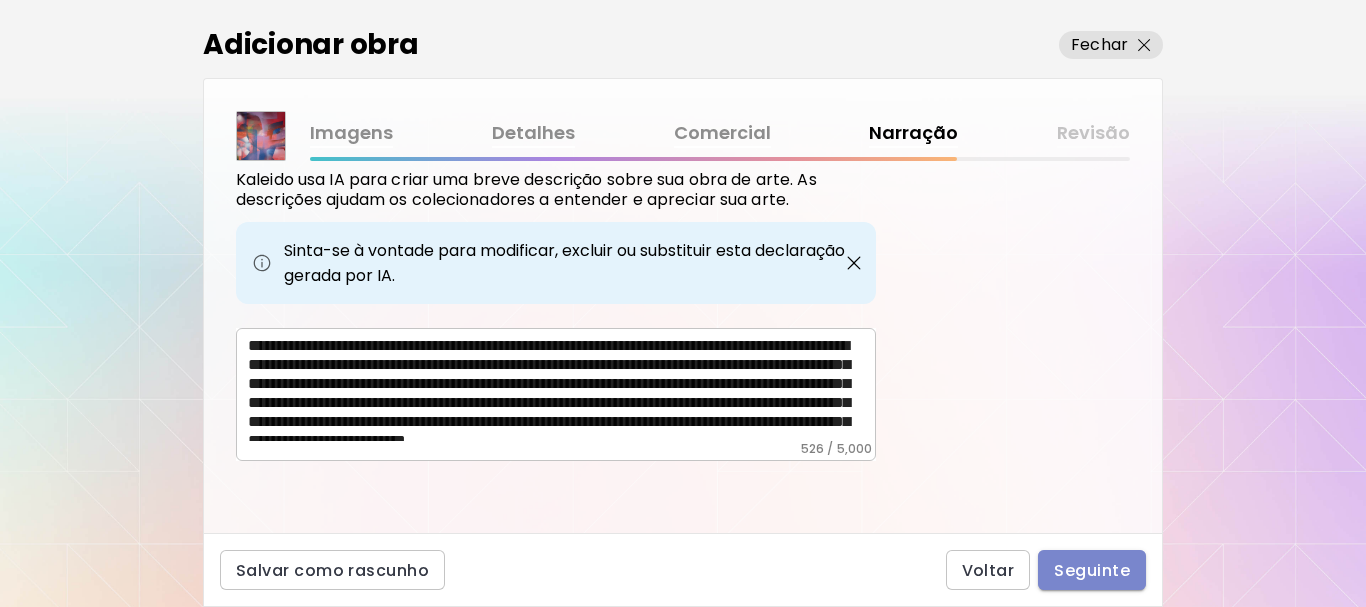 click on "Seguinte" at bounding box center [1092, 570] 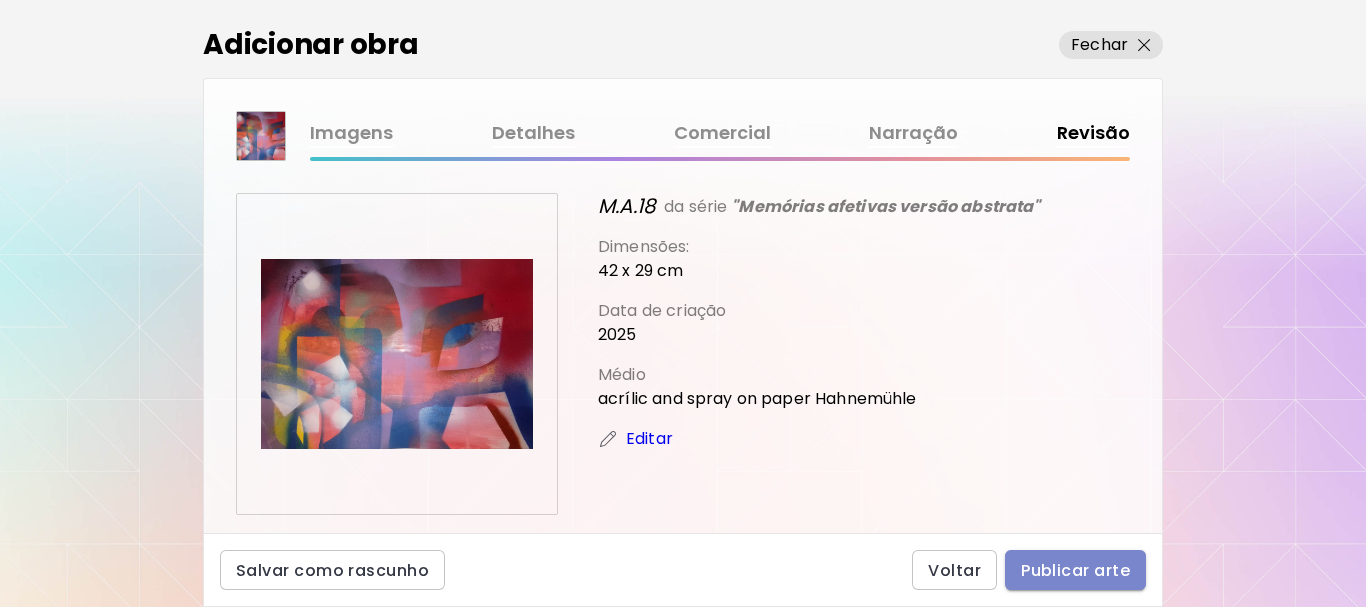click on "Publicar arte" at bounding box center [1075, 570] 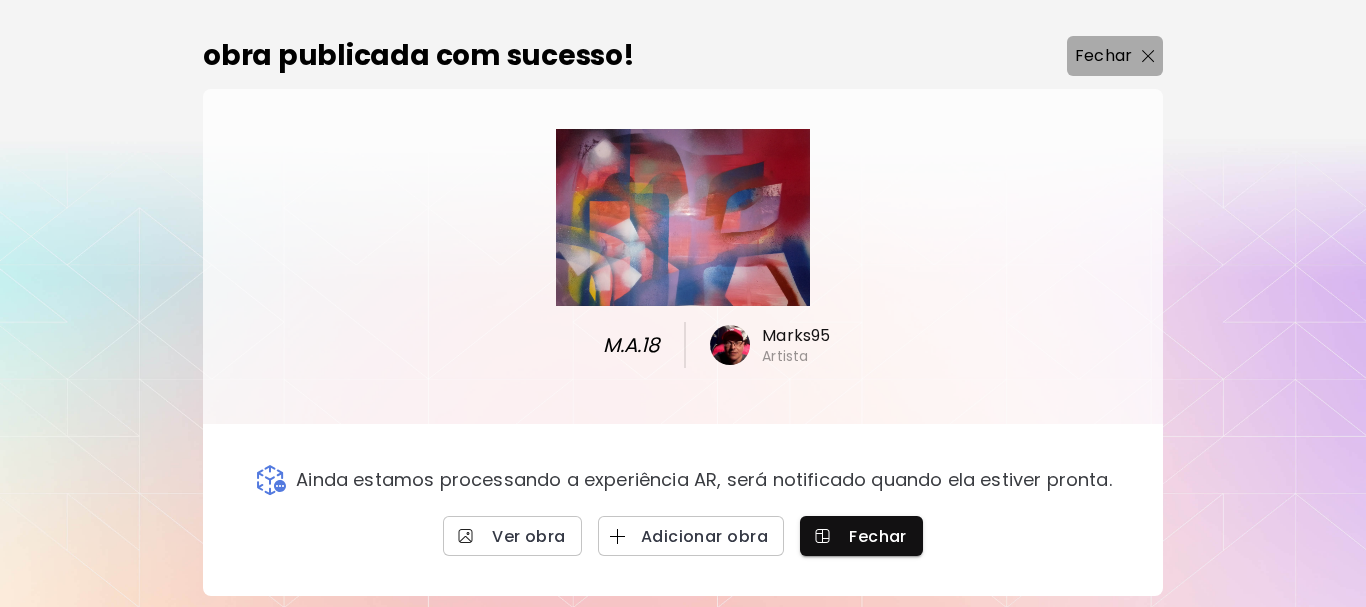 click on "Fechar" at bounding box center [1103, 56] 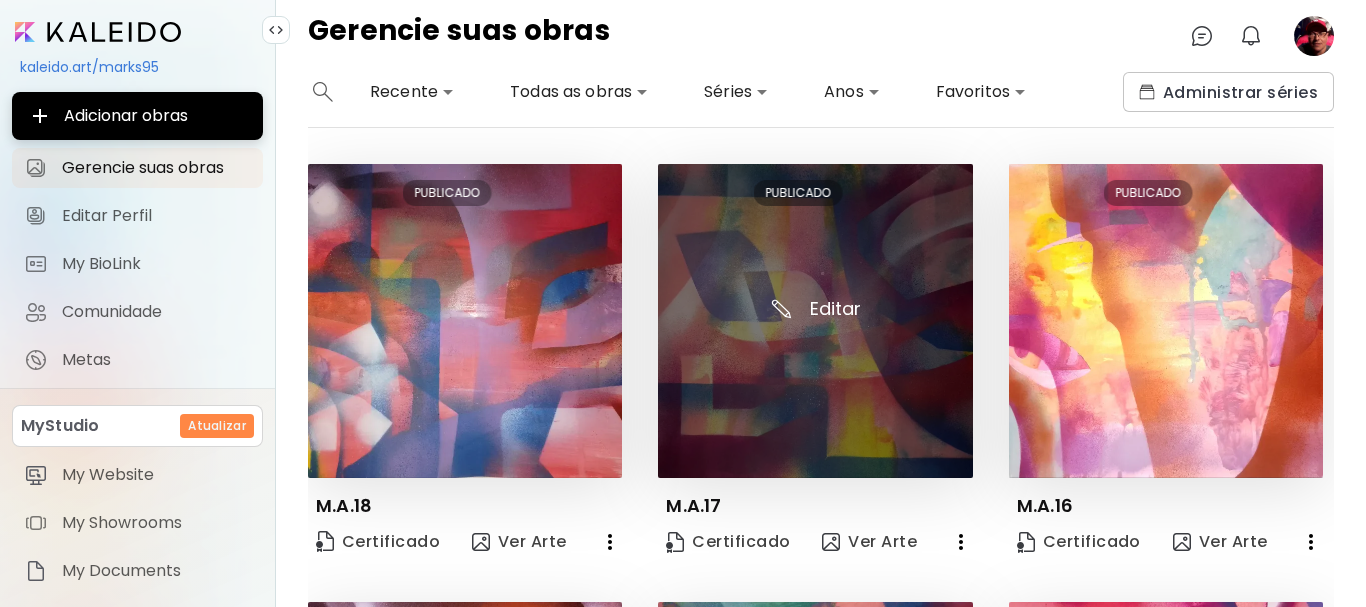 click at bounding box center (815, 321) 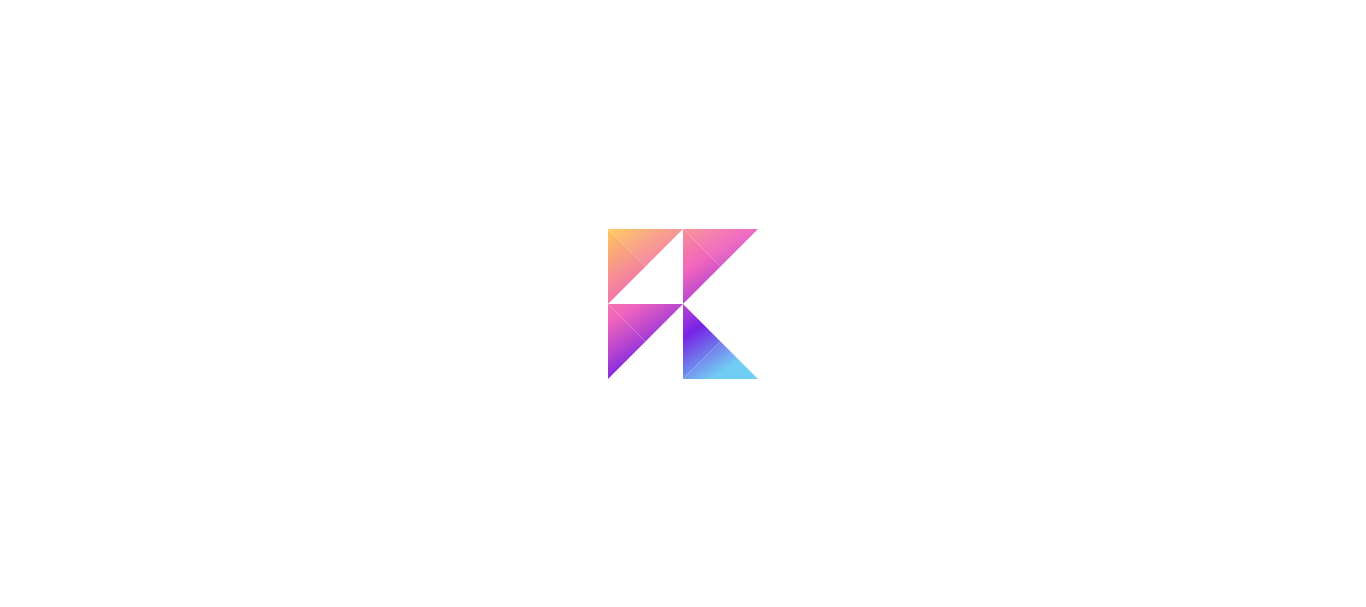 scroll, scrollTop: 0, scrollLeft: 0, axis: both 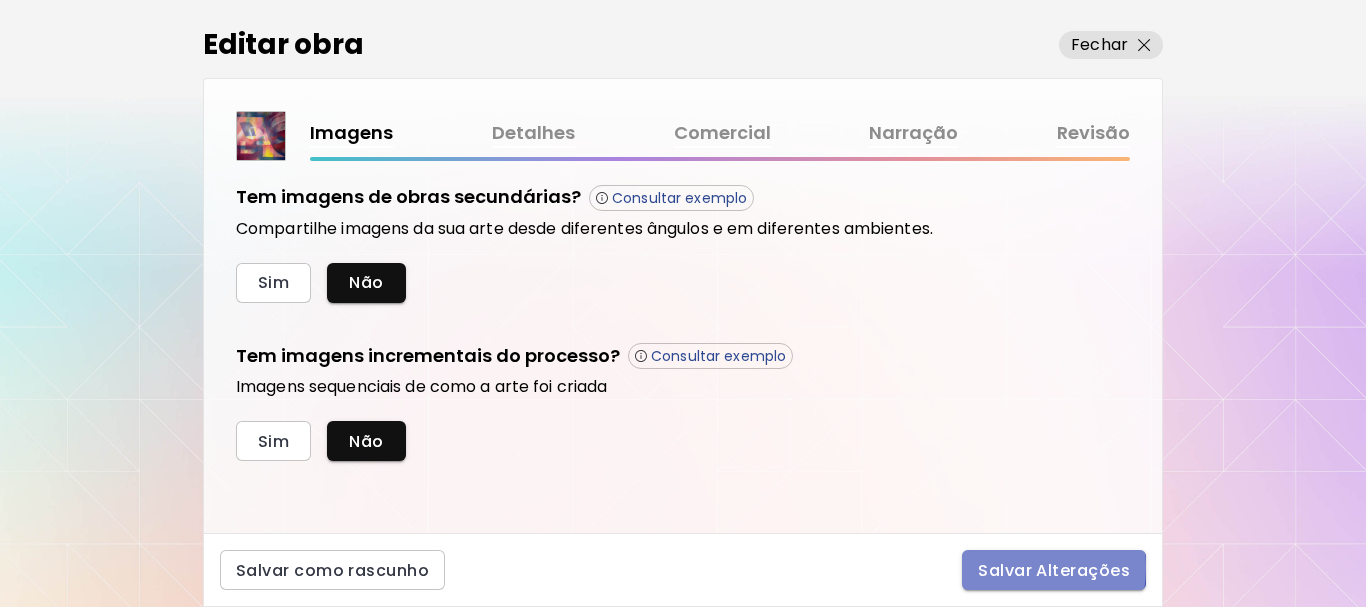 click on "Salvar Alterações" at bounding box center [1054, 570] 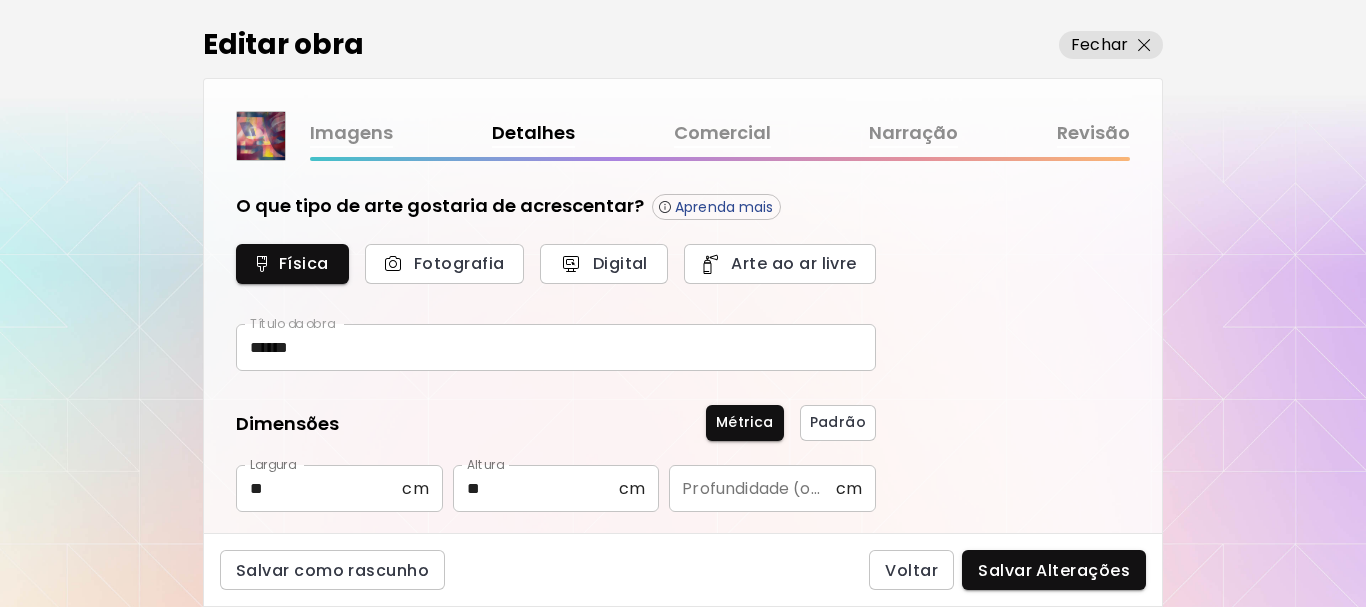 type on "********" 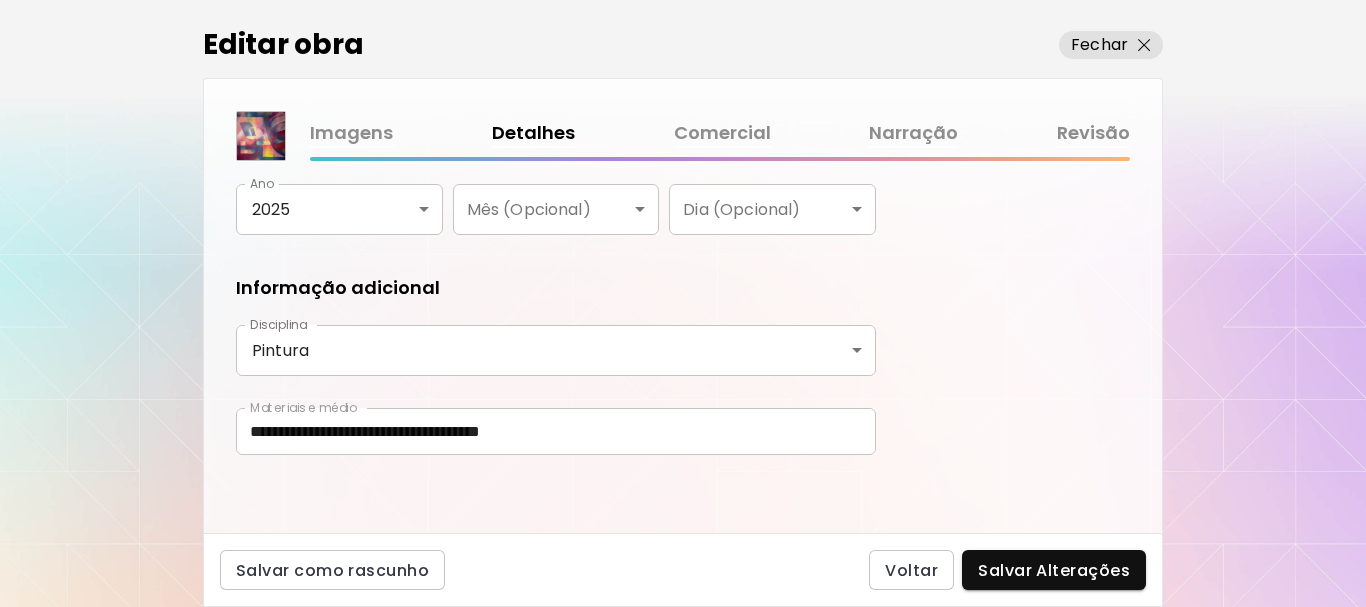 scroll, scrollTop: 421, scrollLeft: 0, axis: vertical 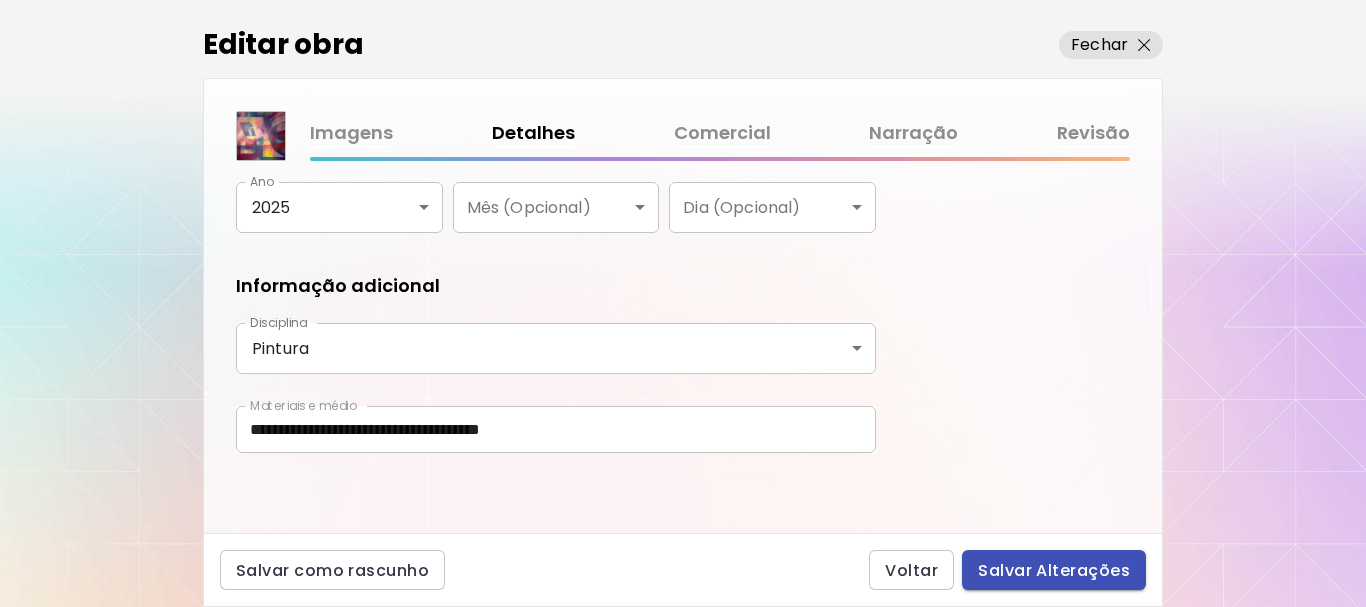 click on "Salvar Alterações" at bounding box center (1054, 570) 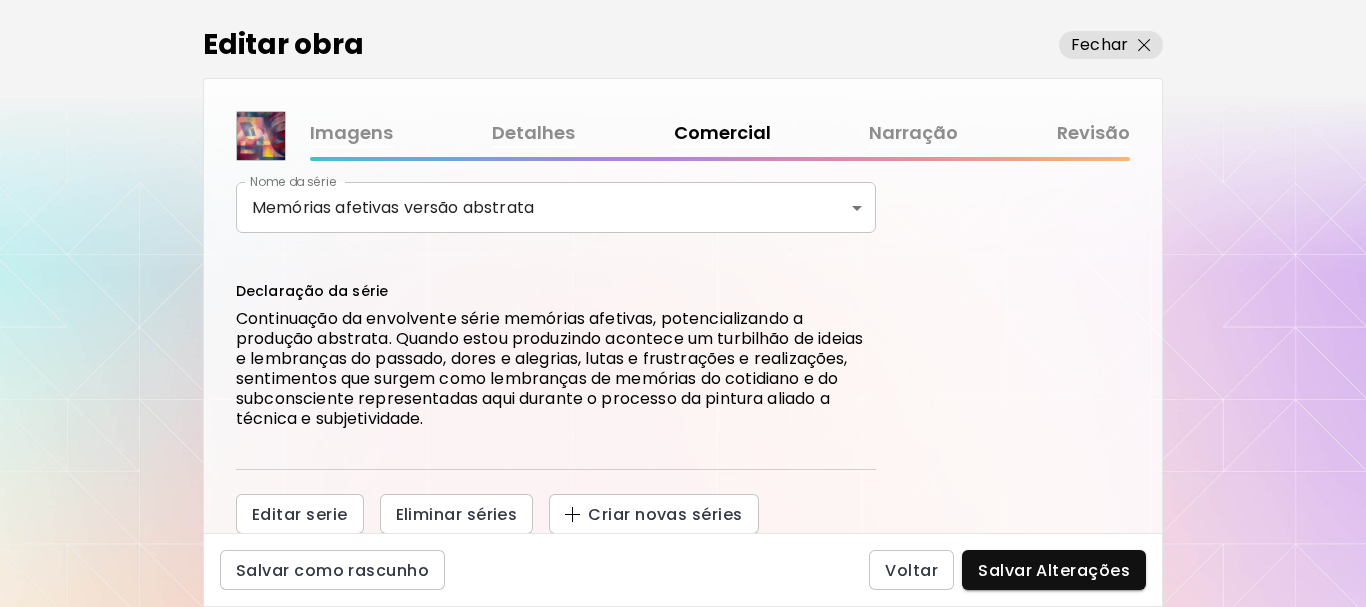 scroll, scrollTop: 784, scrollLeft: 0, axis: vertical 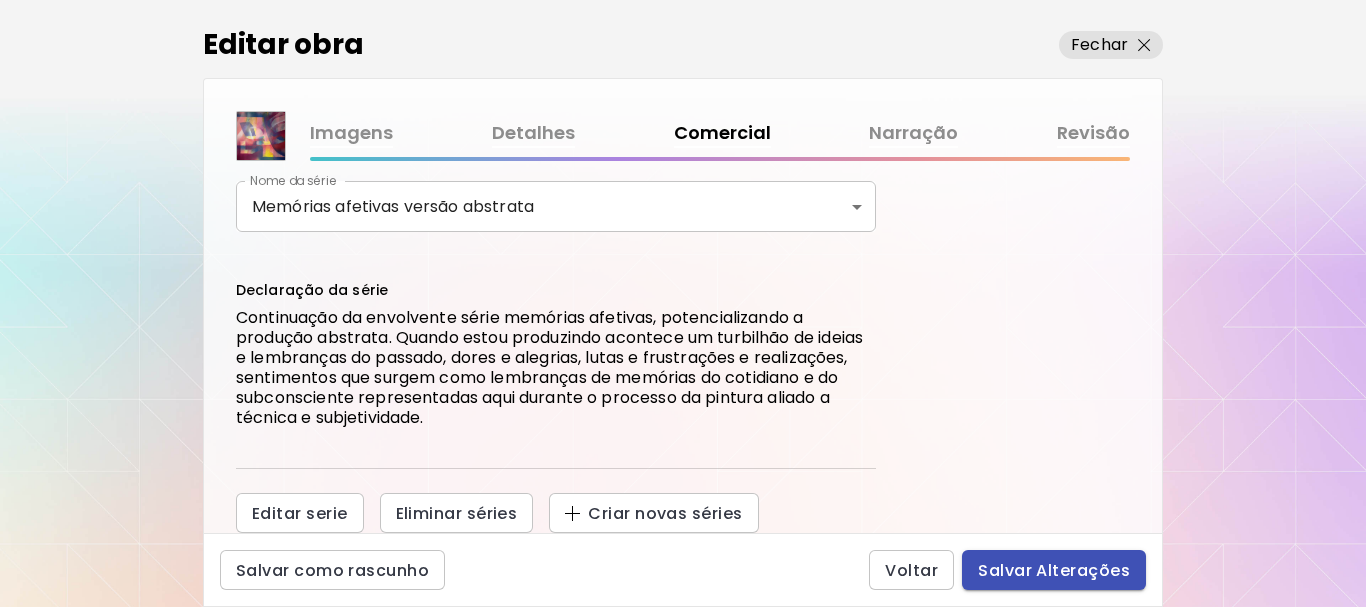 click on "Salvar Alterações" at bounding box center (1054, 570) 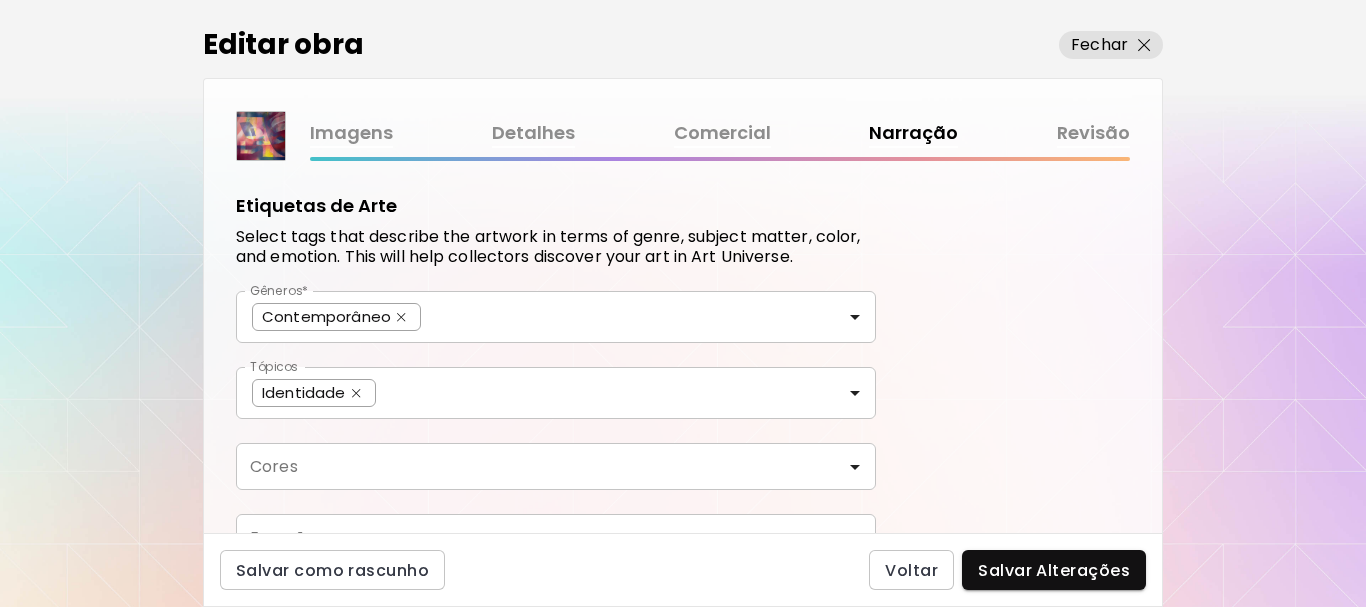 click on "Gêneros*" at bounding box center (644, 314) 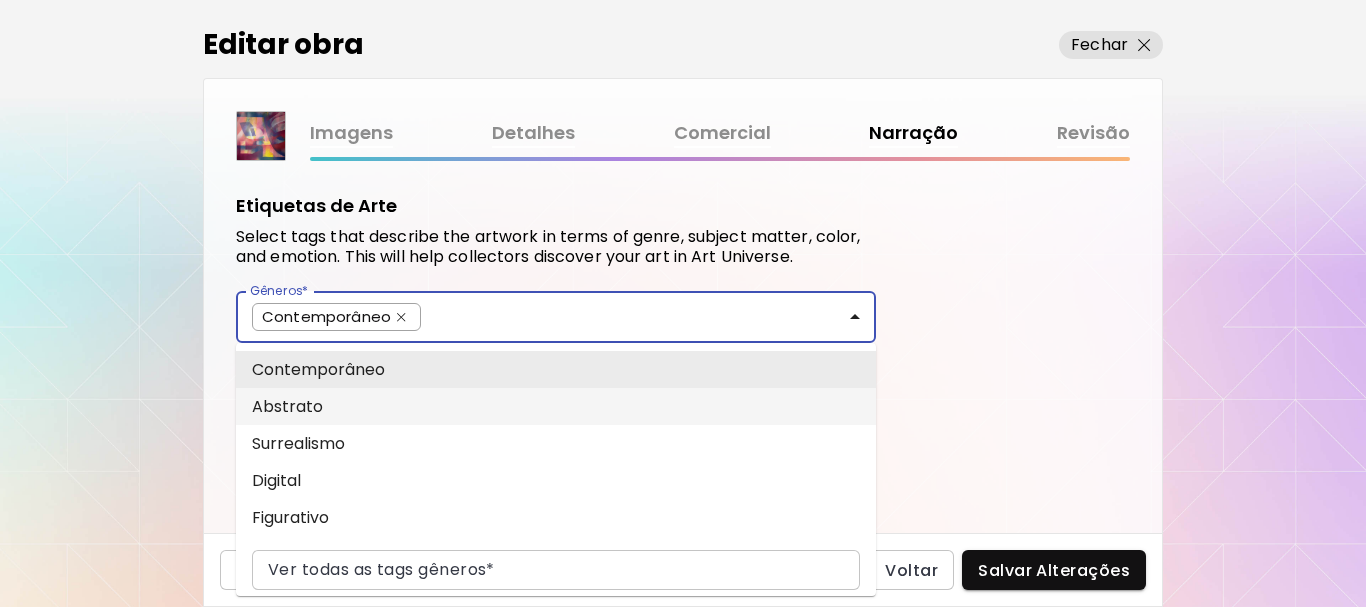 click on "Abstrato" at bounding box center (556, 406) 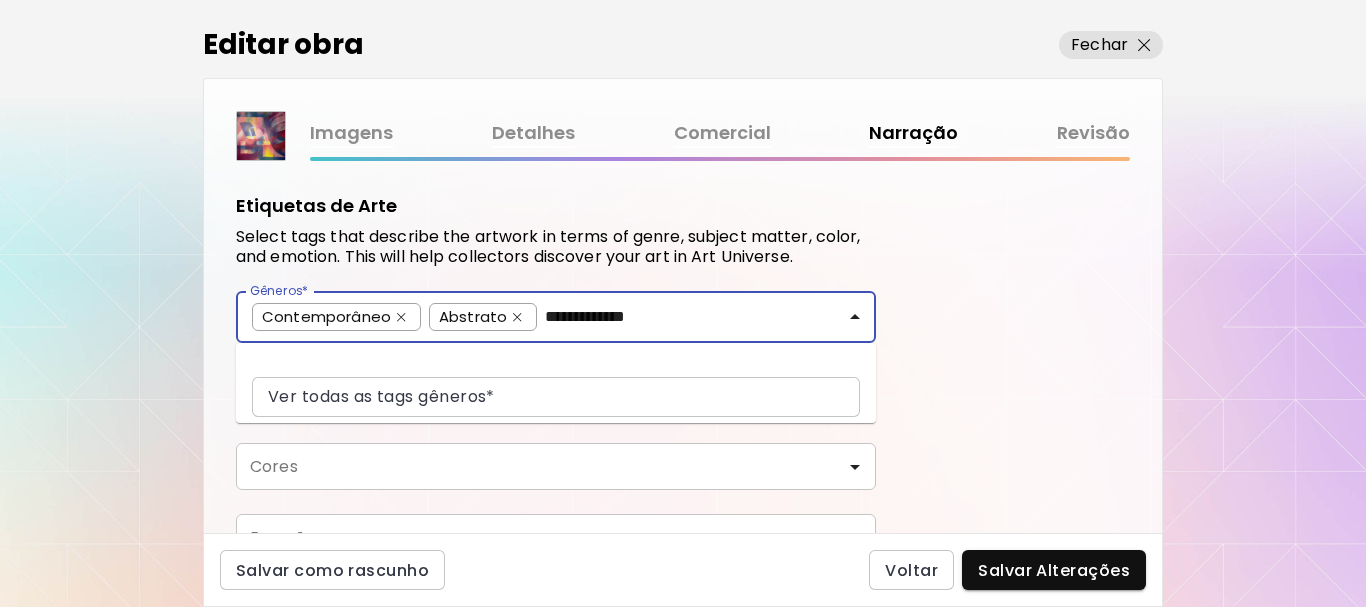 type on "**********" 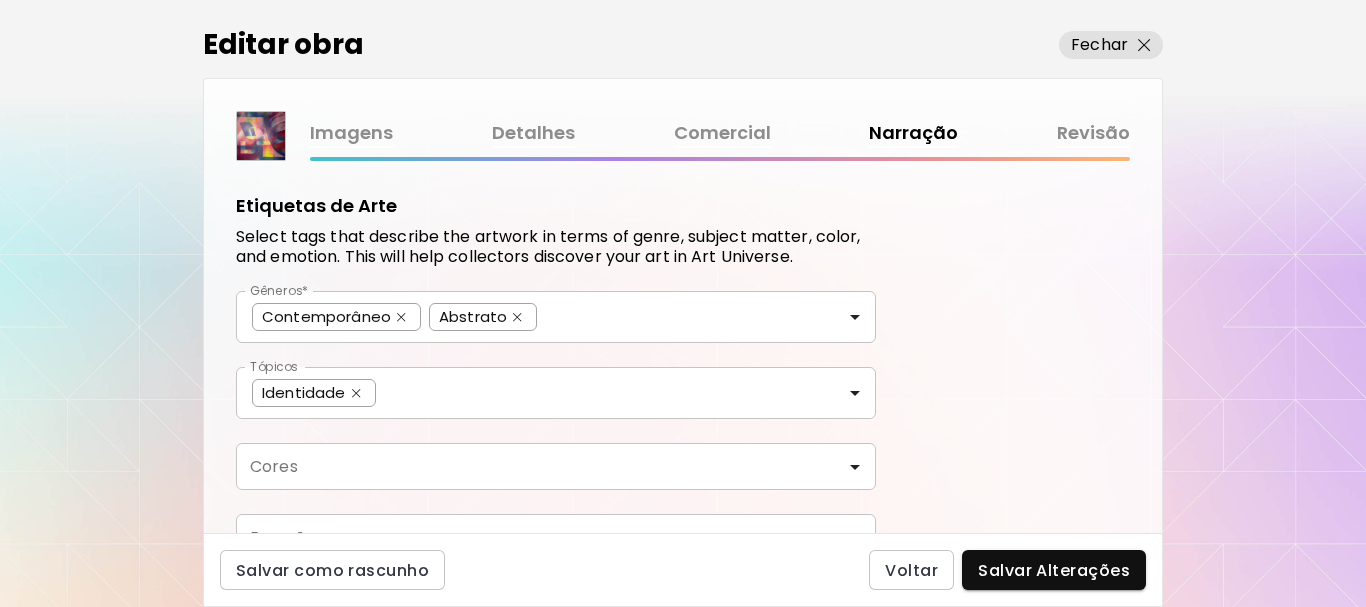 click on "Etiquetas de Arte Select tags that describe the artwork in terms of genre, subject matter, color, and emotion. This will help collectors discover your art in Art Universe. Gêneros* Contemporâneo Abstrato Gêneros* Tópicos Identidade Tópicos Cores Cores Emoções Emoções Declaração de artista (opcional) Kaleido usa IA para criar uma breve descrição sobre sua obra de arte. As descrições ajudam os colecionadores a entender e apreciar sua arte. Sinta-se à vontade para modificar, excluir ou substituir esta declaração gerada por IA. * ​ 503 / 5,000" at bounding box center [683, 347] 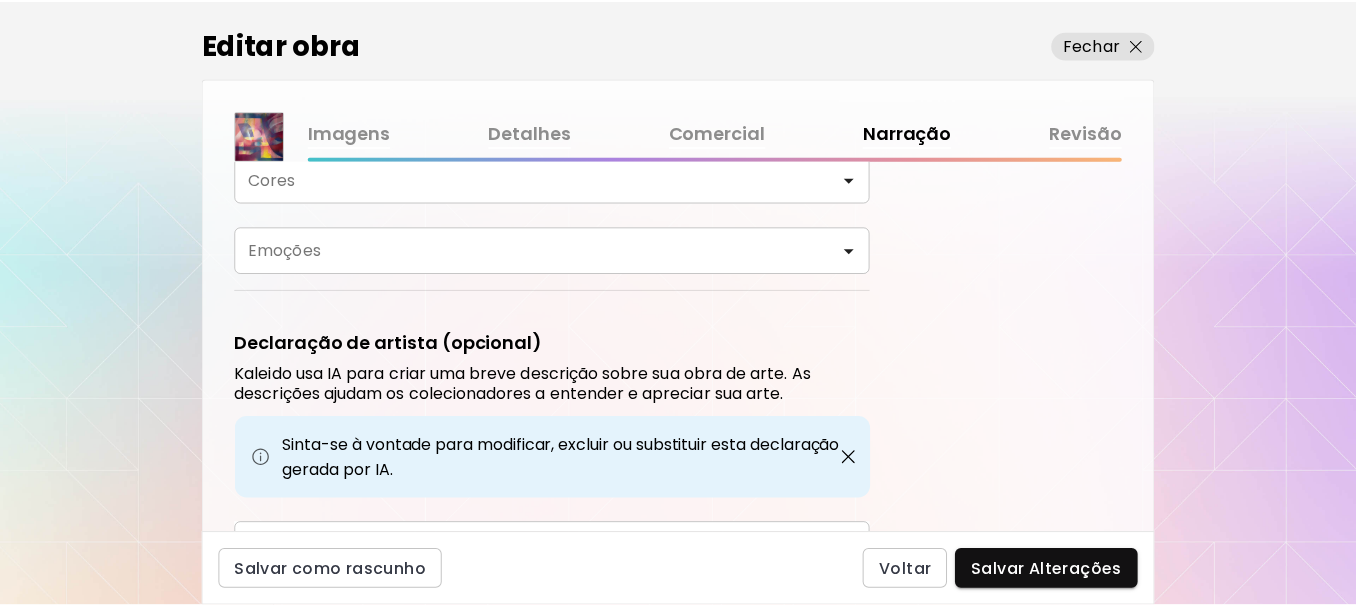 scroll, scrollTop: 0, scrollLeft: 0, axis: both 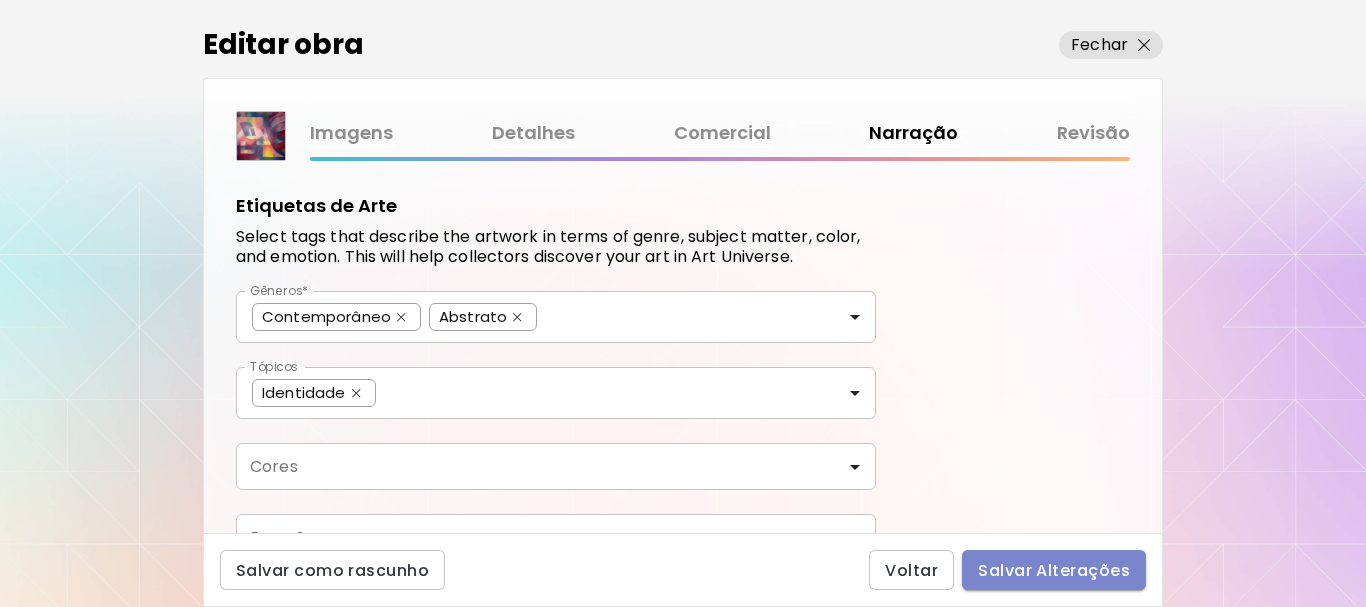 click on "Salvar Alterações" at bounding box center [1054, 570] 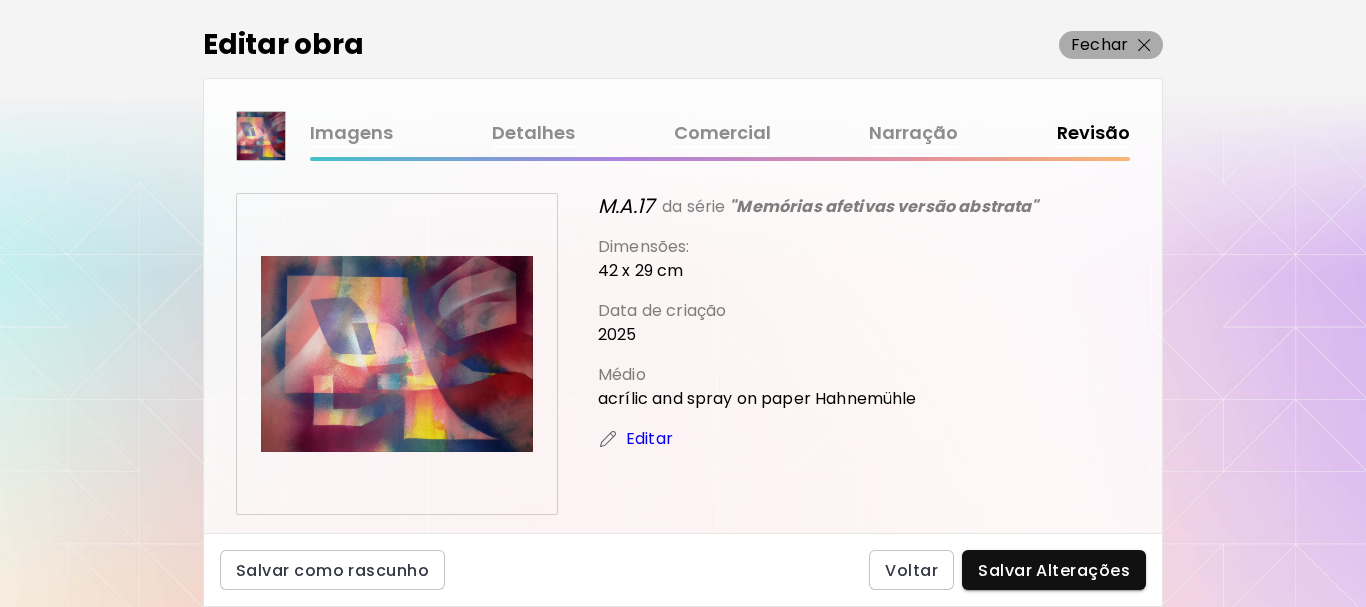 click on "Fechar" at bounding box center (1099, 45) 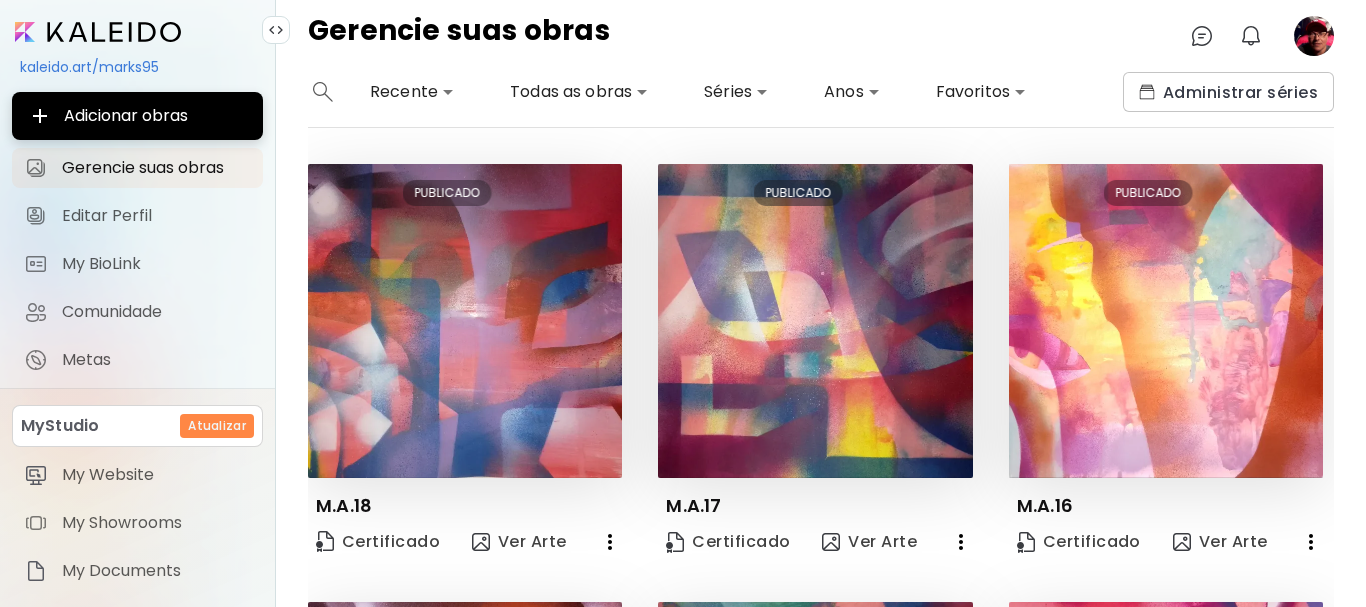 click at bounding box center (98, 32) 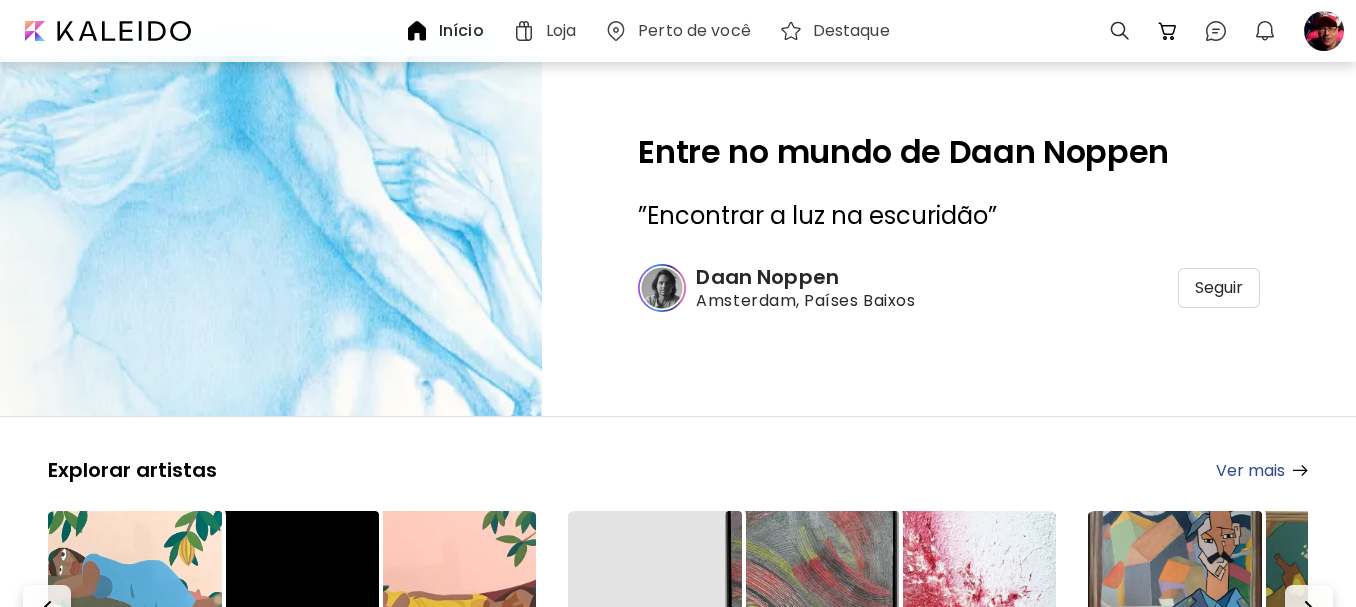 scroll, scrollTop: 200, scrollLeft: 0, axis: vertical 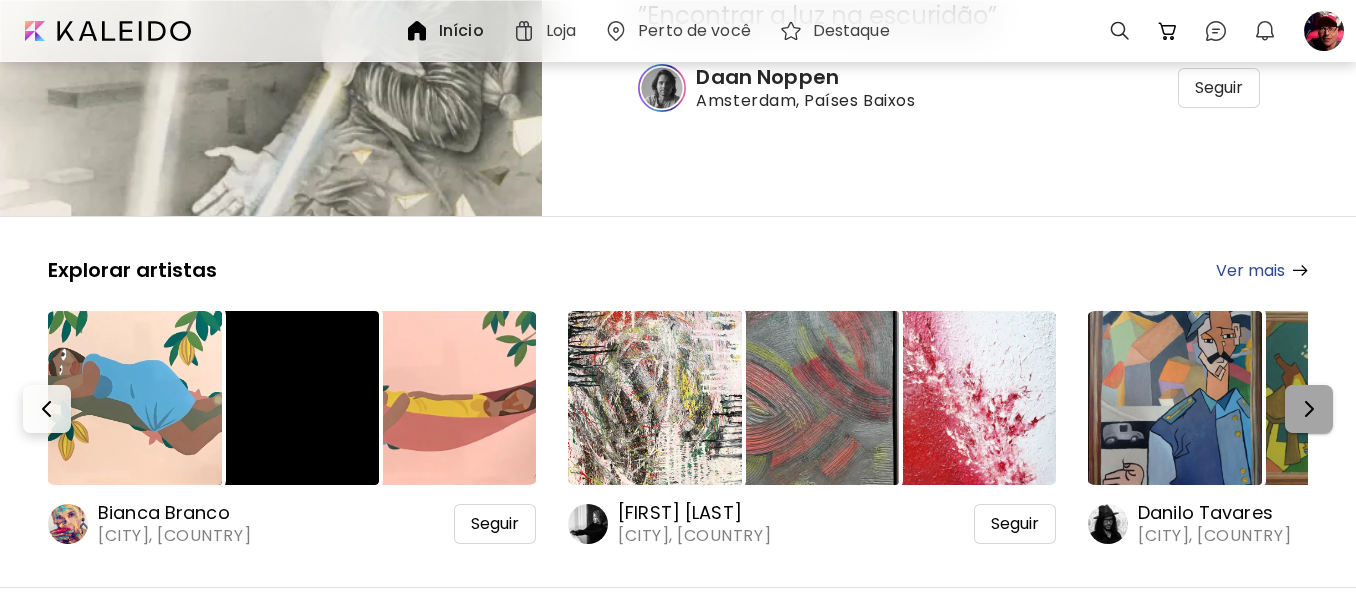 click at bounding box center [1309, 409] 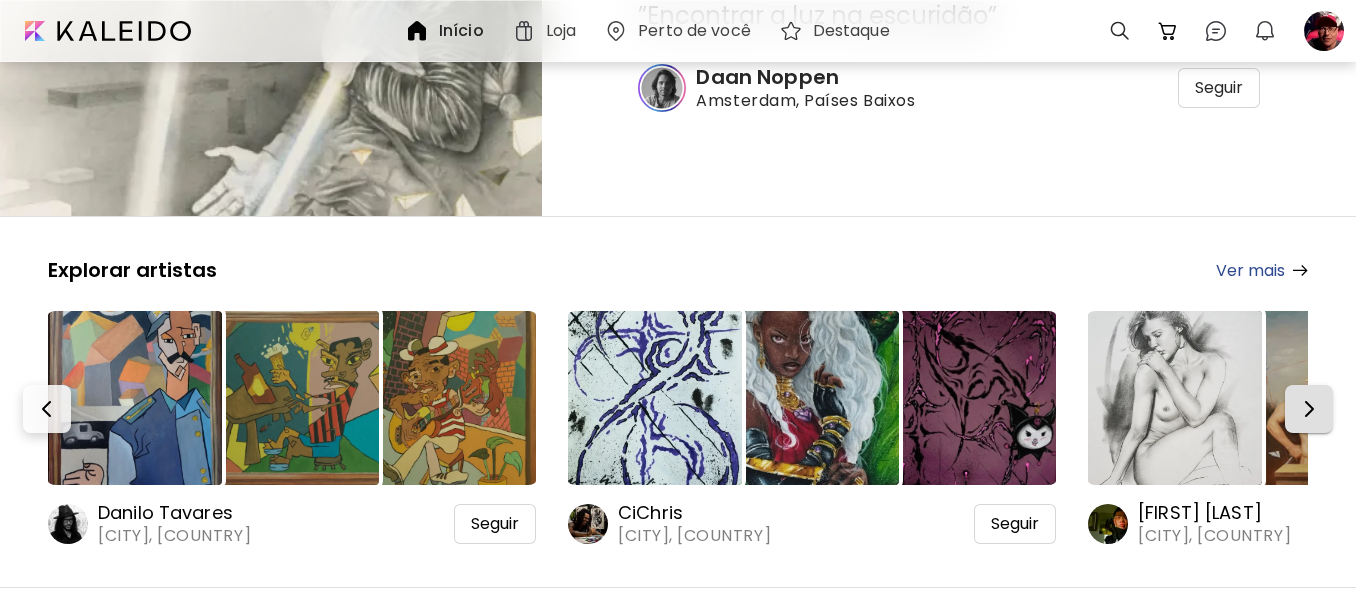 click at bounding box center [1309, 409] 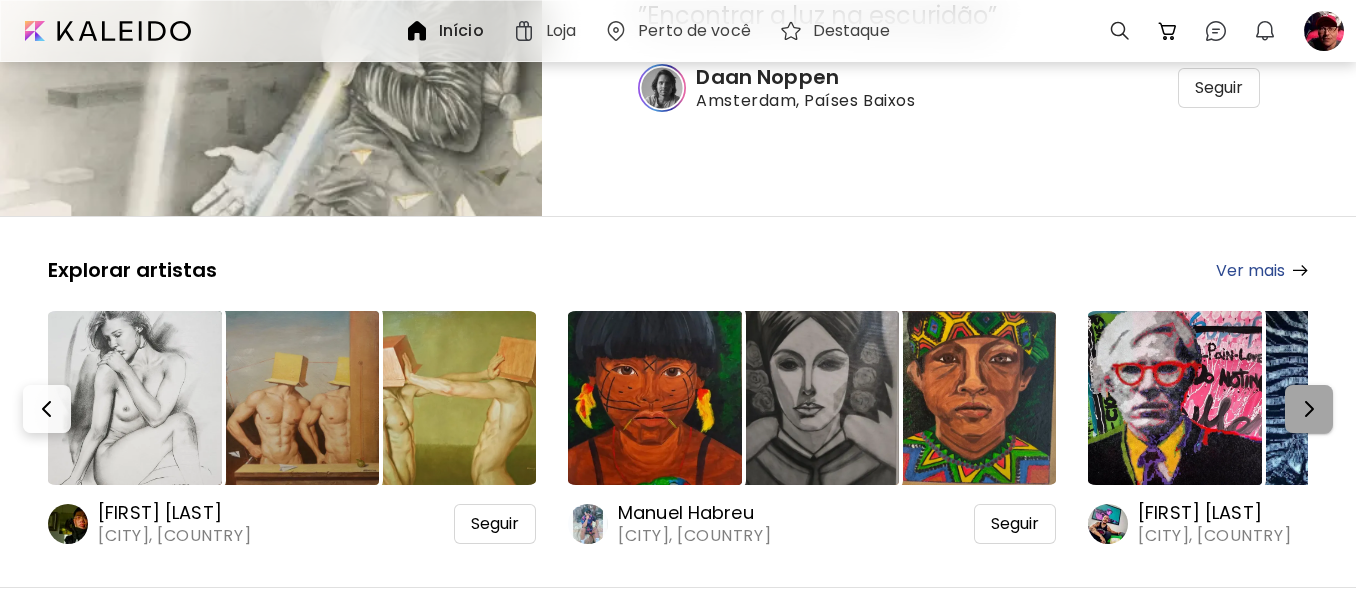 click at bounding box center (1309, 409) 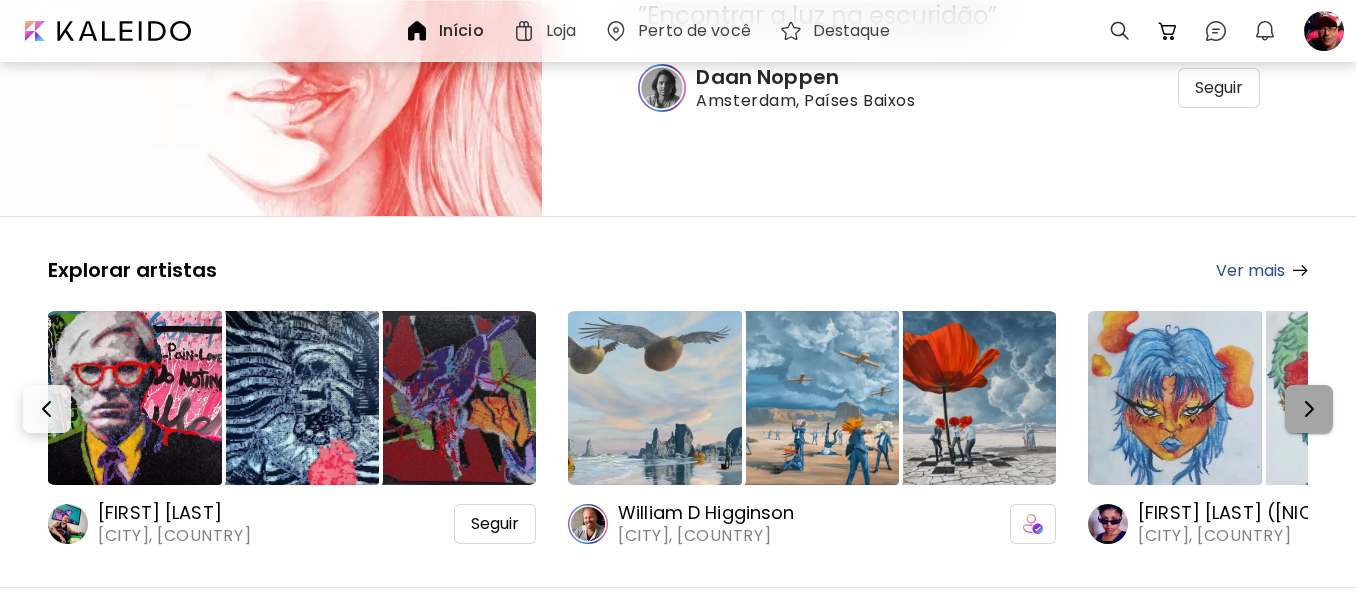 click at bounding box center [1309, 409] 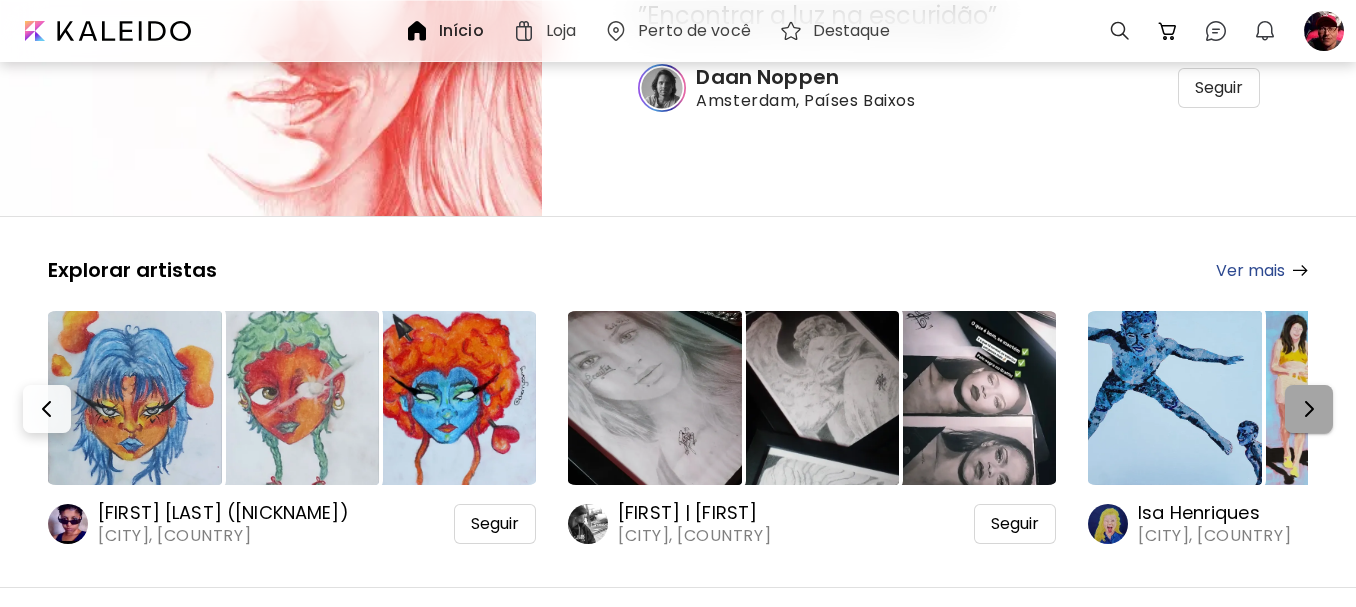click at bounding box center (1309, 409) 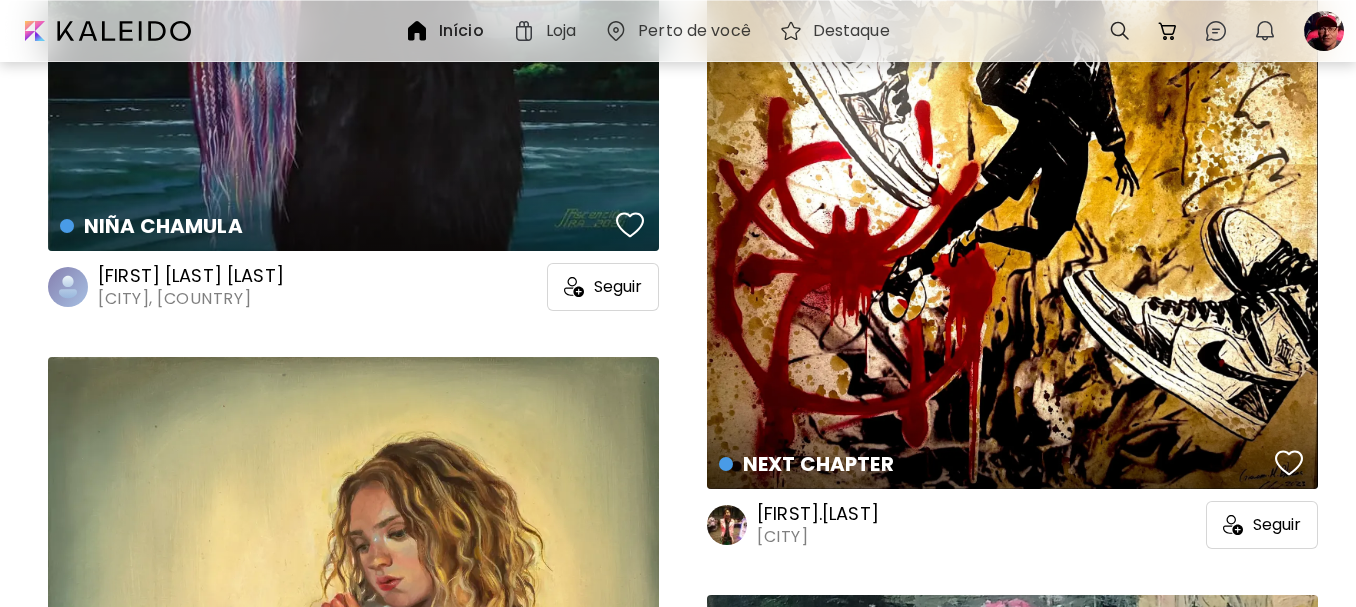 scroll, scrollTop: 19800, scrollLeft: 0, axis: vertical 